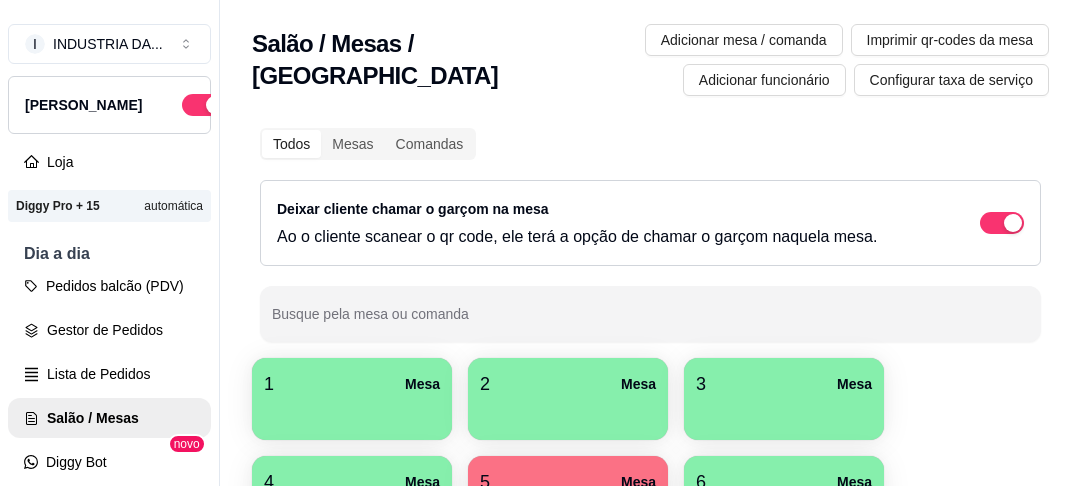 scroll, scrollTop: 0, scrollLeft: 0, axis: both 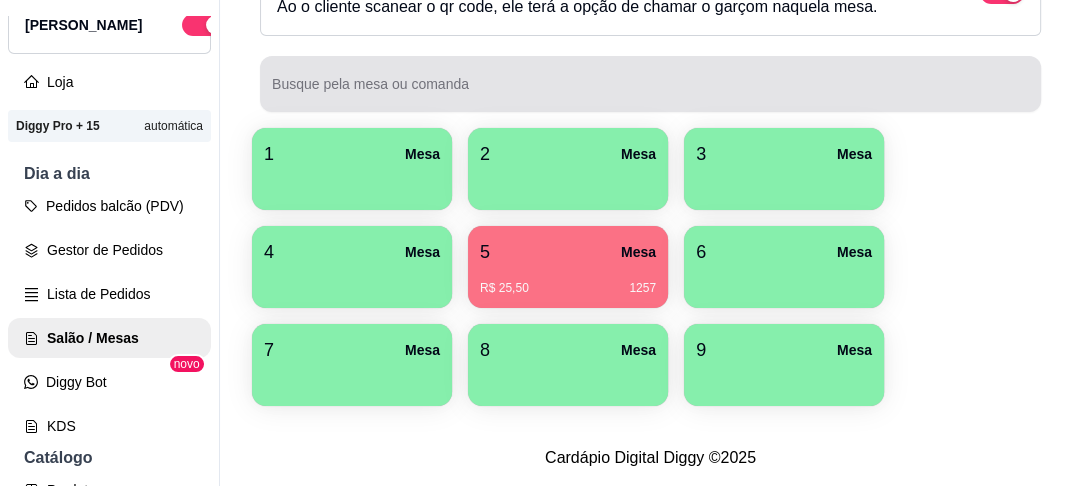 click on "Busque pela mesa ou comanda" at bounding box center [650, 84] 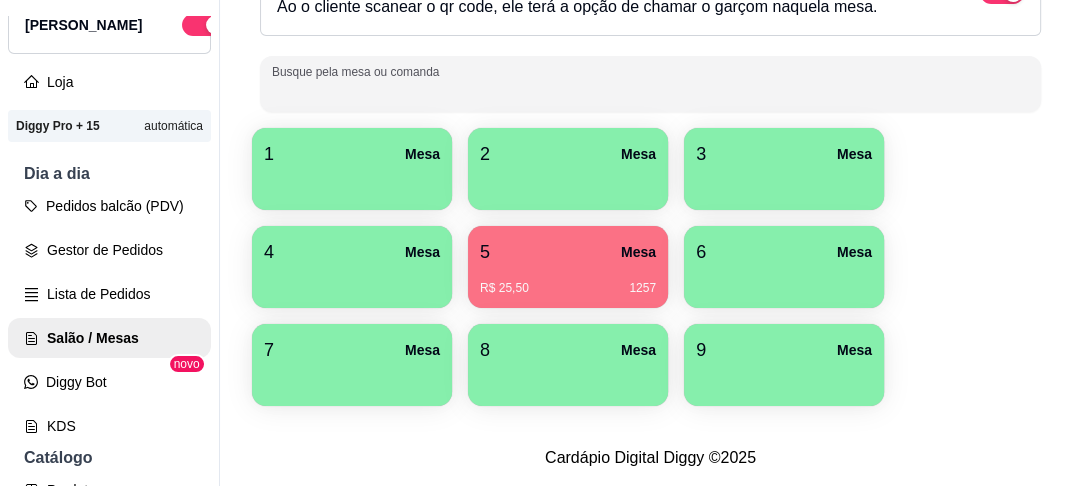 click on "Busque pela mesa ou comanda" at bounding box center (650, 92) 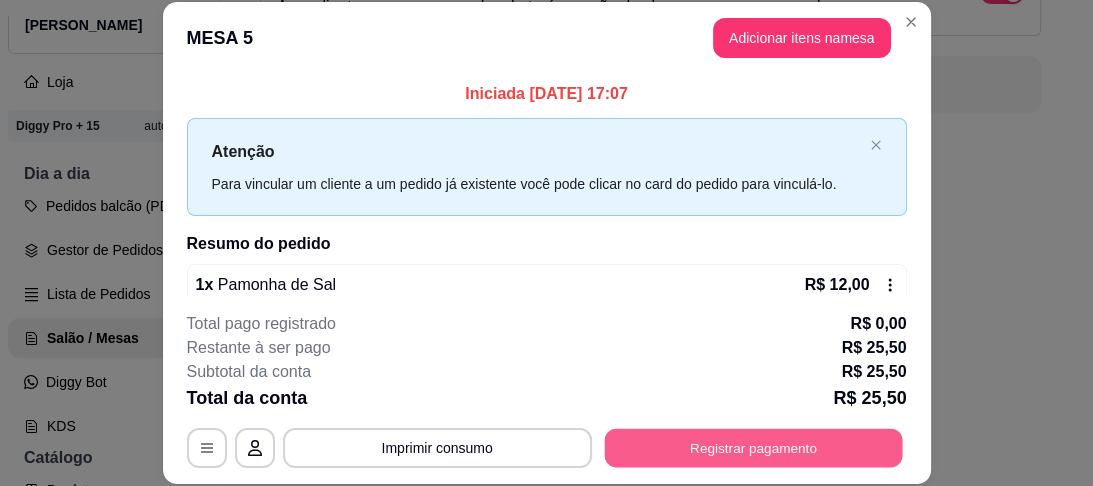 click on "Registrar pagamento" at bounding box center [753, 447] 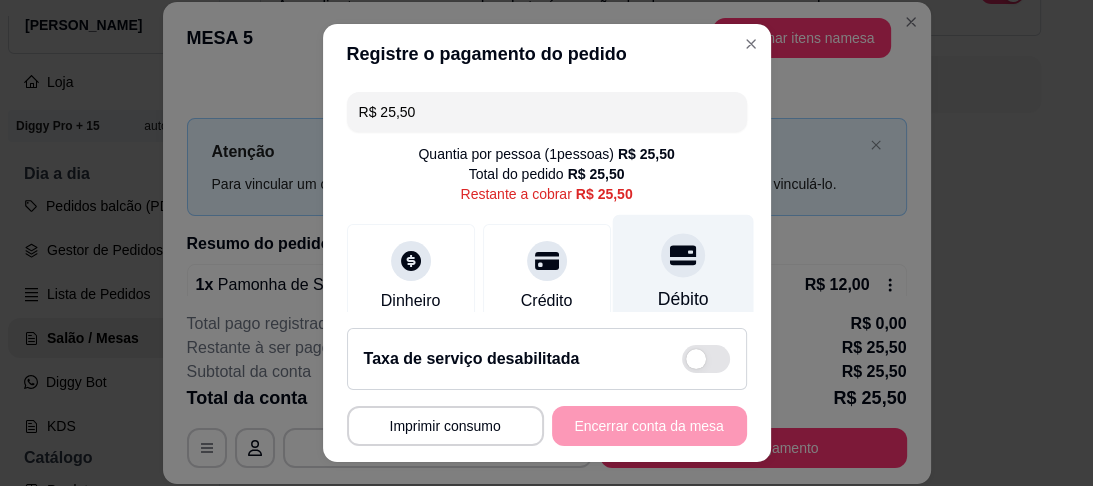 click 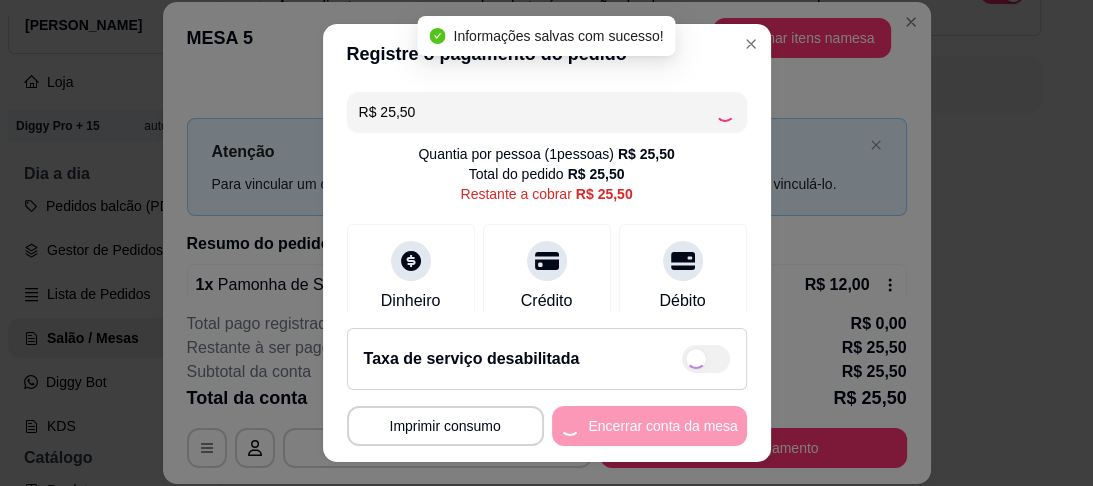 type on "R$ 0,00" 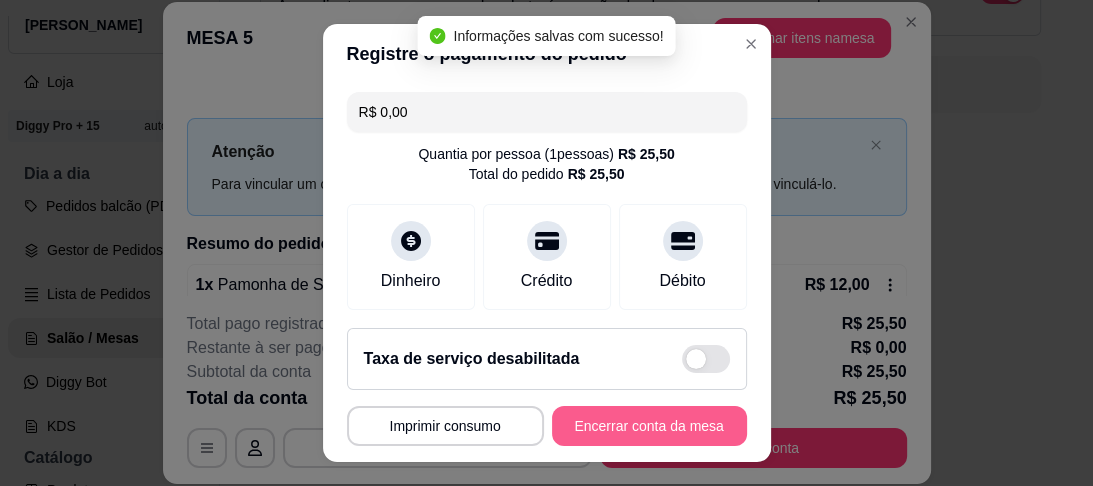 click on "Encerrar conta da mesa" at bounding box center (649, 426) 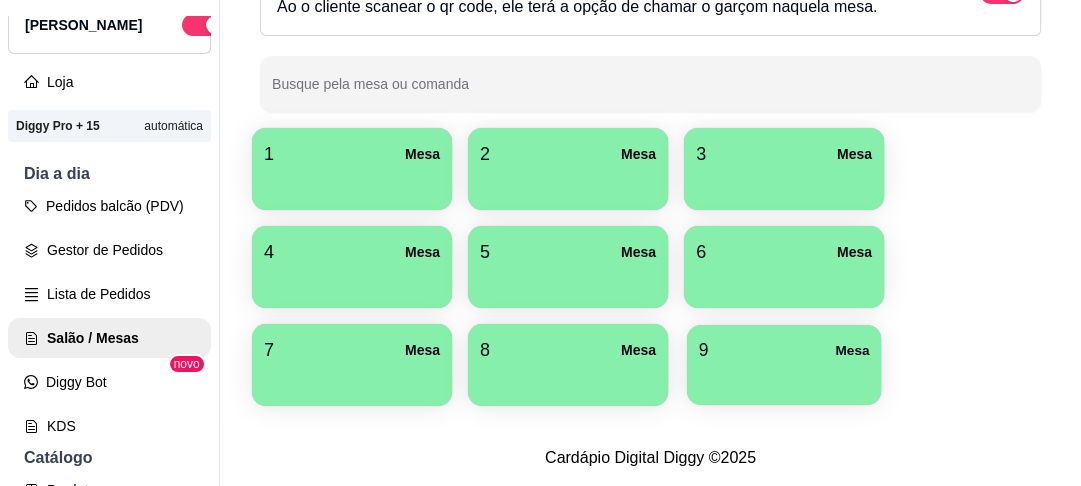 click on "9 Mesa" at bounding box center (784, 350) 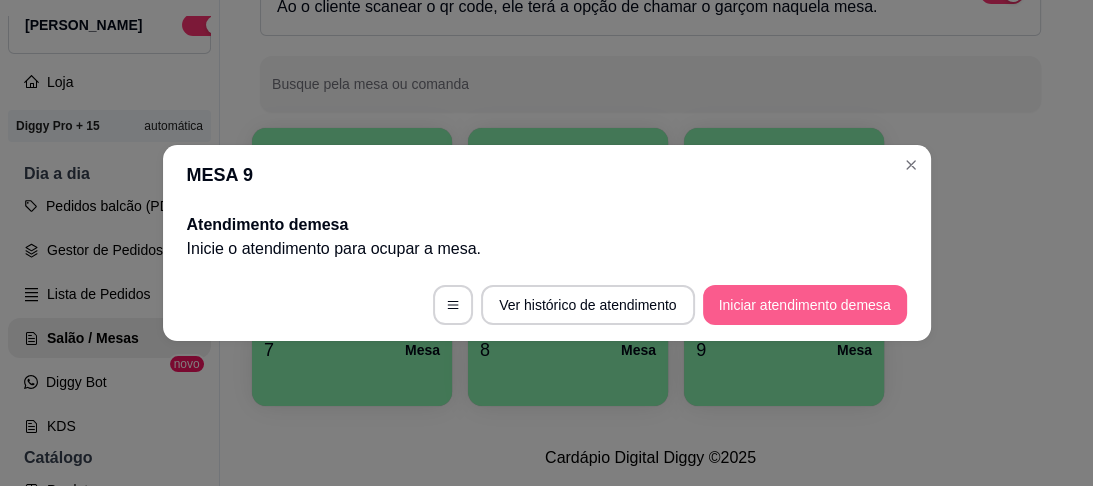 click on "Iniciar atendimento de  mesa" at bounding box center (805, 305) 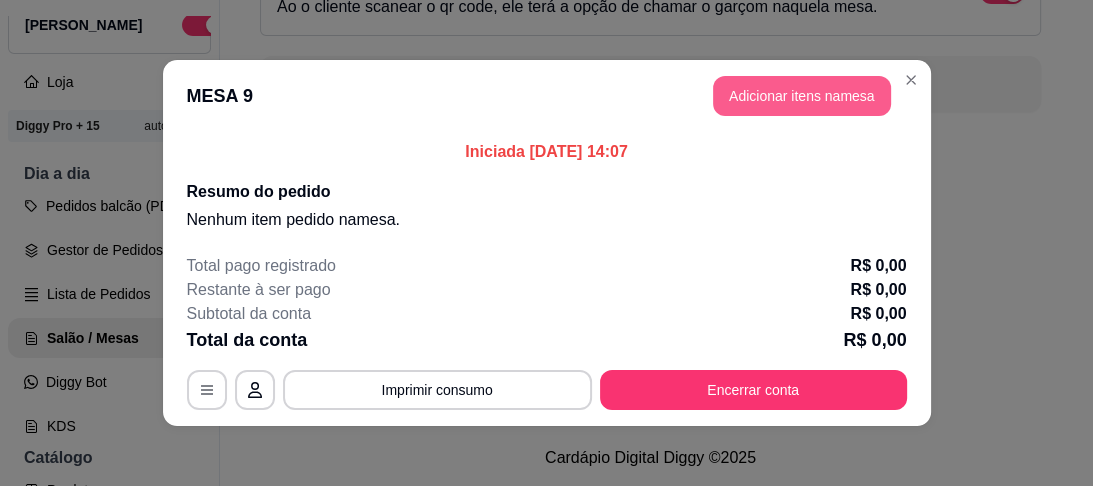 click on "Adicionar itens na  mesa" at bounding box center (802, 96) 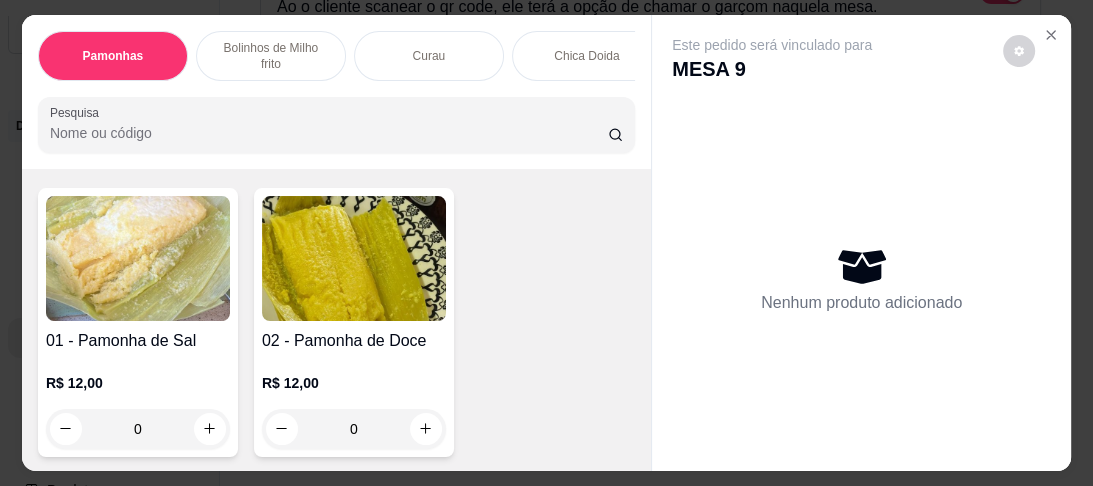 scroll, scrollTop: 160, scrollLeft: 0, axis: vertical 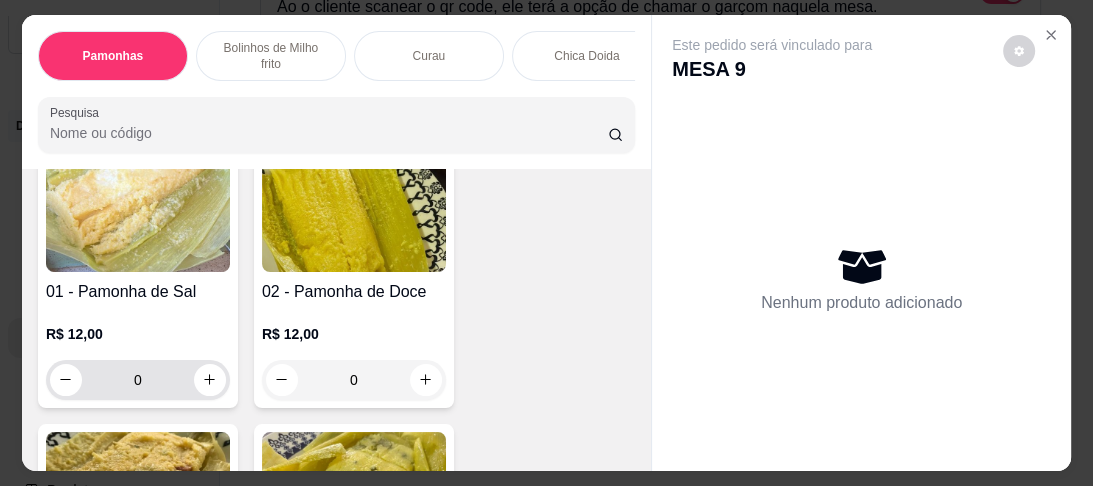 click on "0" at bounding box center [138, 380] 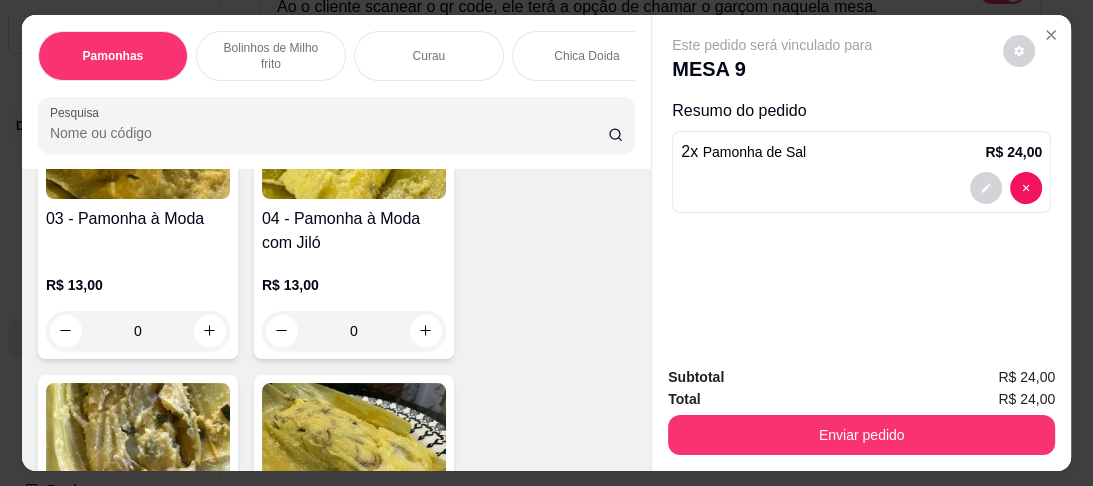 scroll, scrollTop: 560, scrollLeft: 0, axis: vertical 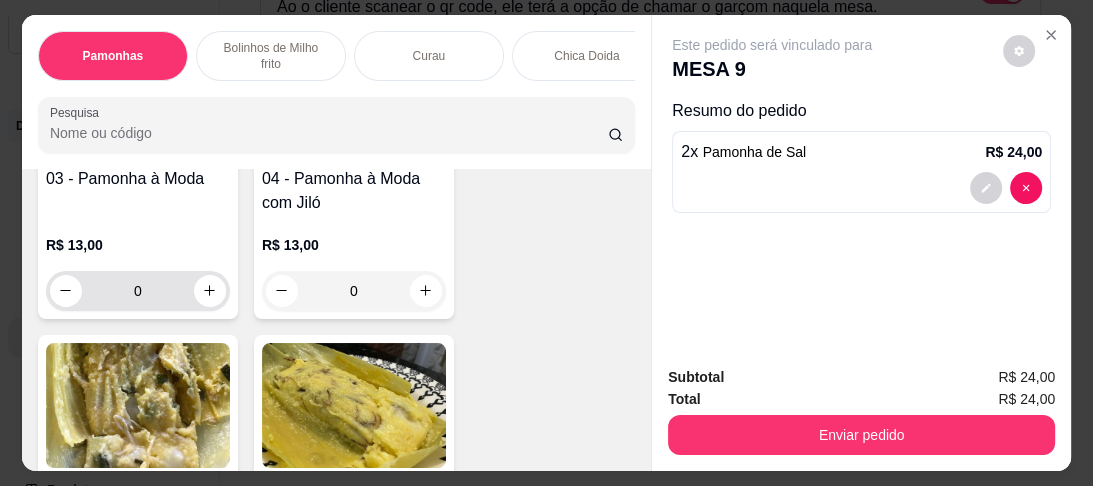 type on "2" 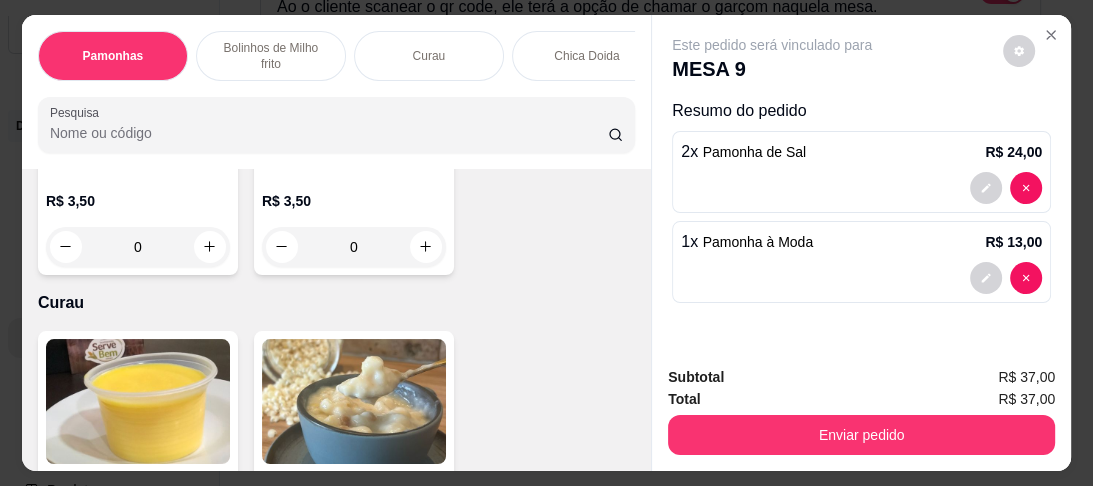 scroll, scrollTop: 1521, scrollLeft: 0, axis: vertical 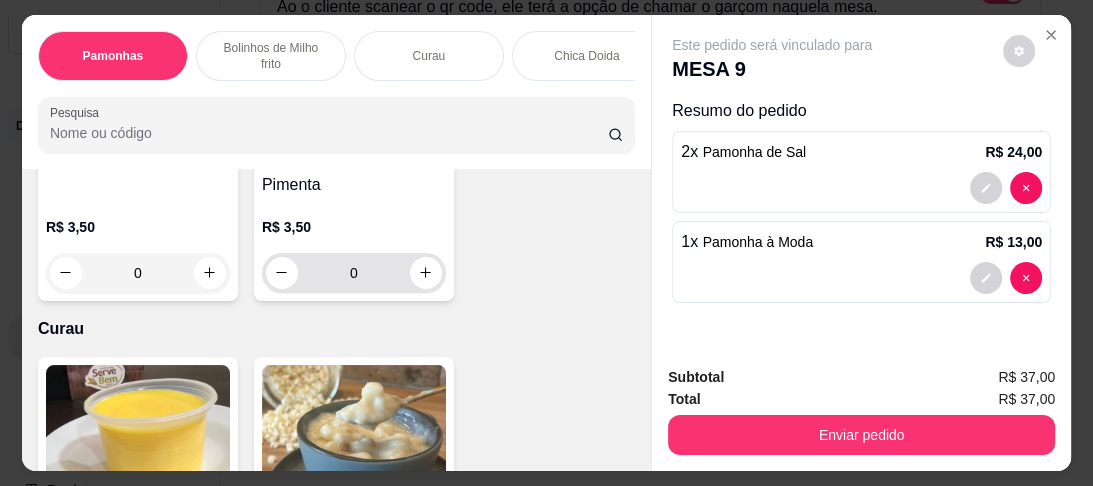 type on "1" 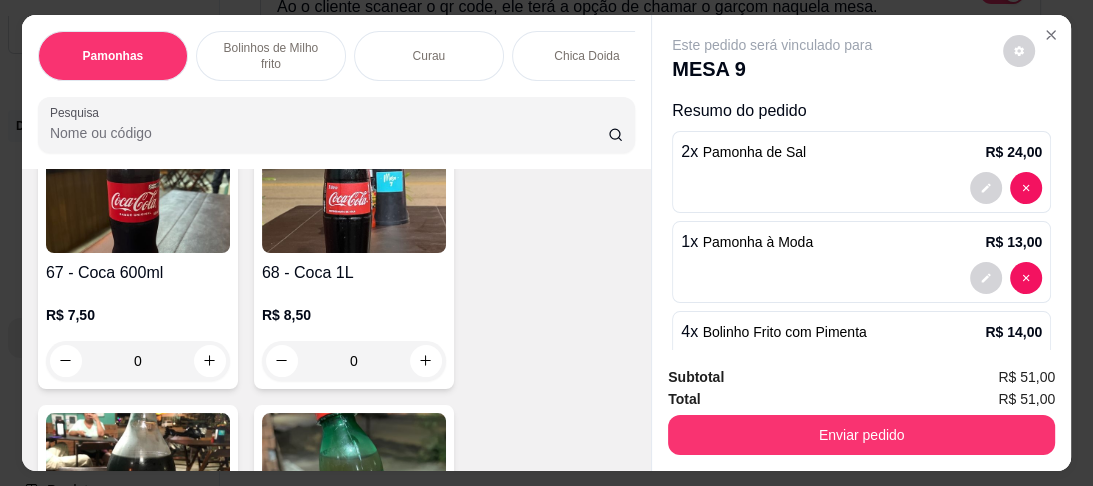 scroll, scrollTop: 4241, scrollLeft: 0, axis: vertical 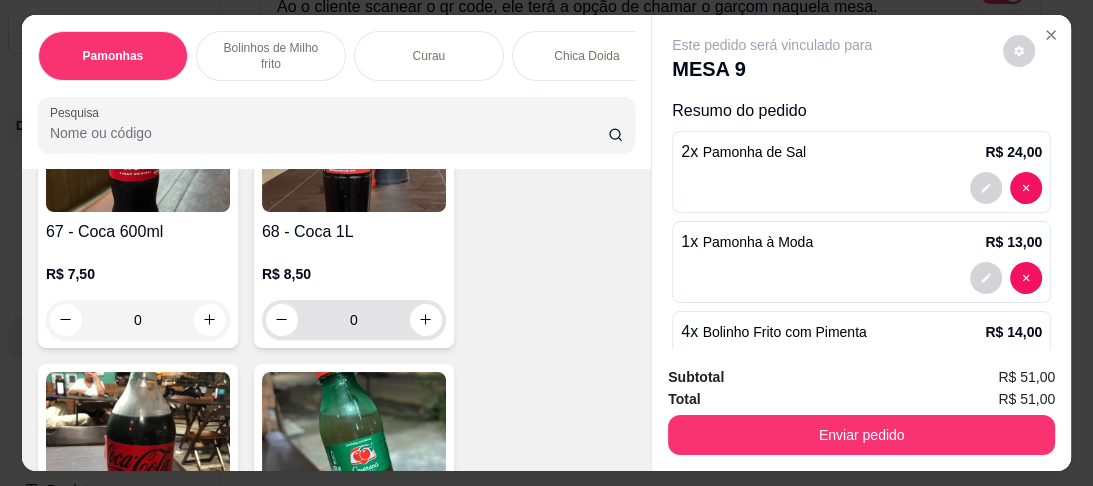 type on "4" 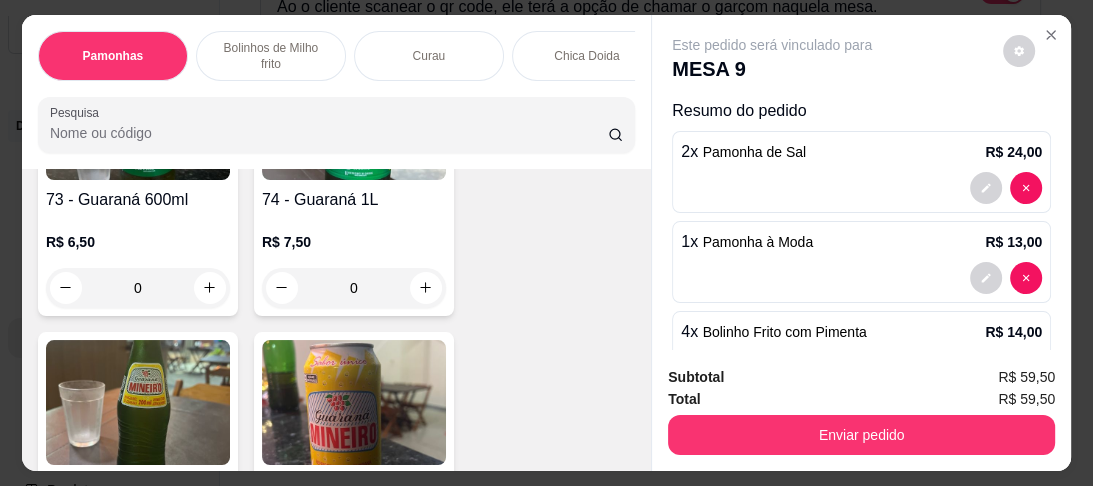 scroll, scrollTop: 5201, scrollLeft: 0, axis: vertical 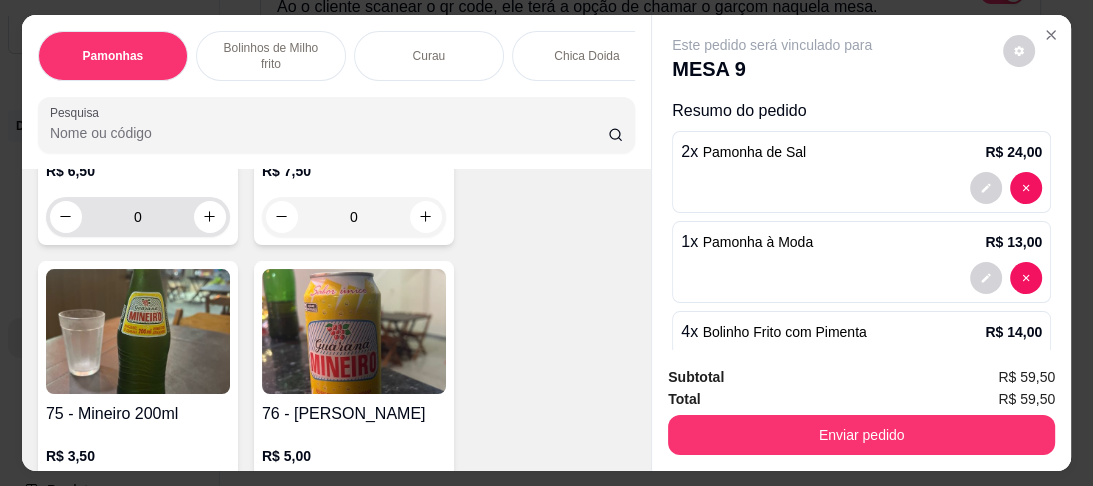type on "1" 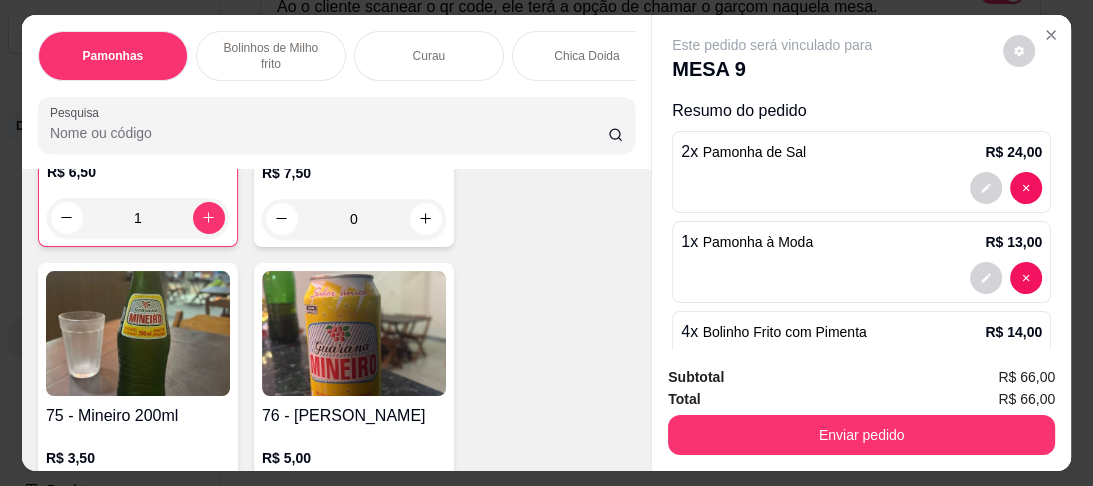 scroll, scrollTop: 5202, scrollLeft: 0, axis: vertical 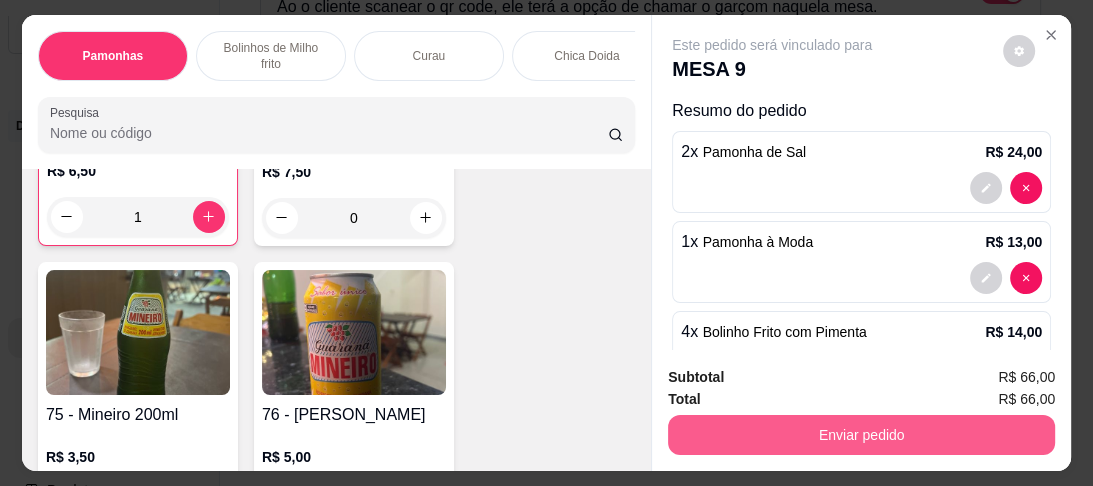 type on "1" 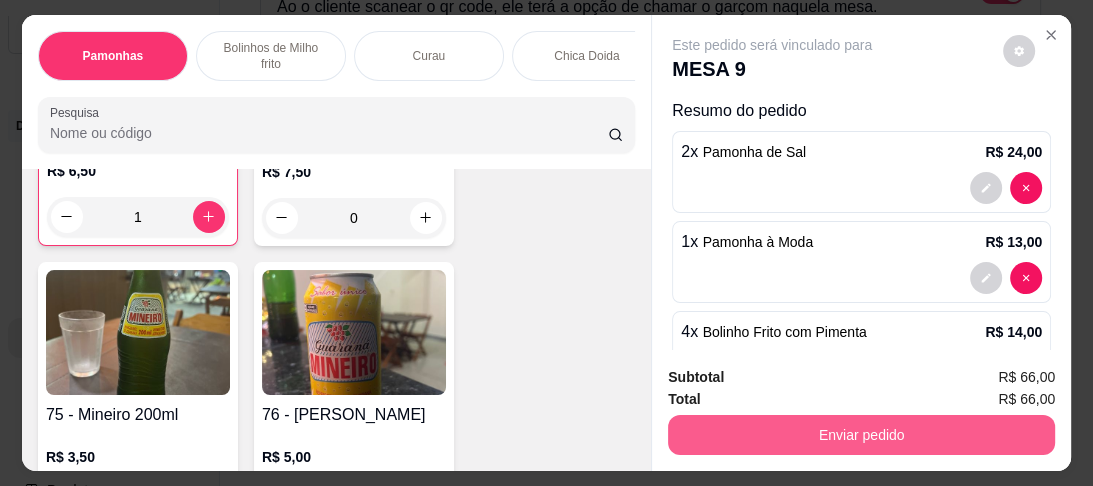 click on "Enviar pedido" at bounding box center (861, 435) 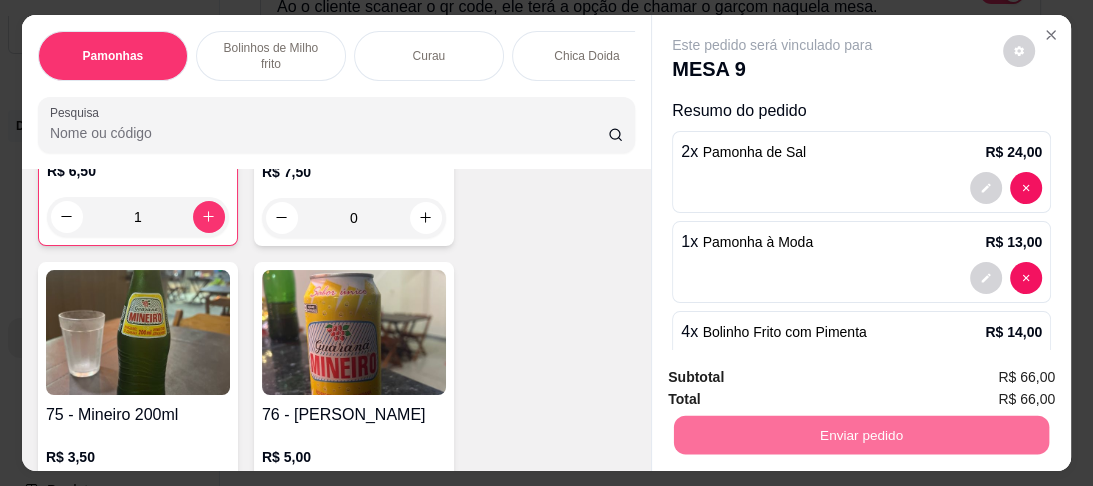 click on "Não registrar e enviar pedido" at bounding box center (797, 380) 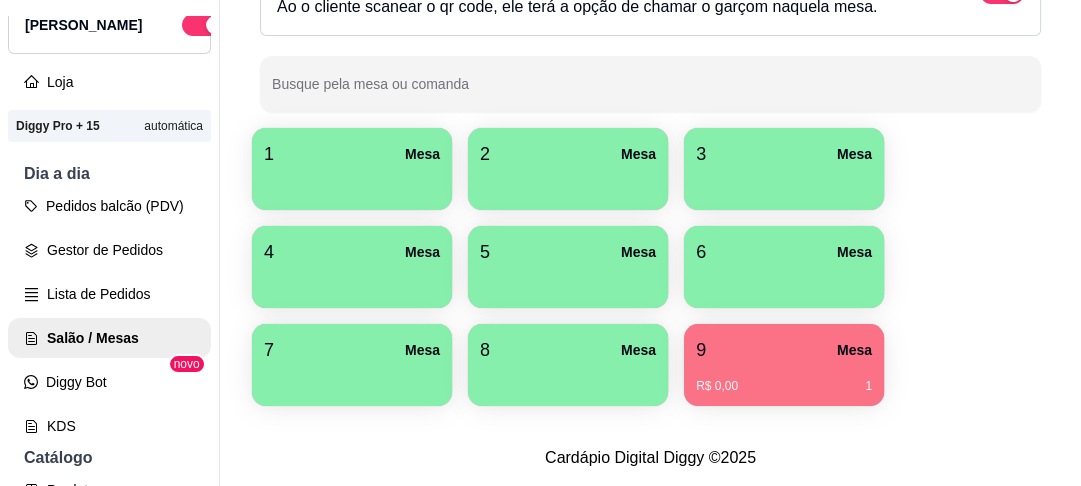 click on "1 Mesa 2 Mesa 3 Mesa 4 Mesa 5 Mesa 6 Mesa 7 Mesa 8 Mesa 9 Mesa R$ 0,00 1" at bounding box center [650, 267] 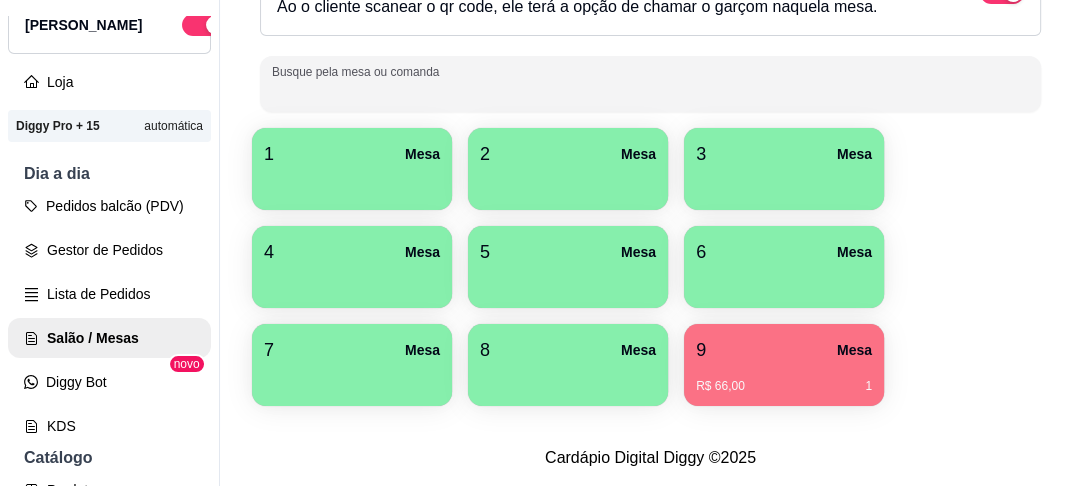 click on "Busque pela mesa ou comanda" at bounding box center (650, 92) 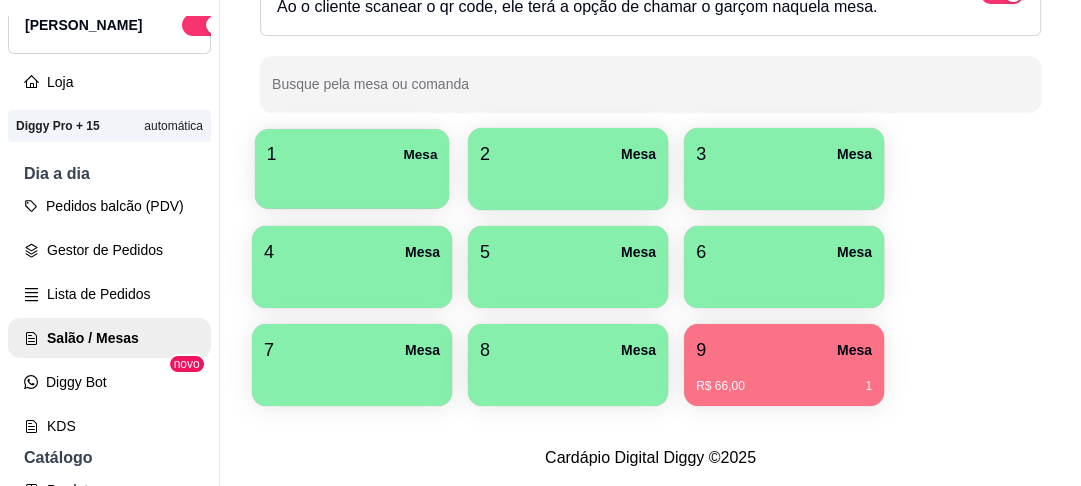 click on "1 Mesa" at bounding box center (352, 169) 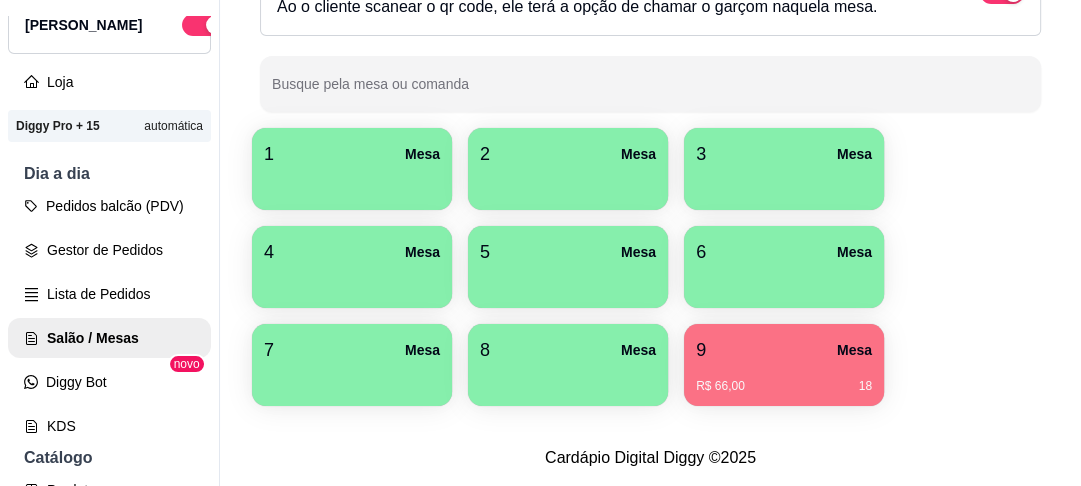click on "6 Mesa" at bounding box center [784, 267] 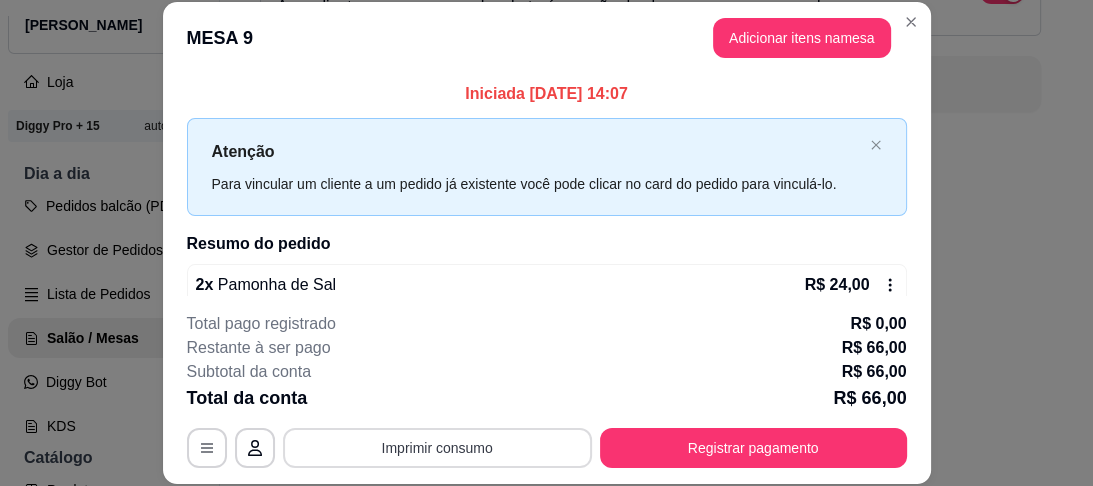 click on "Imprimir consumo" at bounding box center (437, 448) 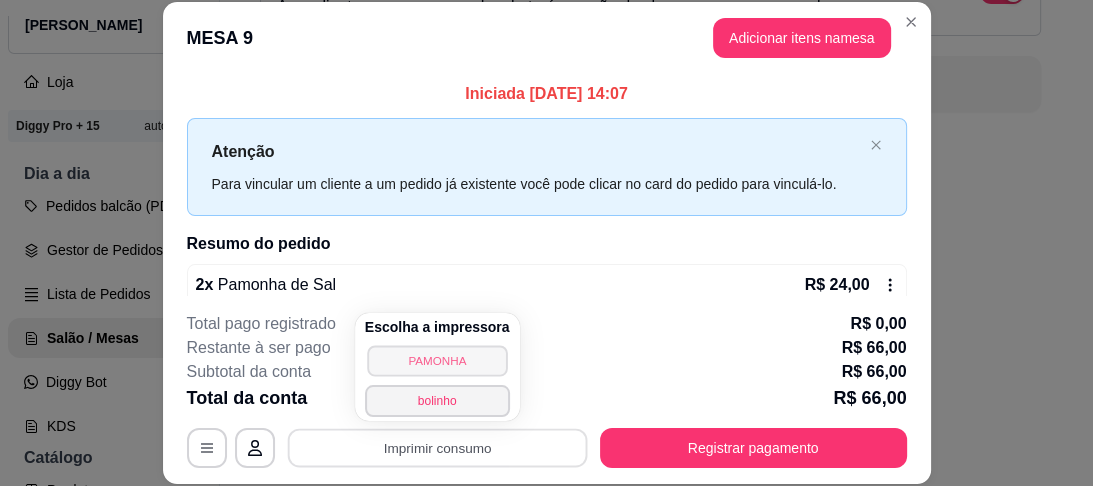 click on "PAMONHA" at bounding box center [437, 360] 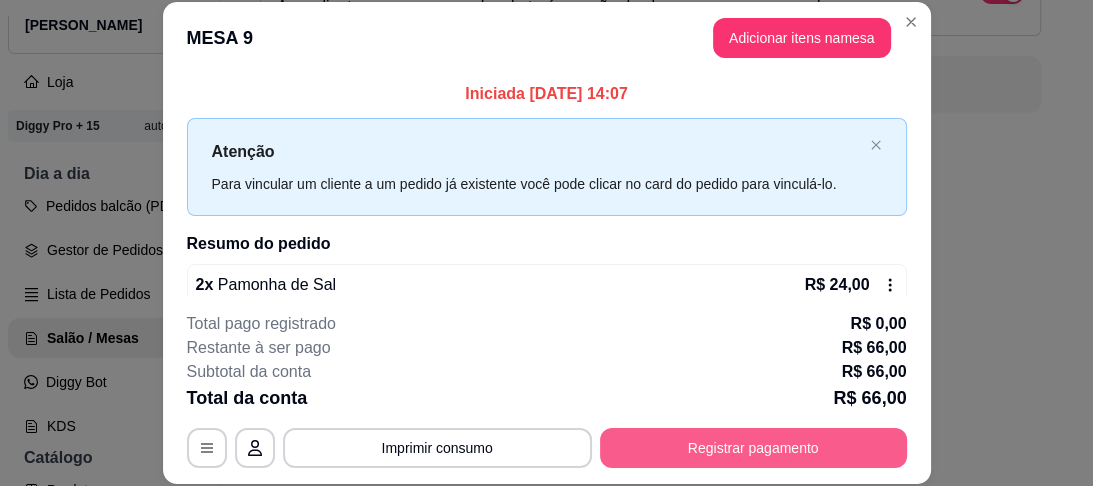 click on "Registrar pagamento" at bounding box center [753, 448] 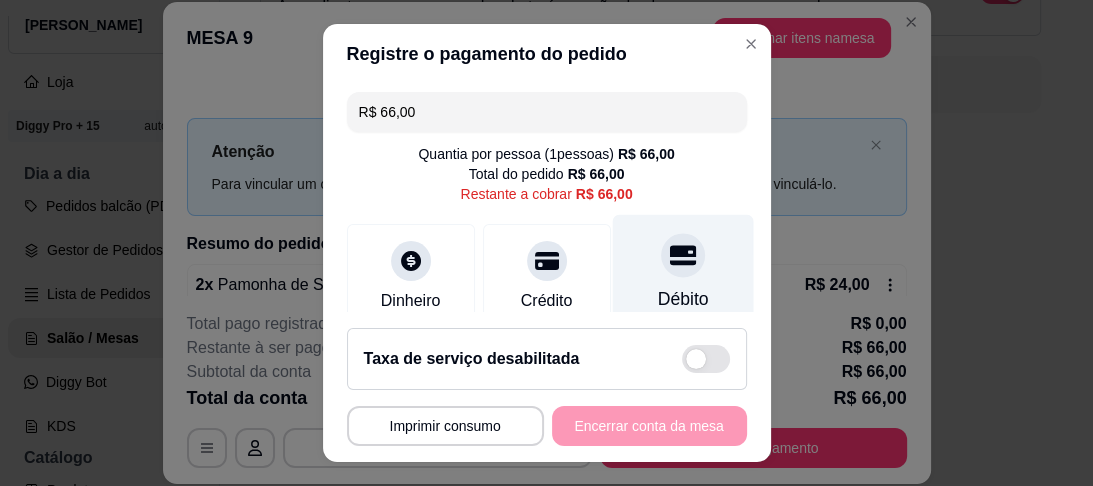 click at bounding box center (683, 256) 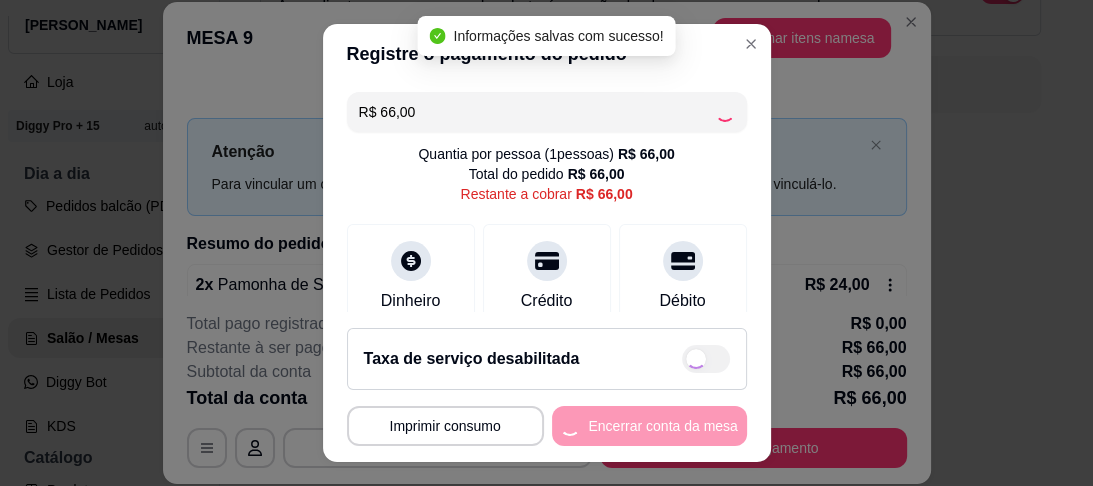 type on "R$ 0,00" 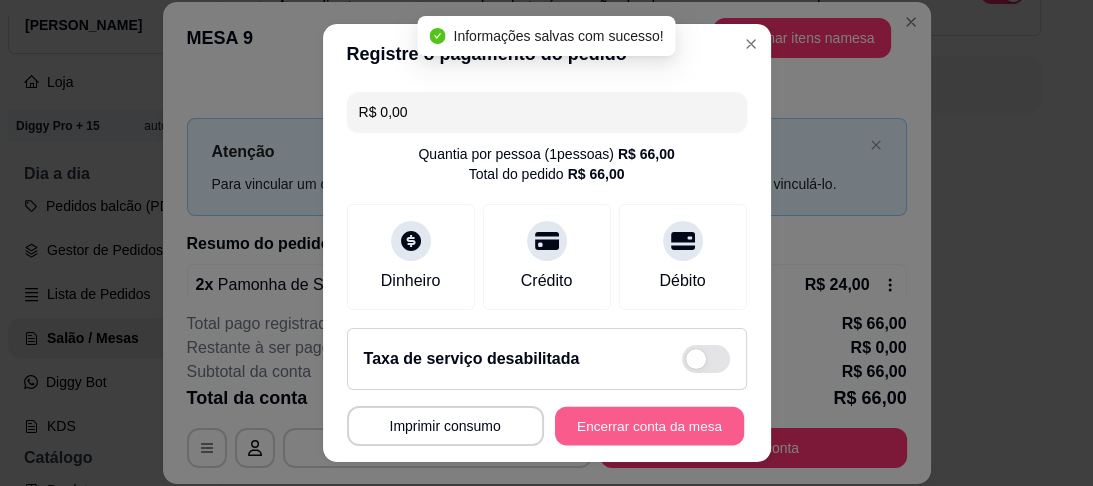 click on "Encerrar conta da mesa" at bounding box center [649, 425] 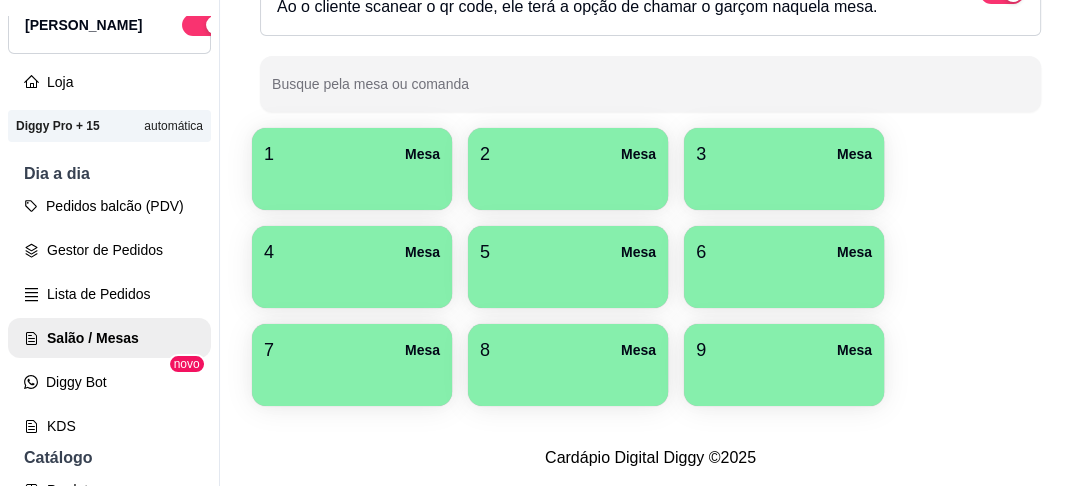 click at bounding box center (352, 281) 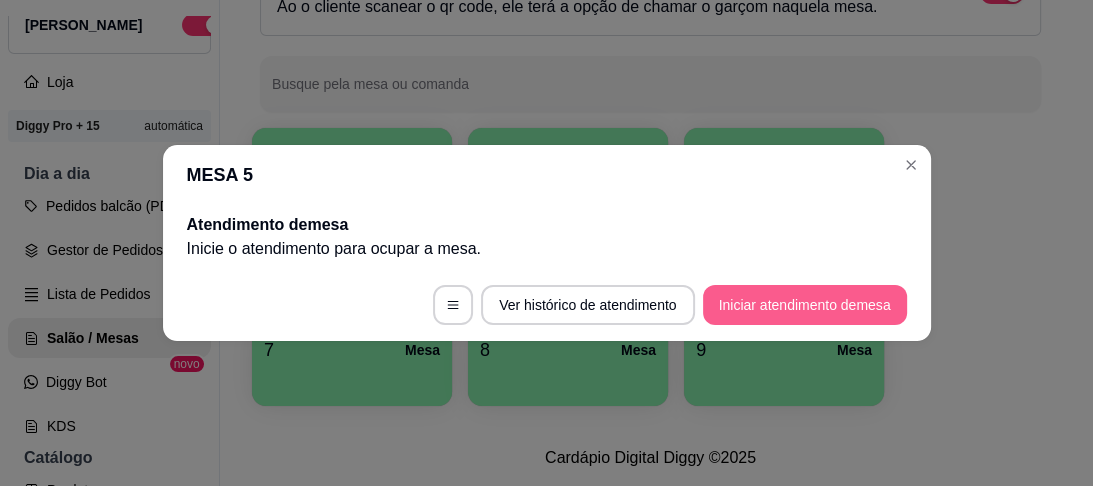 click on "Iniciar atendimento de  mesa" at bounding box center [805, 305] 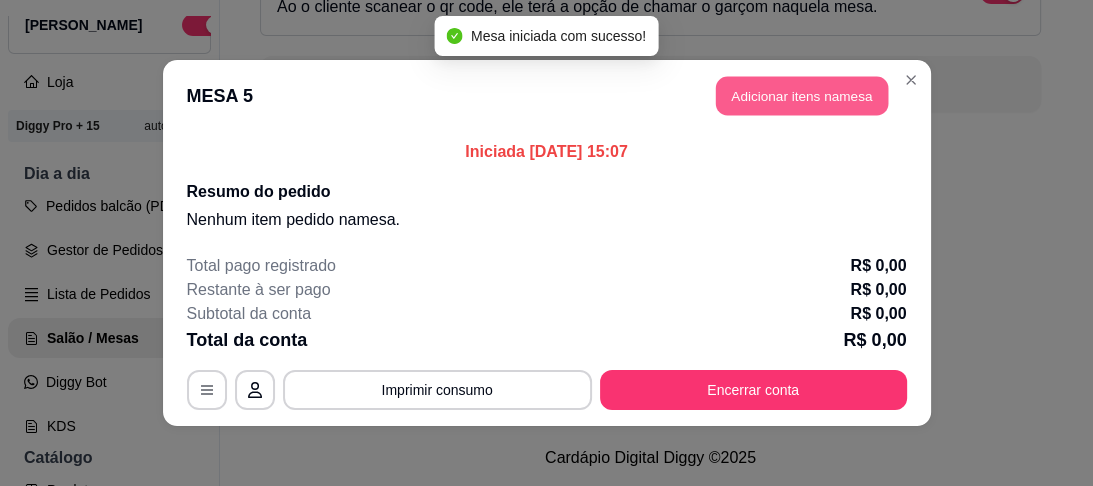 click on "Adicionar itens na  mesa" at bounding box center [802, 96] 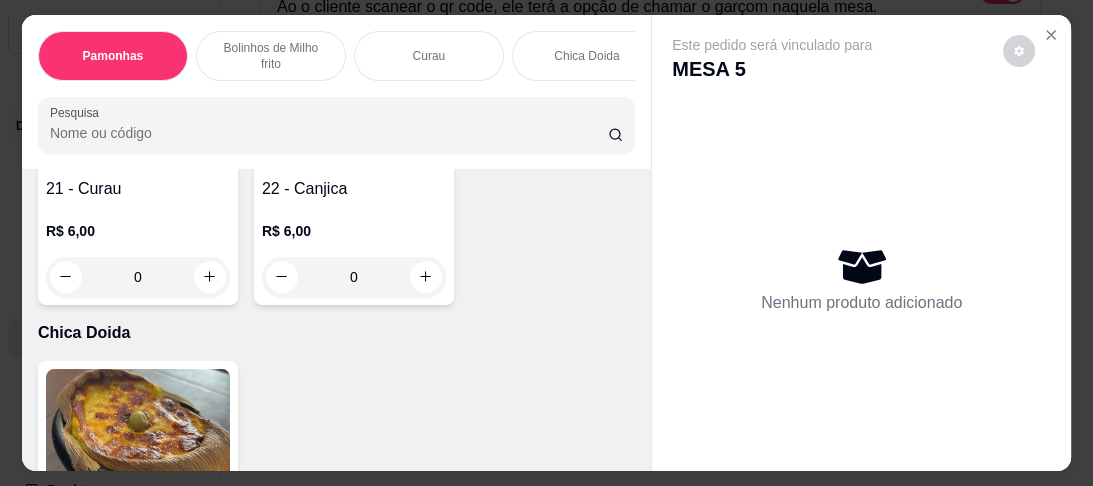 scroll, scrollTop: 2160, scrollLeft: 0, axis: vertical 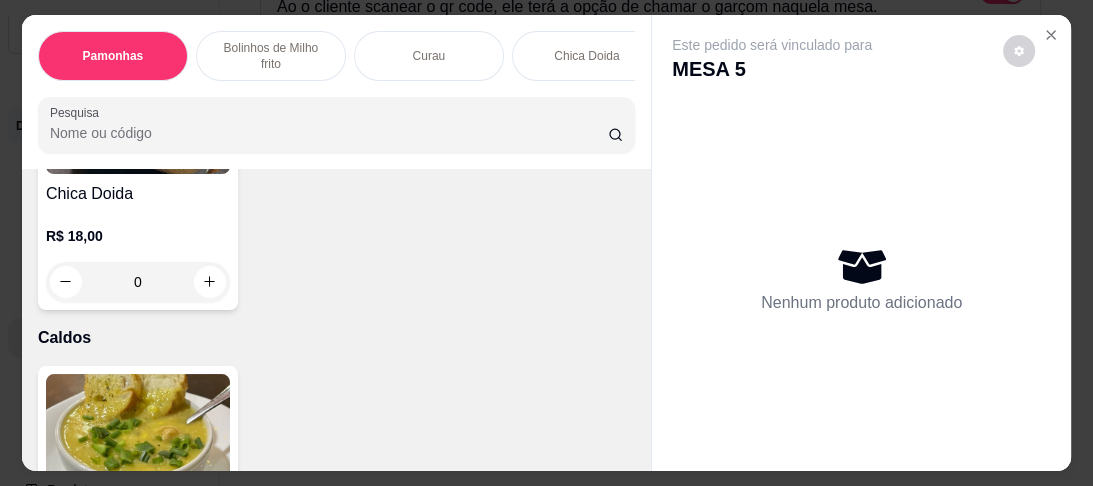 click on "0" at bounding box center (138, 282) 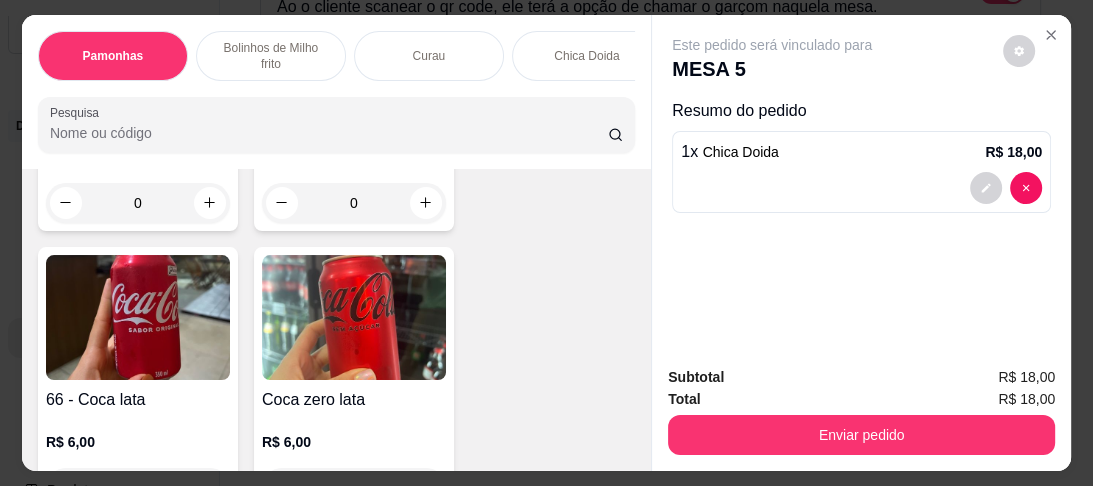 scroll, scrollTop: 3600, scrollLeft: 0, axis: vertical 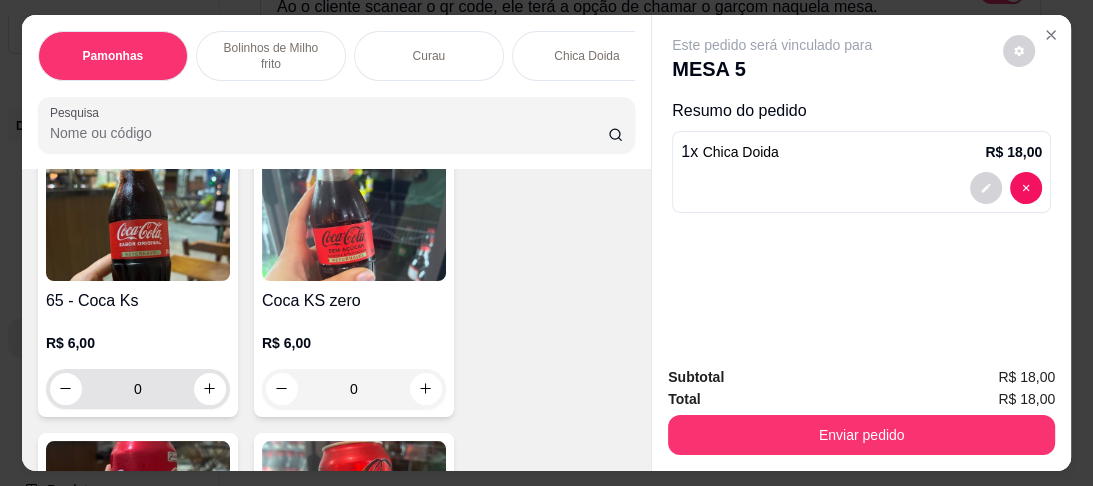 type on "1" 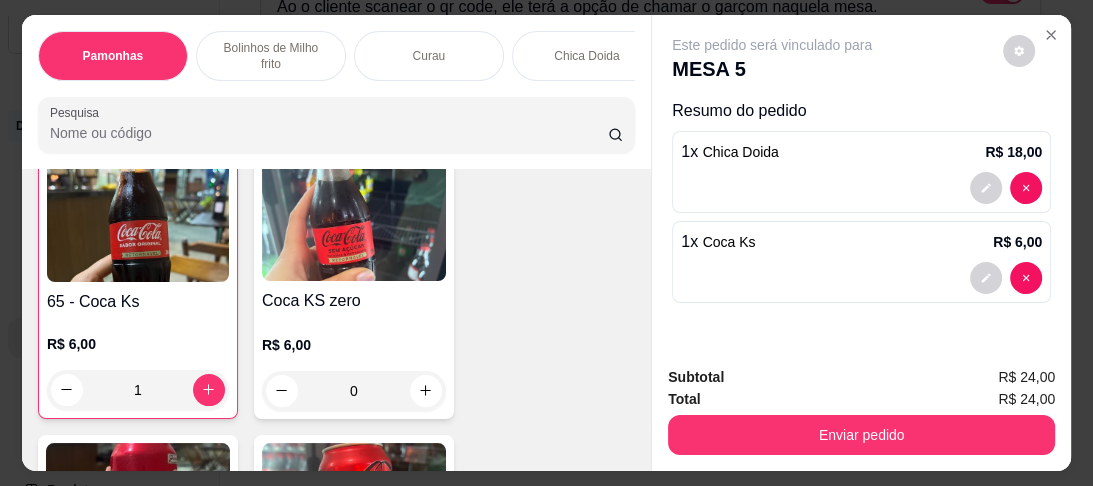 scroll, scrollTop: 3601, scrollLeft: 0, axis: vertical 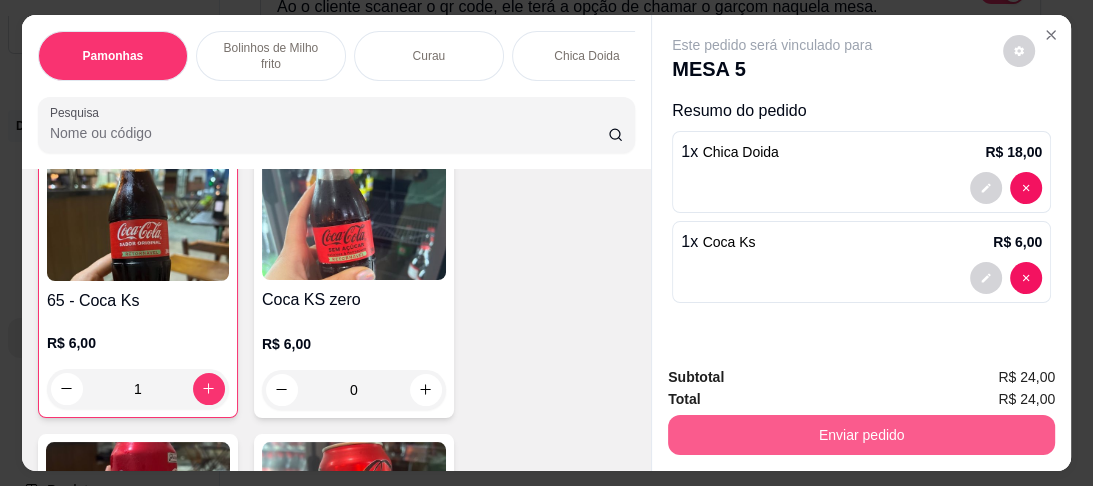type on "1" 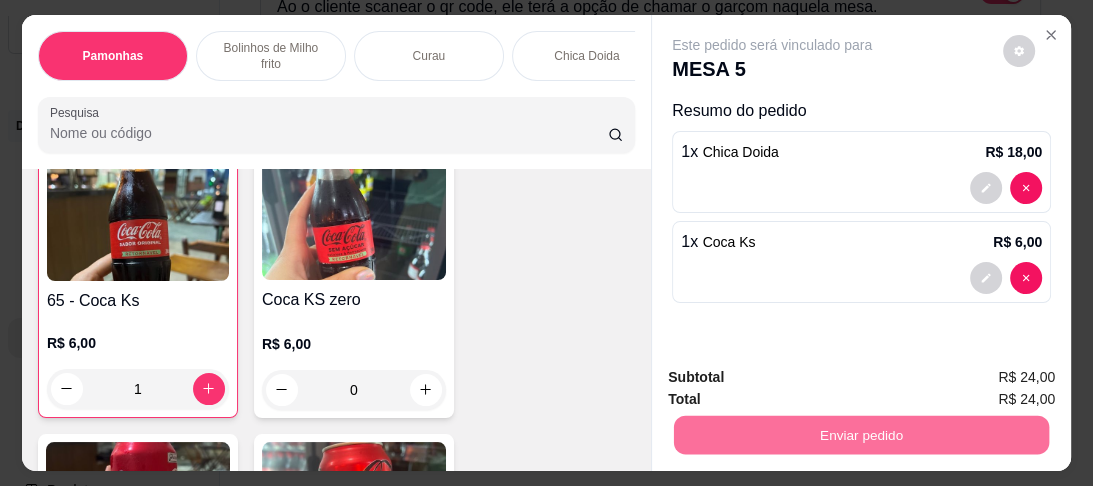 click on "Não registrar e enviar pedido" at bounding box center (797, 380) 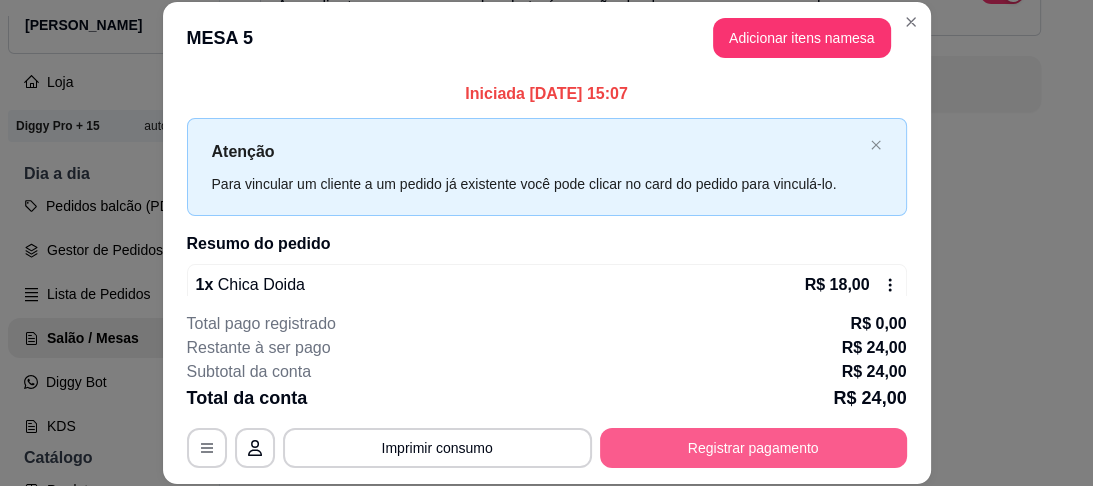 click on "Registrar pagamento" at bounding box center [753, 448] 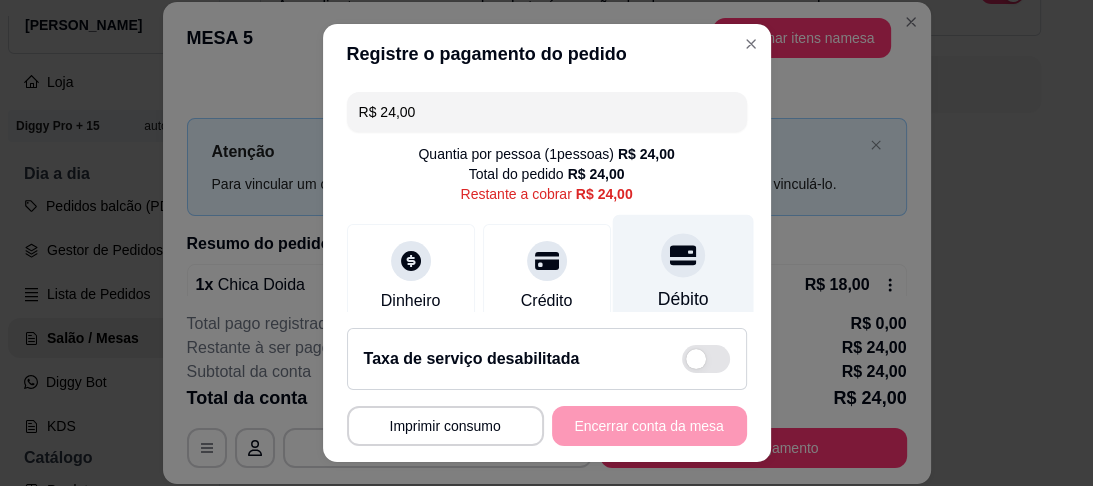 click at bounding box center (683, 256) 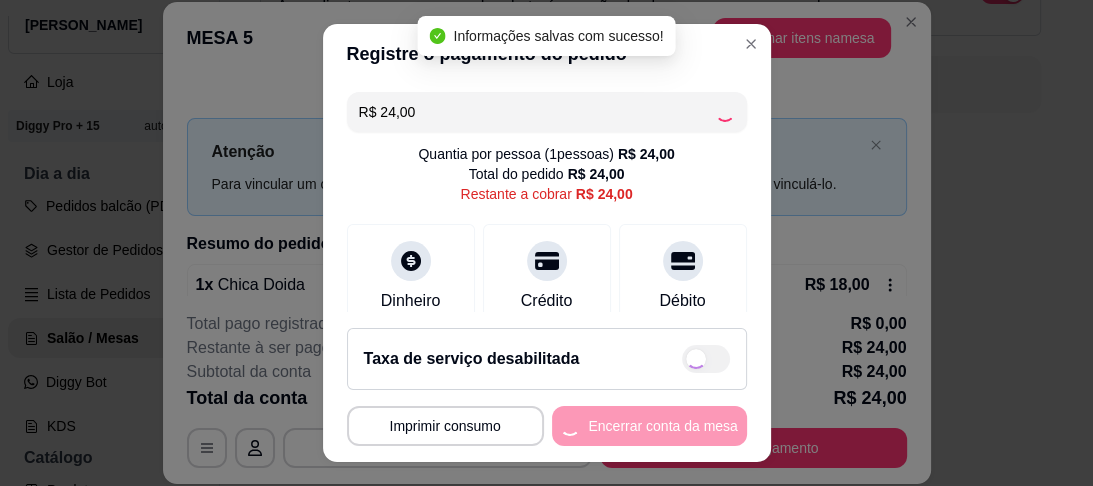 type on "R$ 0,00" 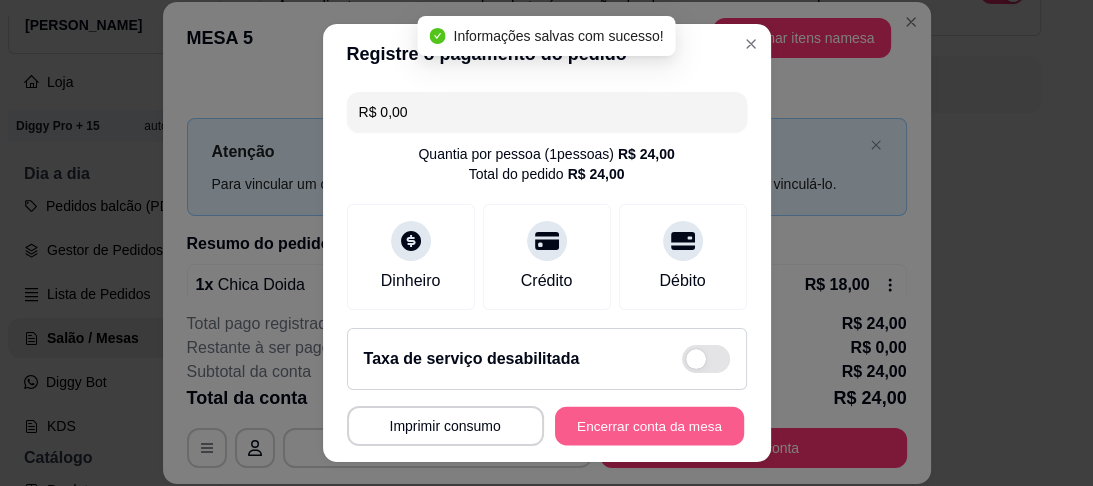 click on "Encerrar conta da mesa" at bounding box center [649, 425] 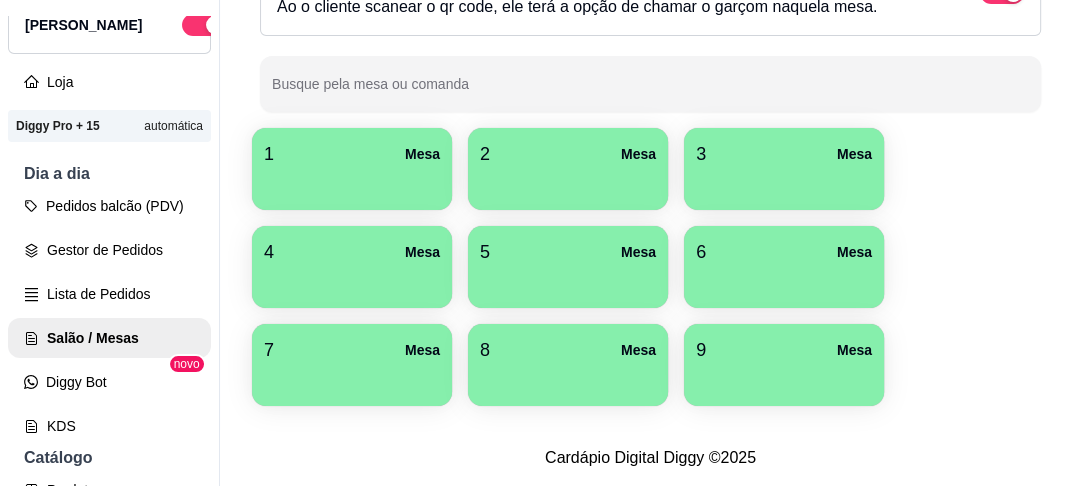 click on "5 Mesa" at bounding box center (568, 267) 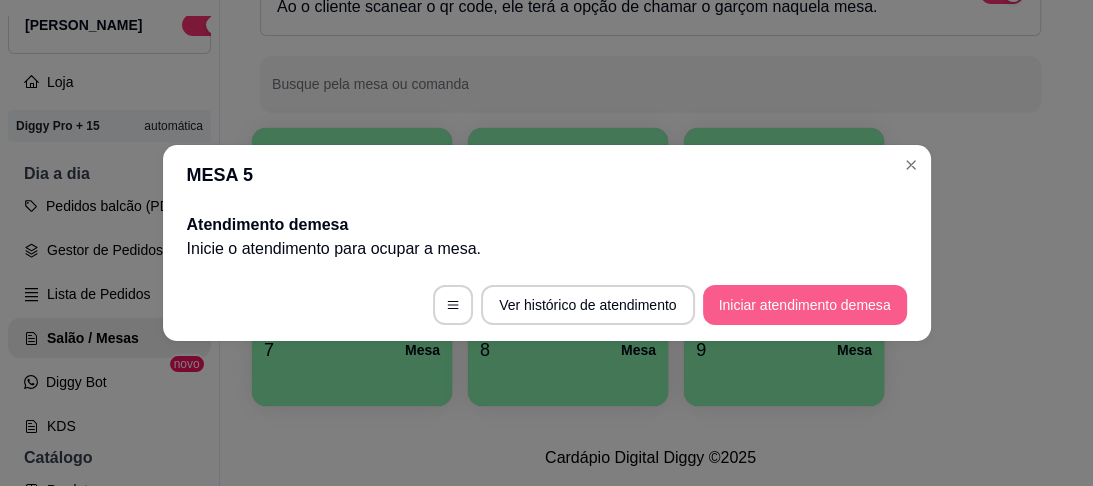 click on "Iniciar atendimento de  mesa" at bounding box center (805, 305) 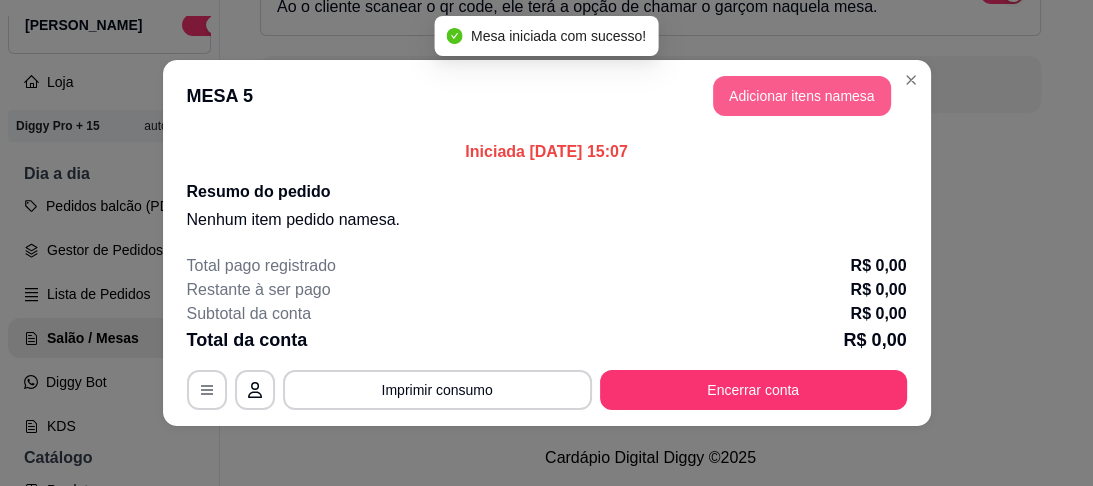 click on "Adicionar itens na  mesa" at bounding box center (802, 96) 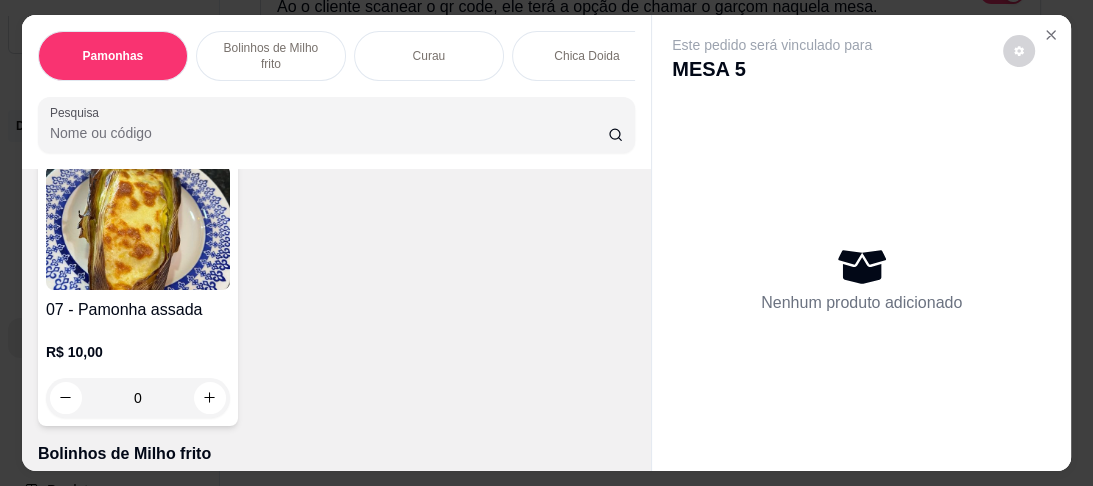 scroll, scrollTop: 1360, scrollLeft: 0, axis: vertical 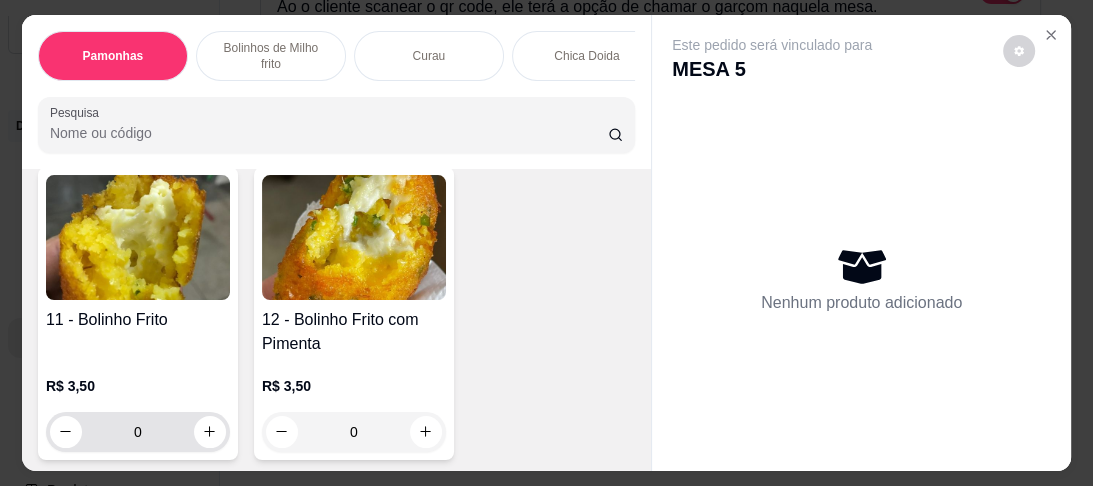 click on "0" at bounding box center (138, 432) 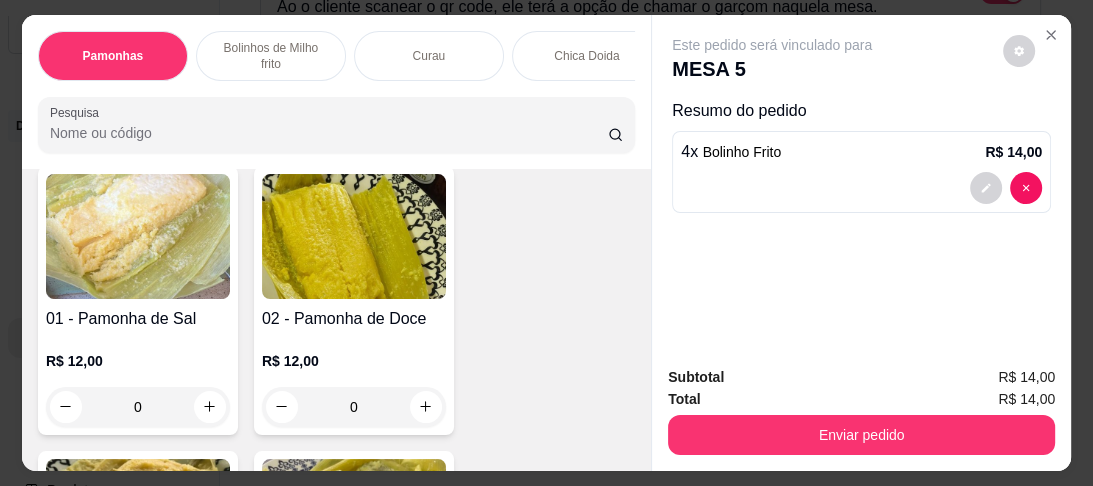 scroll, scrollTop: 160, scrollLeft: 0, axis: vertical 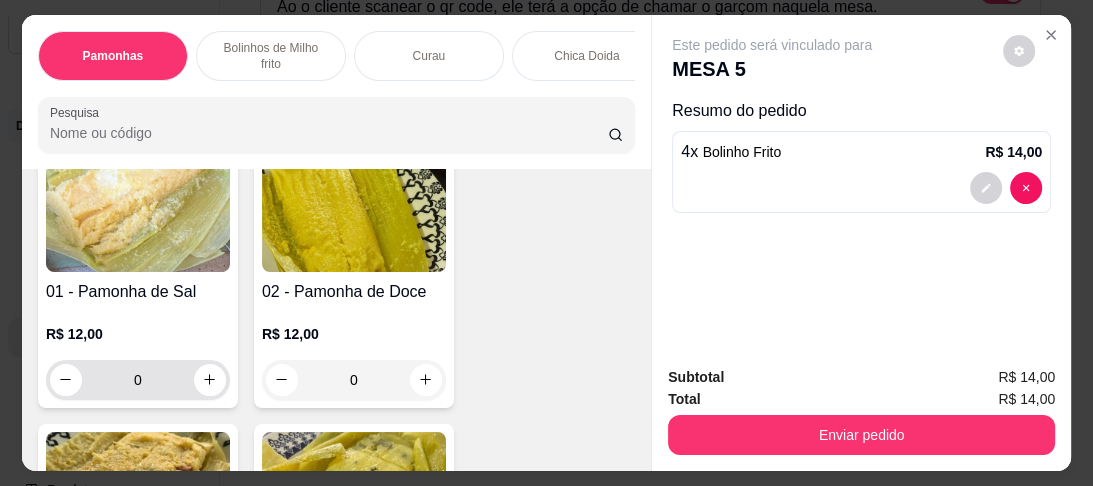 type on "4" 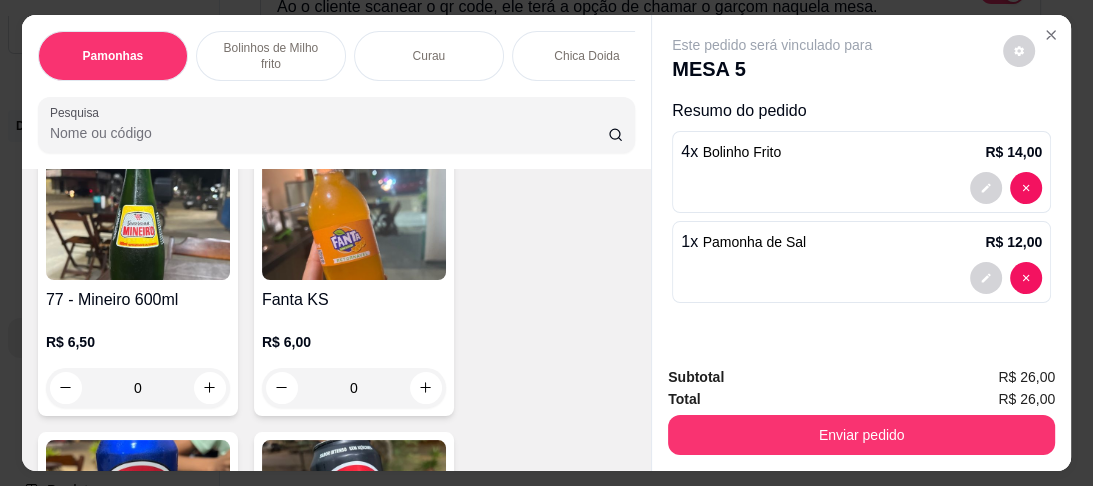 scroll, scrollTop: 5600, scrollLeft: 0, axis: vertical 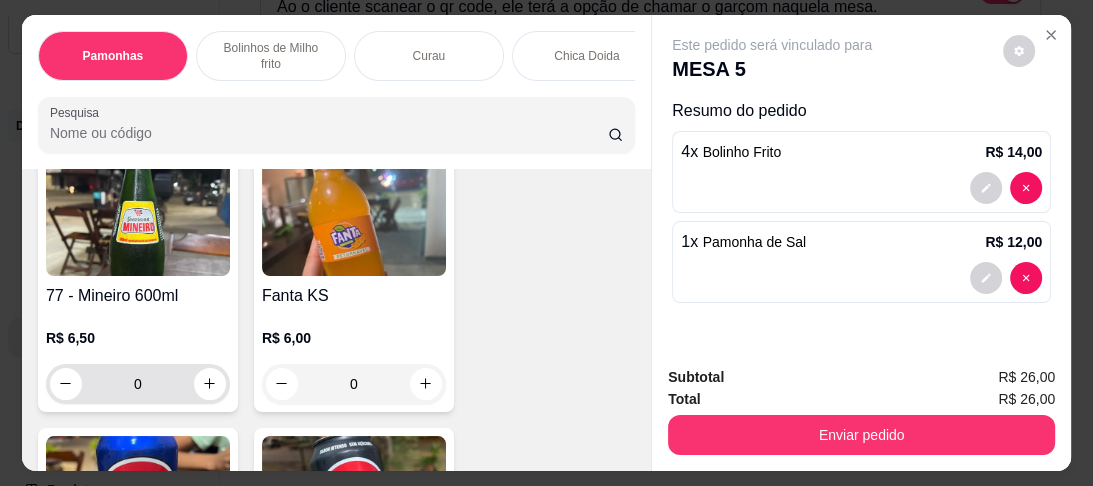 type on "1" 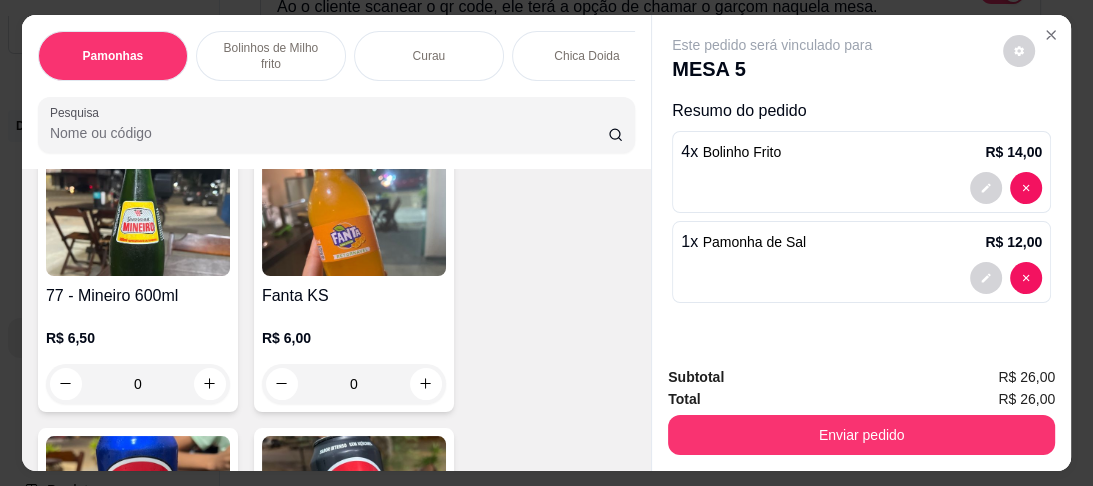 click on "0" at bounding box center [138, 384] 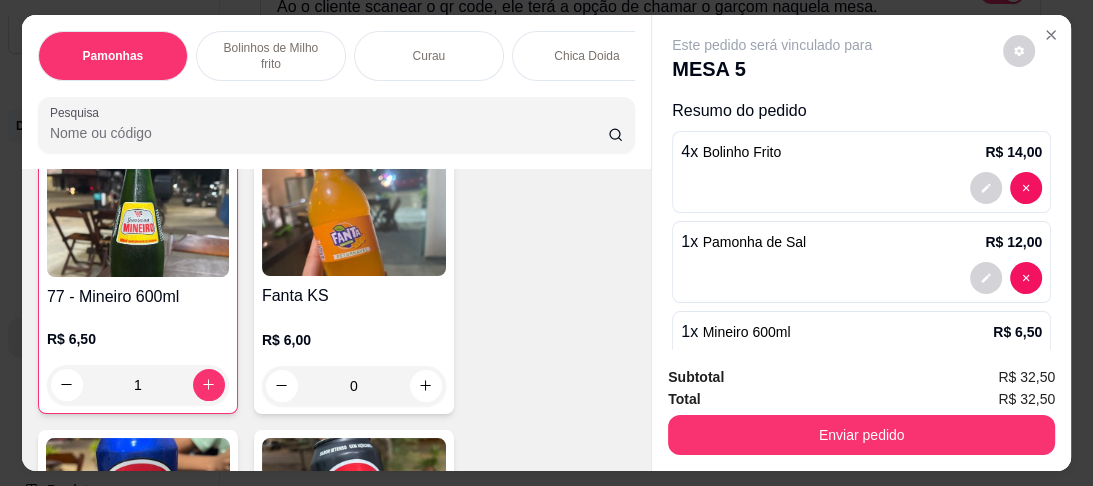 scroll, scrollTop: 5601, scrollLeft: 0, axis: vertical 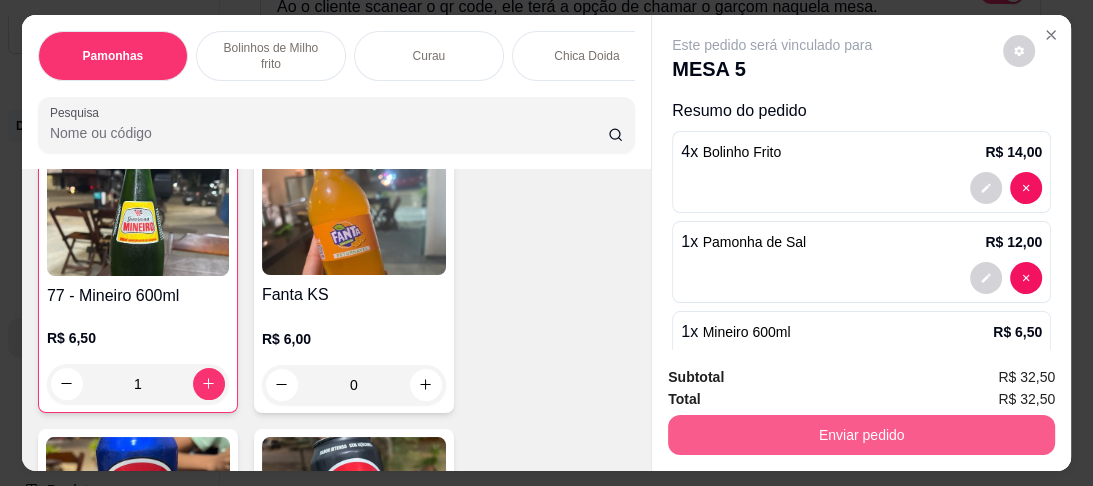 type on "1" 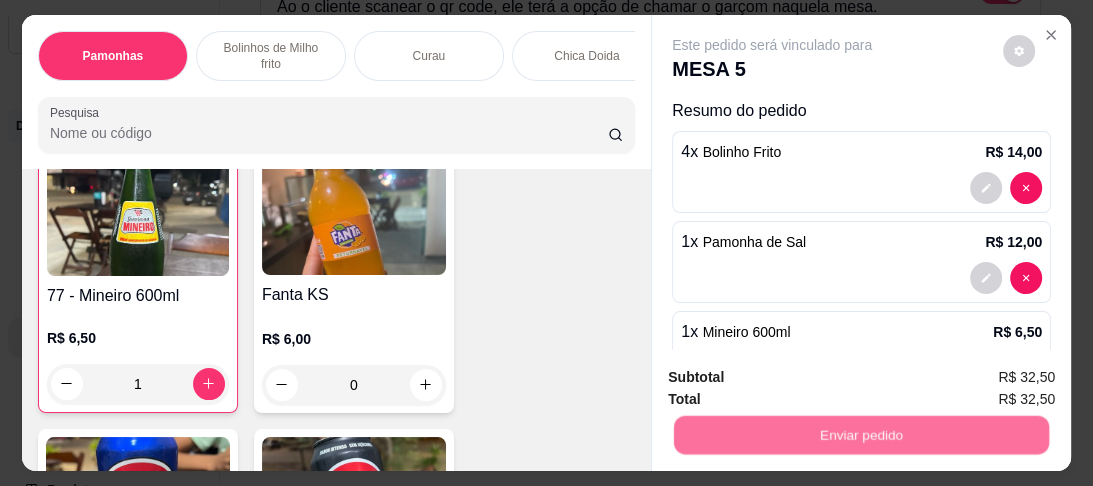 click on "Não registrar e enviar pedido" at bounding box center [797, 380] 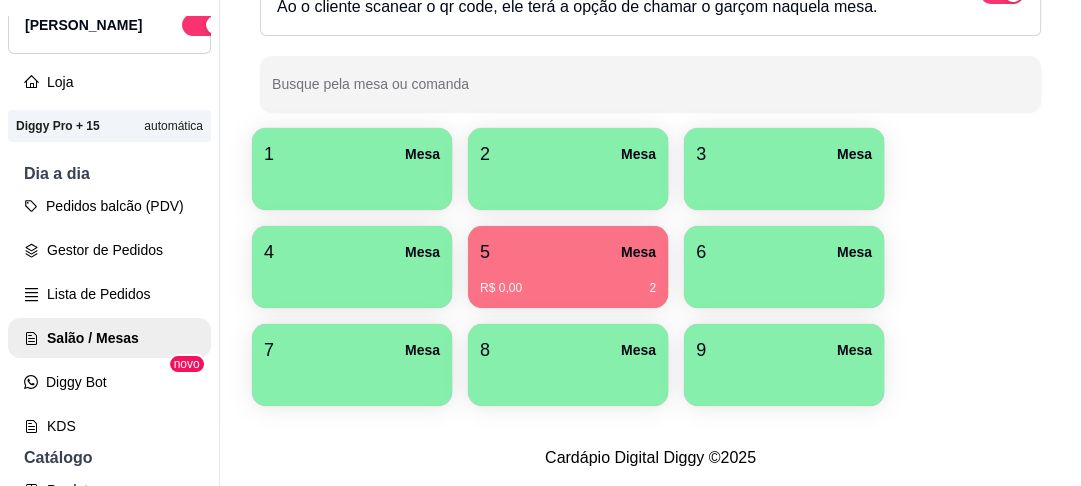 click at bounding box center (784, 379) 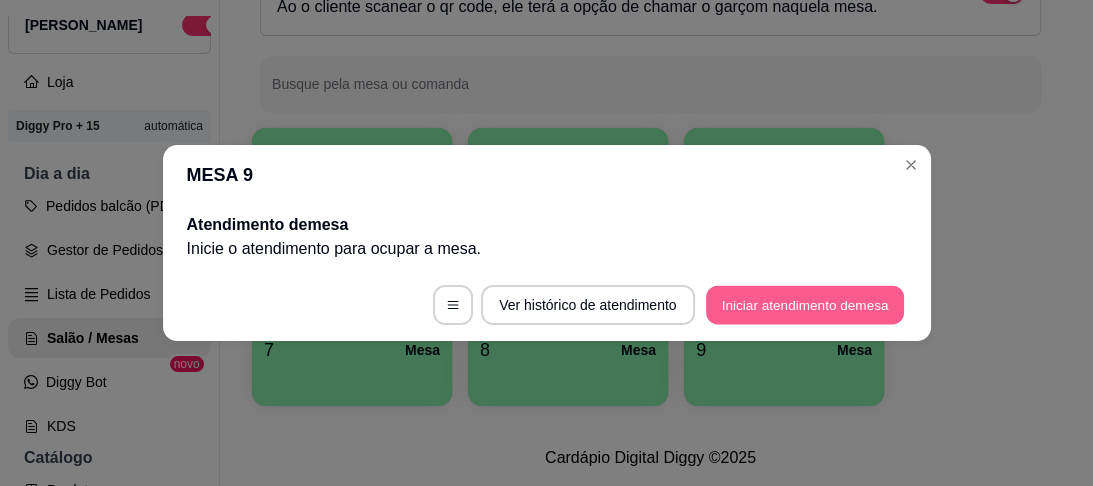 click on "Iniciar atendimento de  mesa" at bounding box center (805, 305) 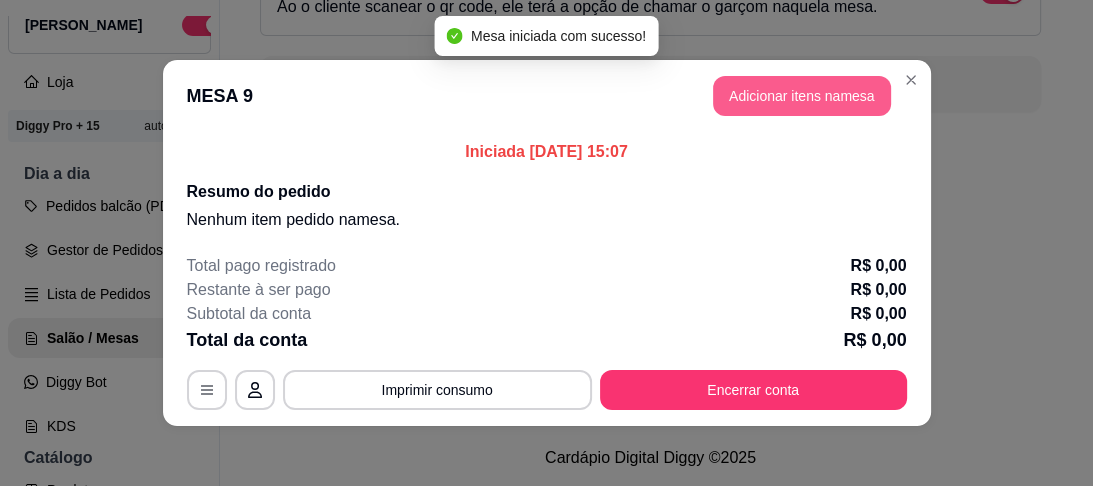 click on "Adicionar itens na  mesa" at bounding box center [802, 96] 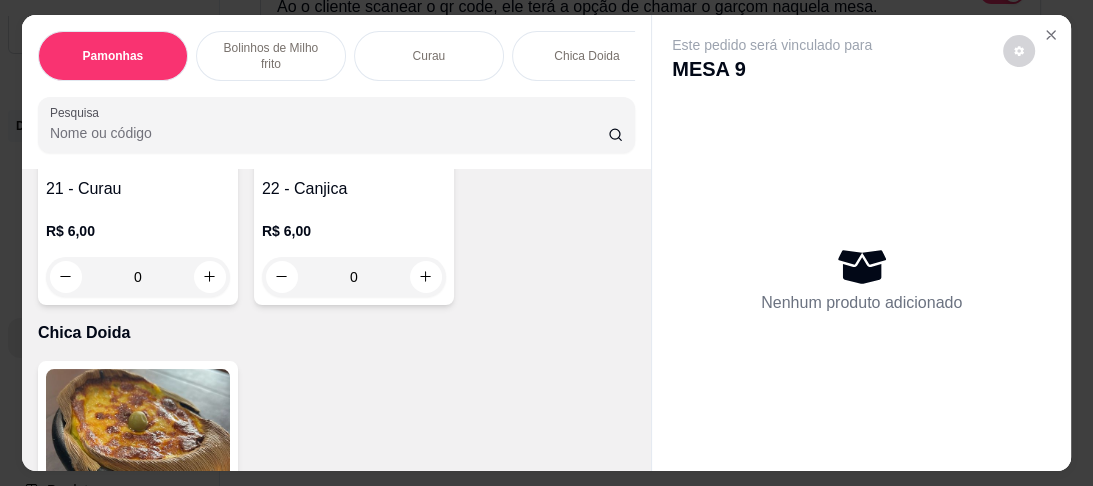 scroll, scrollTop: 1440, scrollLeft: 0, axis: vertical 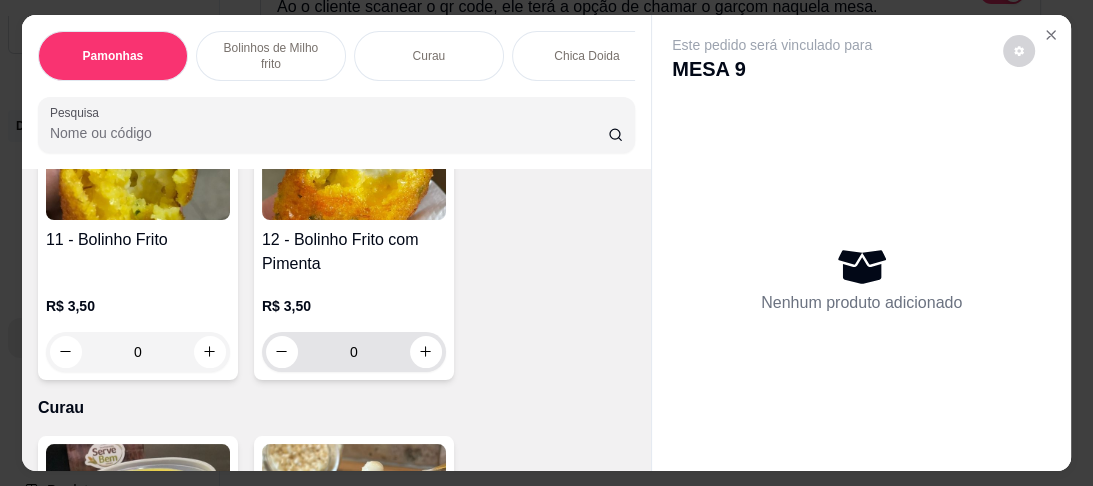click on "0" at bounding box center (354, 352) 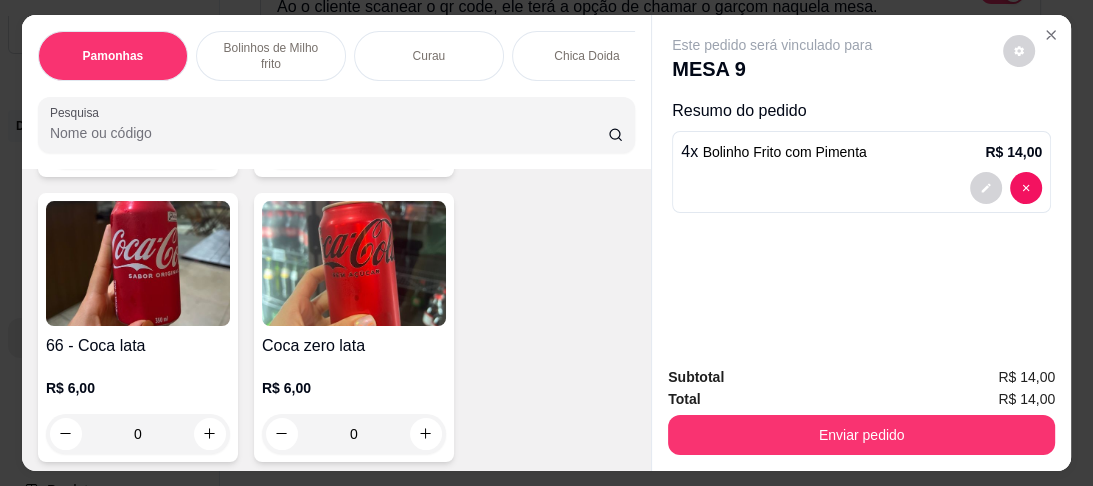 scroll, scrollTop: 3600, scrollLeft: 0, axis: vertical 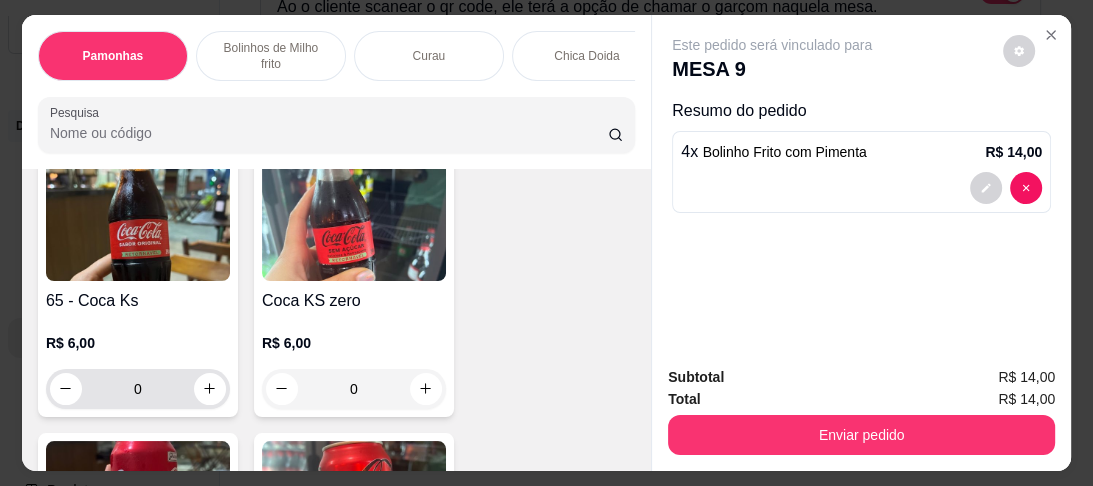 type on "4" 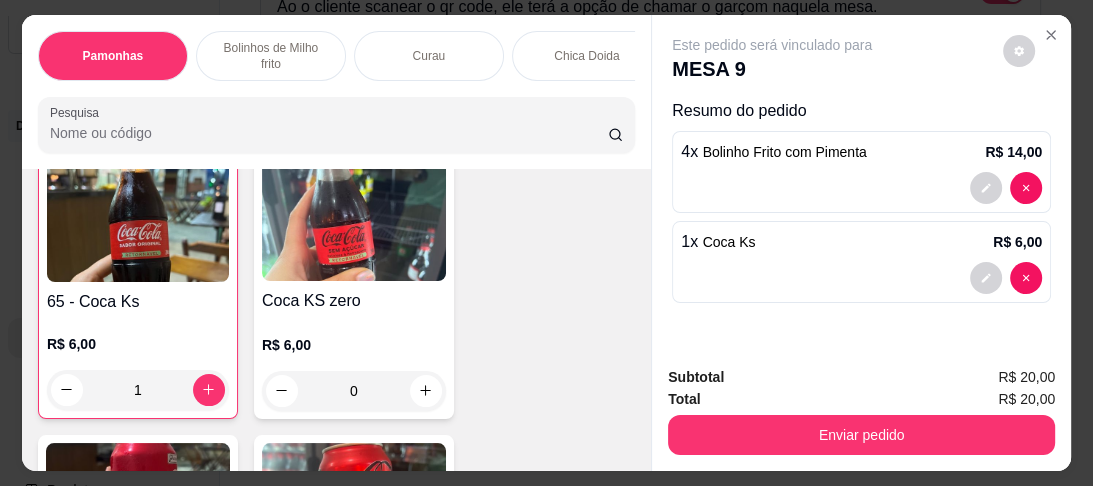 scroll, scrollTop: 3600, scrollLeft: 0, axis: vertical 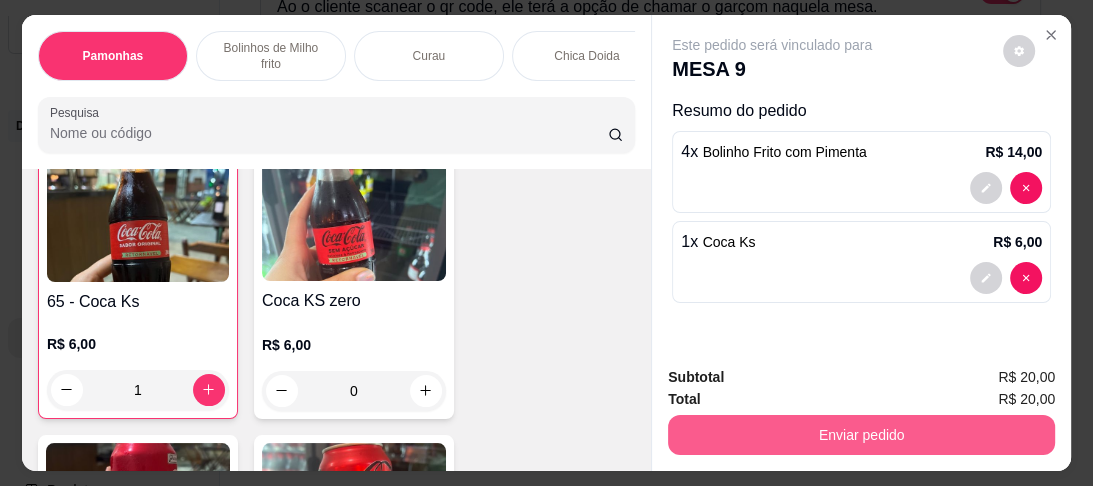 type on "1" 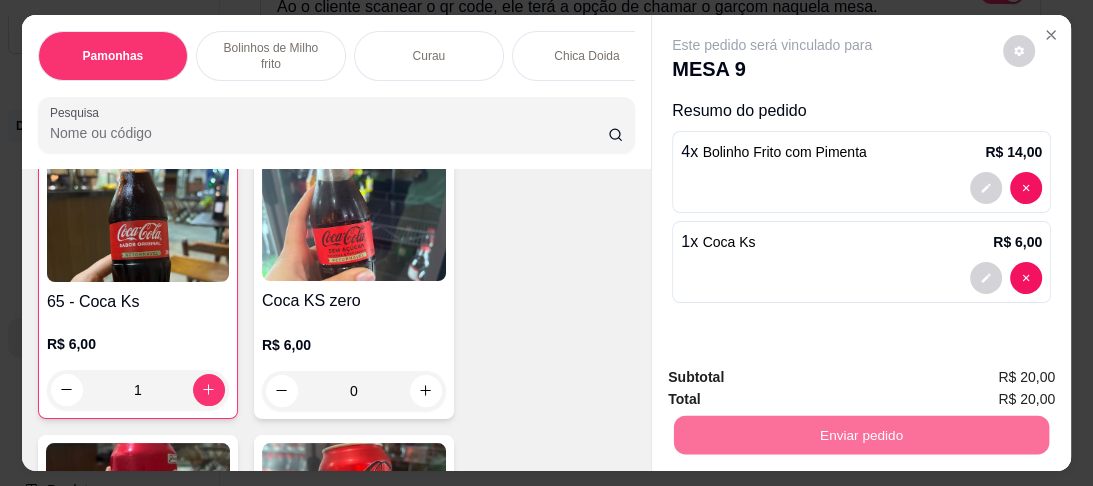 click on "Não registrar e enviar pedido" at bounding box center (797, 380) 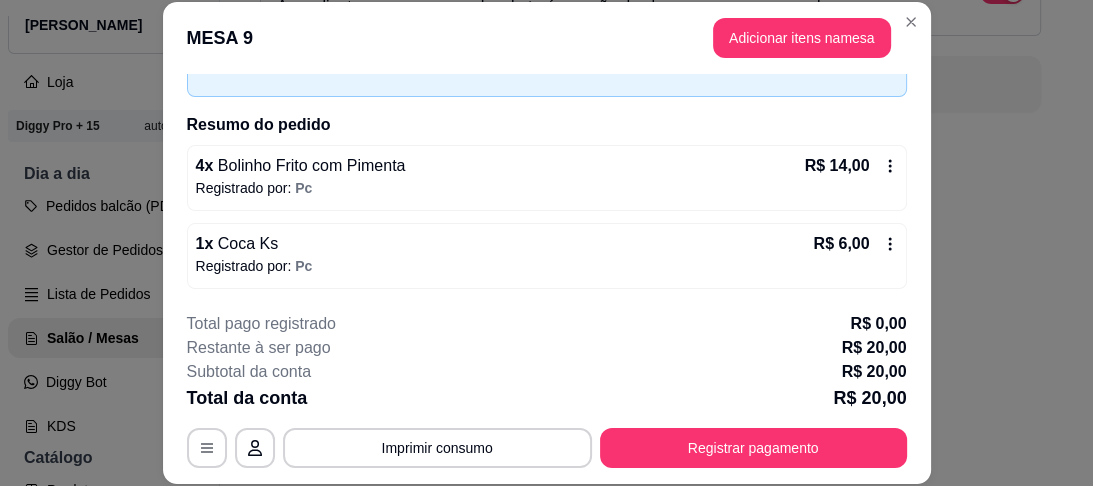 scroll, scrollTop: 0, scrollLeft: 0, axis: both 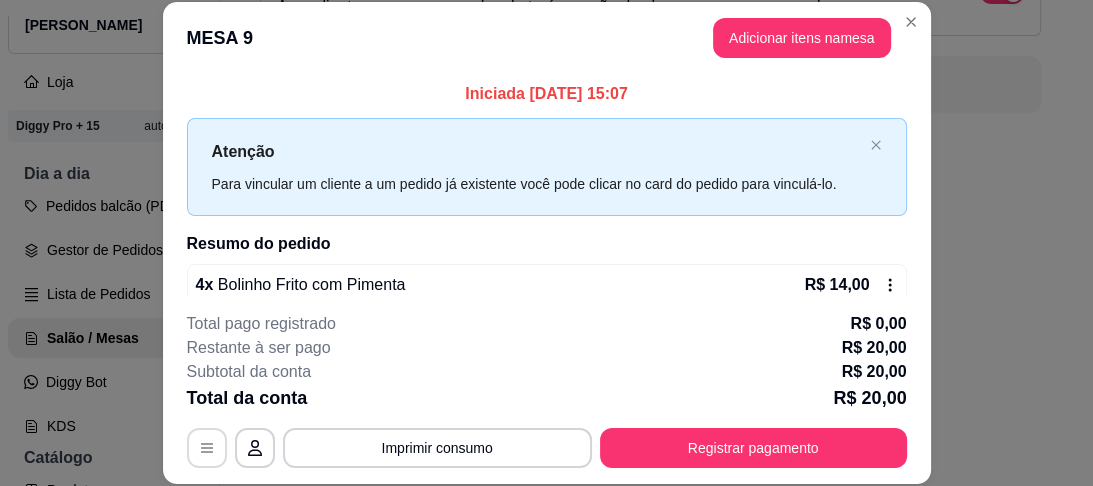 click at bounding box center [207, 448] 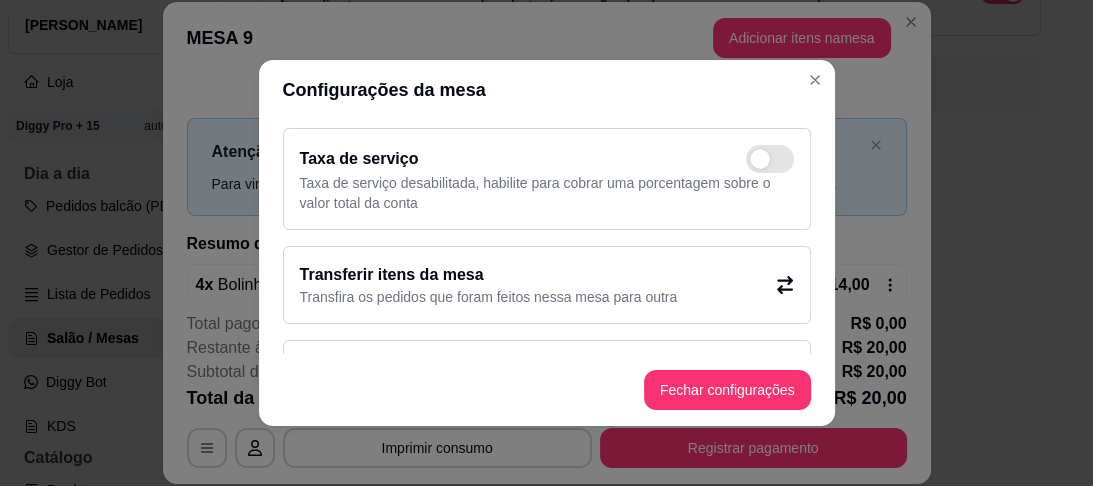 scroll, scrollTop: 160, scrollLeft: 0, axis: vertical 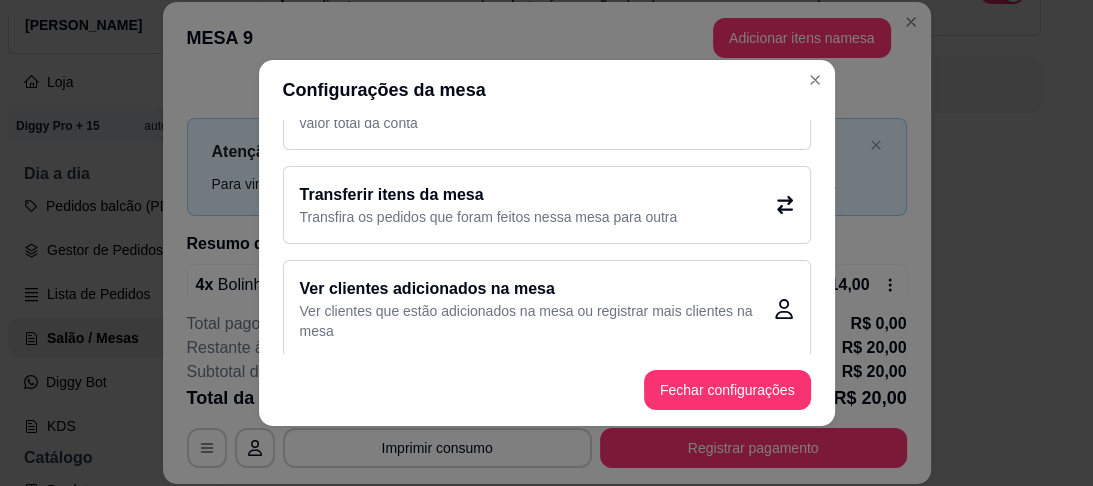 click on "Transferir itens da mesa Transfira os pedidos que foram feitos nessa mesa para outra" at bounding box center (547, 205) 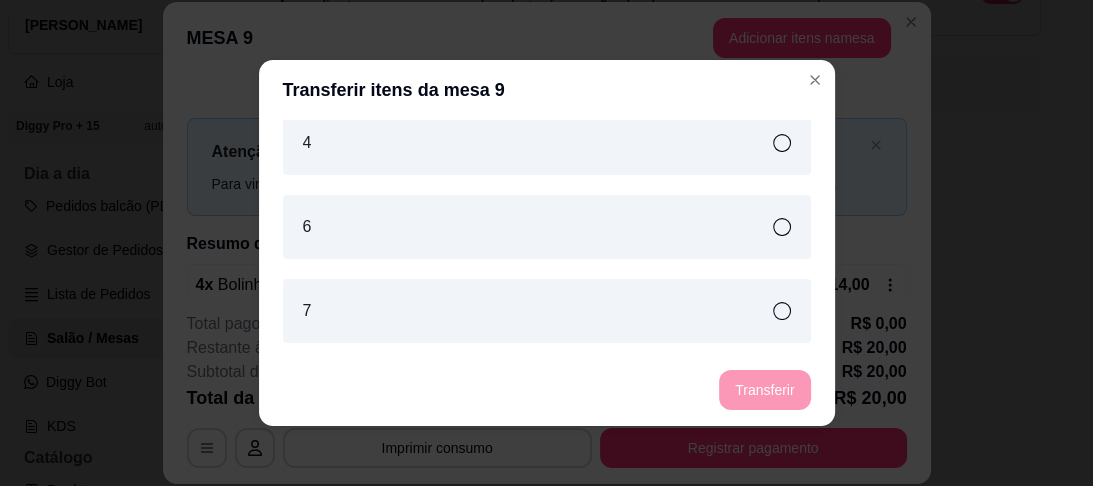 scroll, scrollTop: 270, scrollLeft: 0, axis: vertical 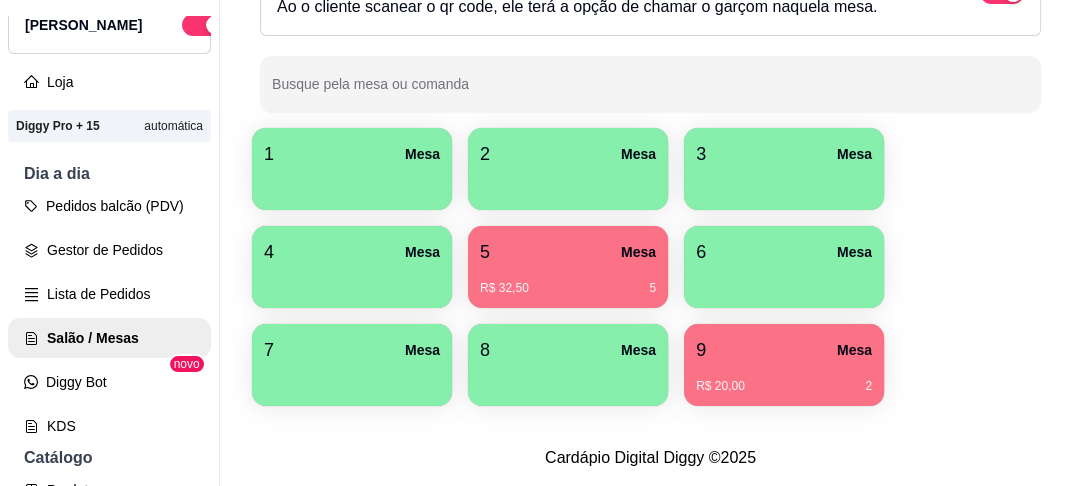 click on "5 Mesa" at bounding box center [568, 252] 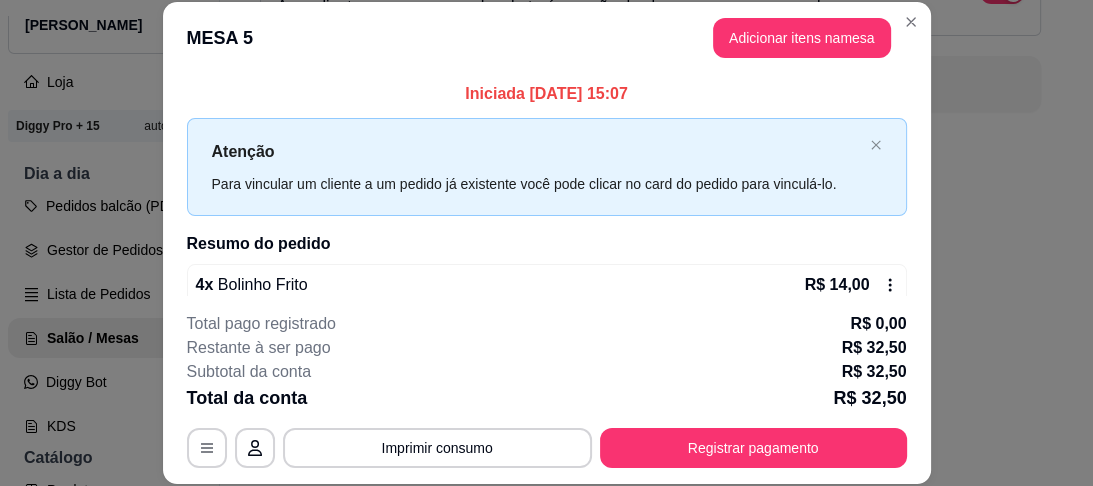 scroll, scrollTop: 61, scrollLeft: 0, axis: vertical 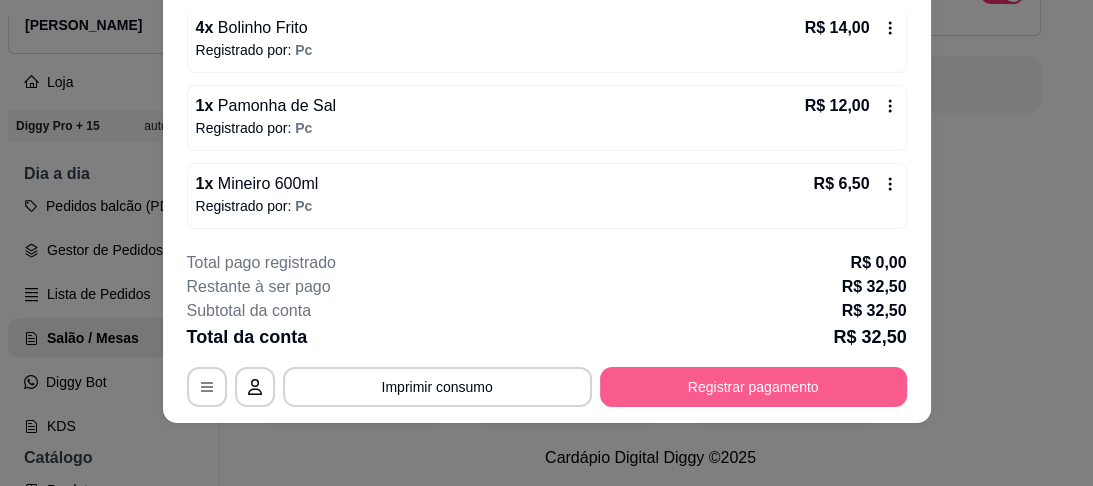 click on "Registrar pagamento" at bounding box center (753, 387) 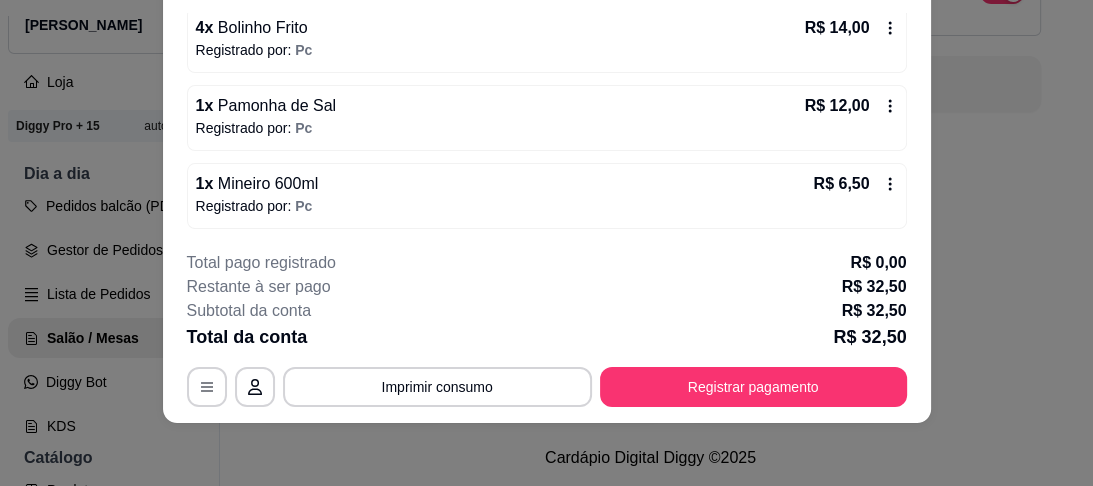 drag, startPoint x: 664, startPoint y: 244, endPoint x: 664, endPoint y: 260, distance: 16 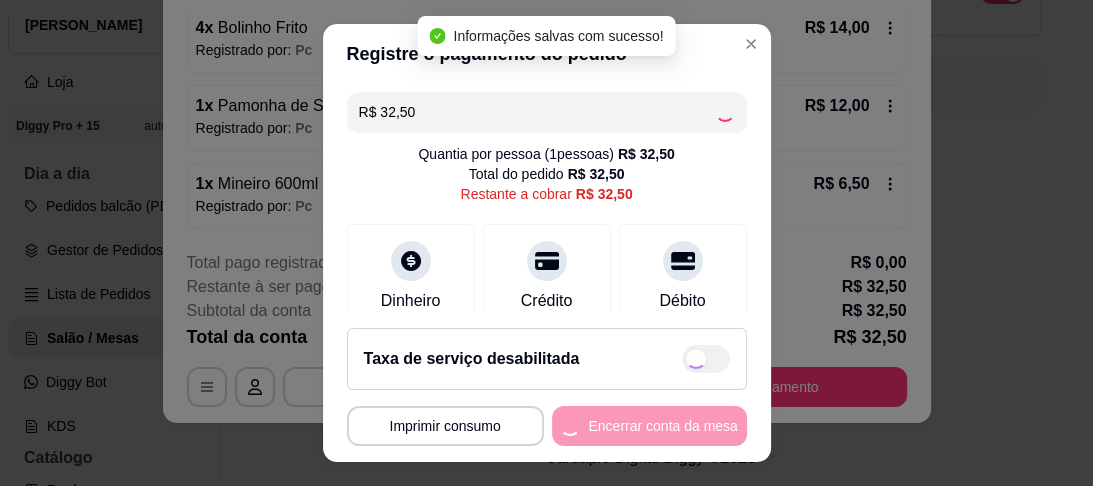 type on "R$ 0,00" 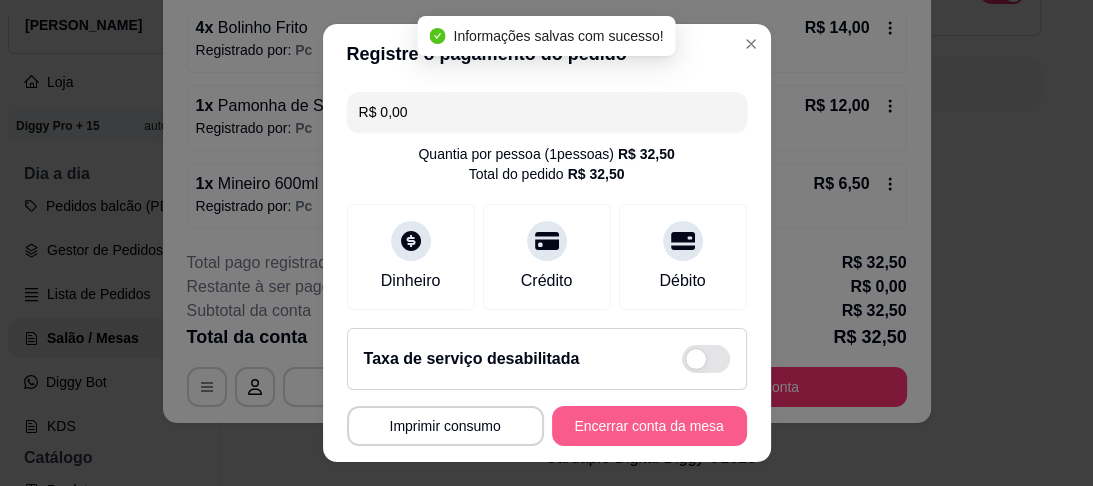 click on "Encerrar conta da mesa" at bounding box center (649, 426) 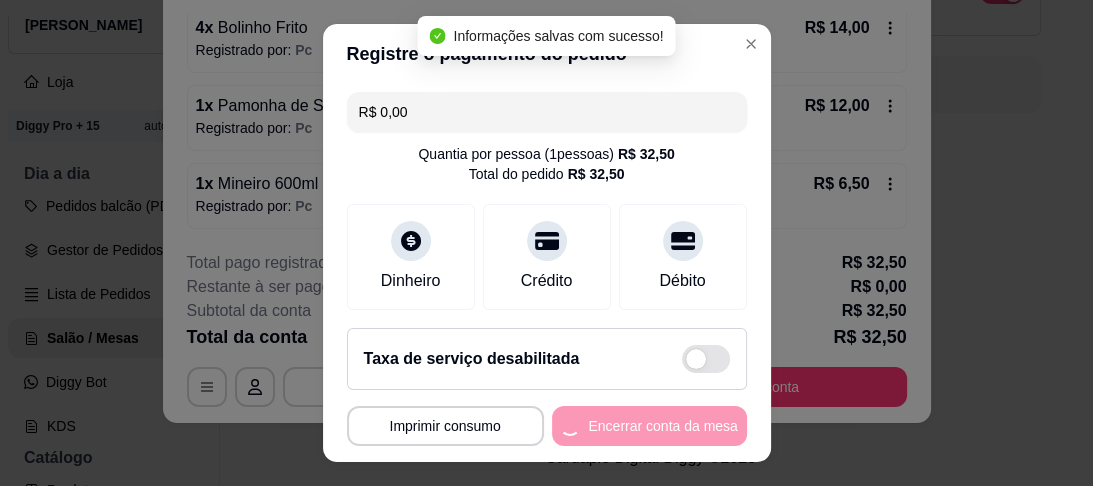 scroll, scrollTop: 0, scrollLeft: 0, axis: both 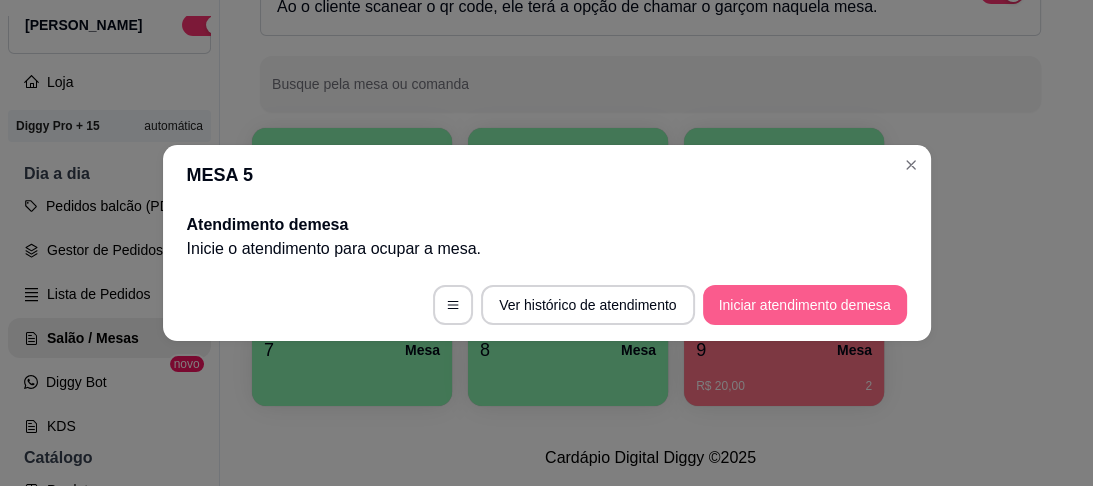 click on "Iniciar atendimento de  mesa" at bounding box center (805, 305) 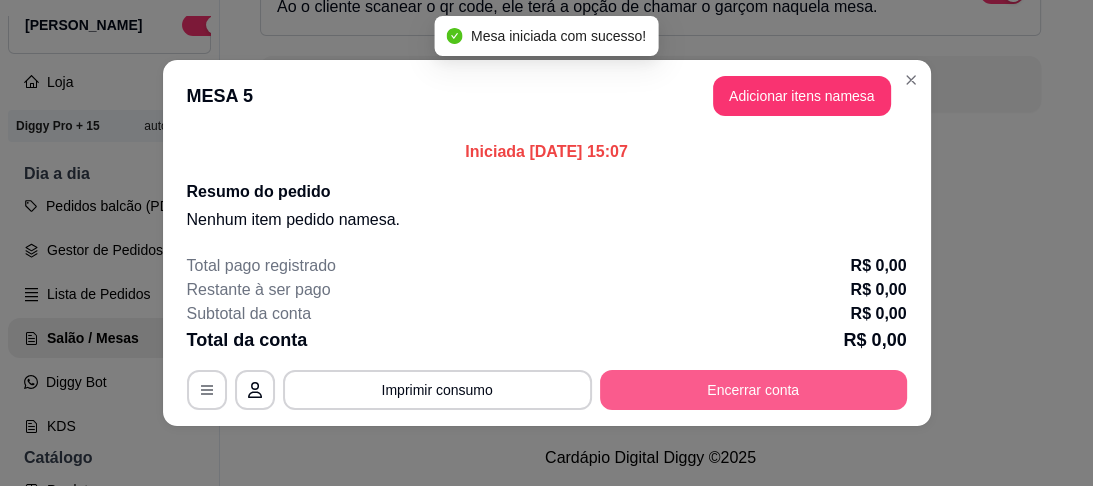 click on "Encerrar conta" at bounding box center [753, 390] 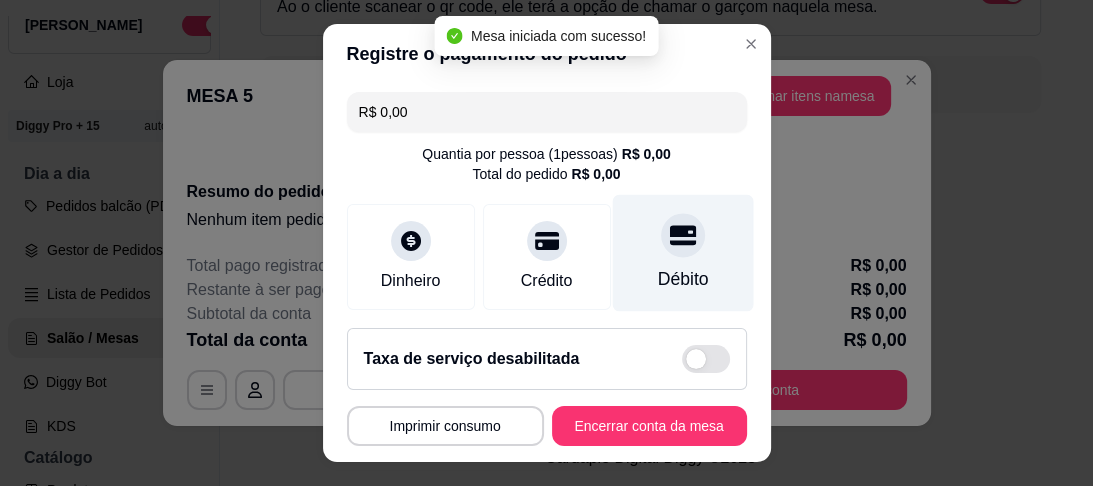 click on "Débito" at bounding box center [682, 253] 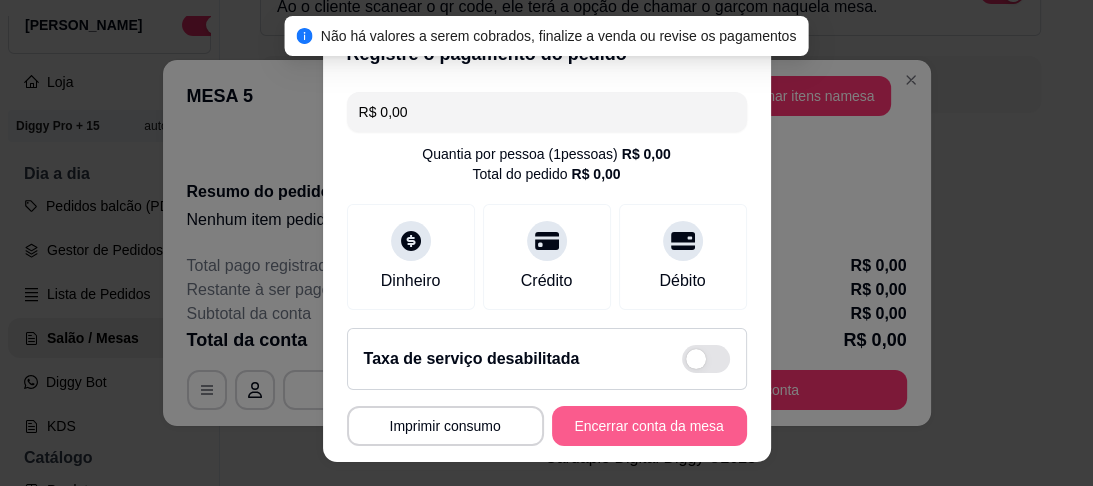 click on "Encerrar conta da mesa" at bounding box center (649, 426) 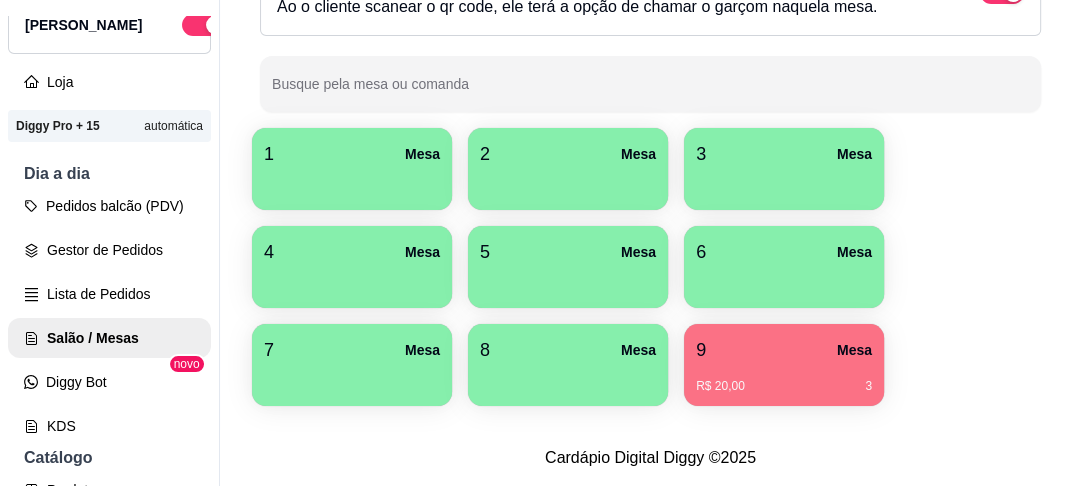 click on "R$ 20,00 3" at bounding box center (784, 379) 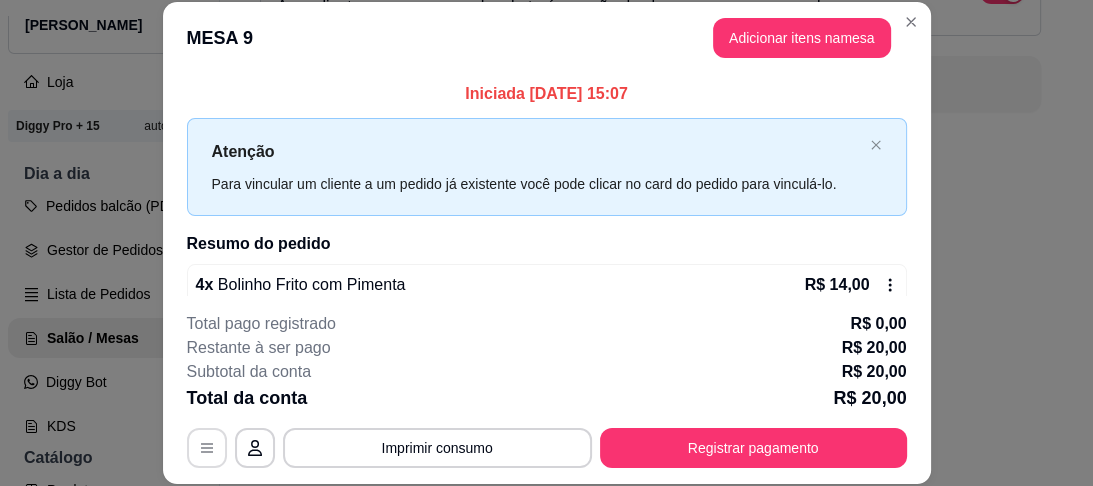 click at bounding box center (207, 448) 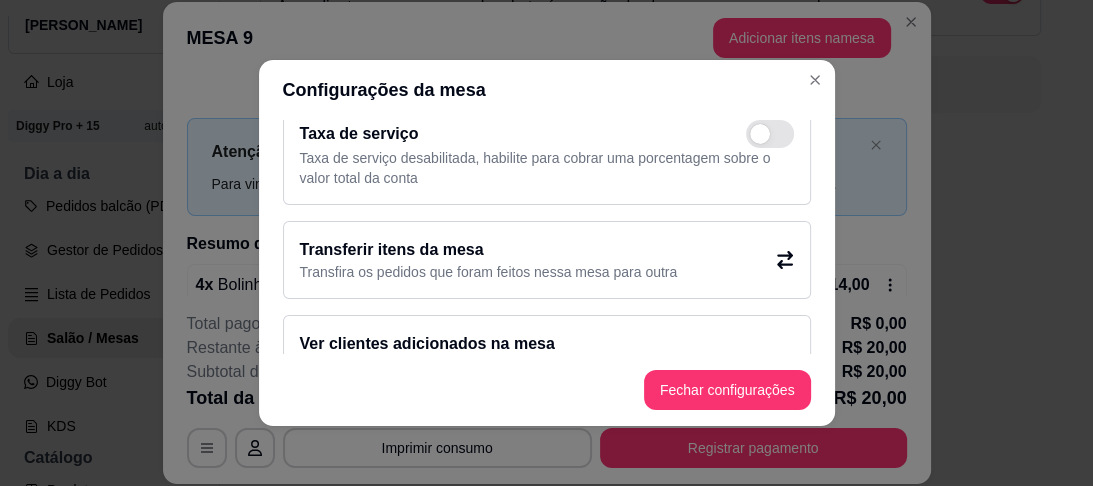 scroll, scrollTop: 104, scrollLeft: 0, axis: vertical 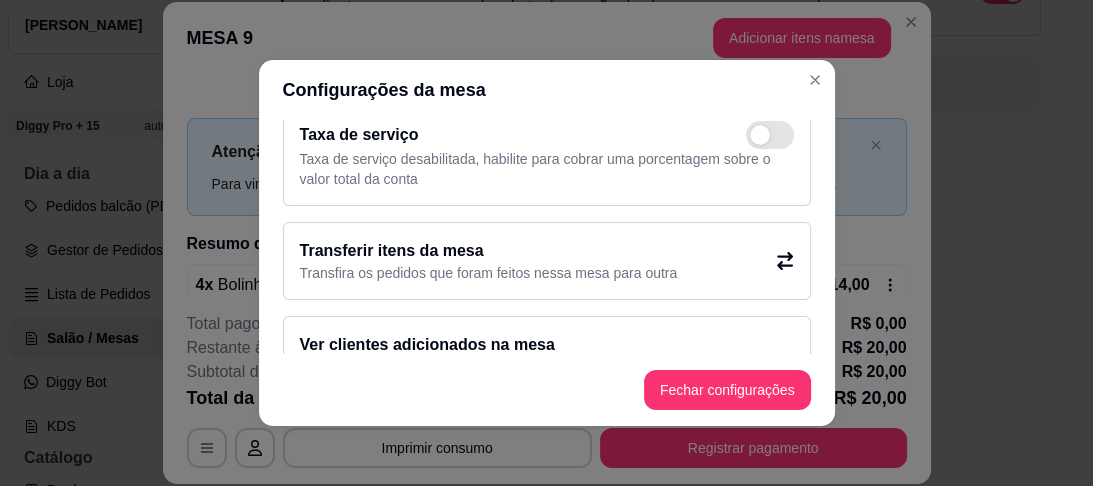 click on "Transferir itens da mesa" at bounding box center (489, 251) 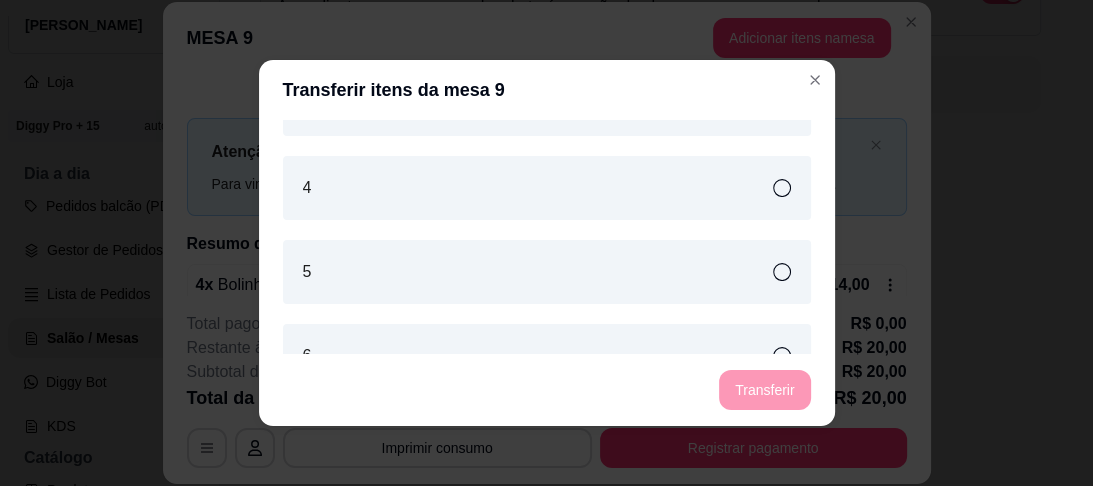 scroll, scrollTop: 240, scrollLeft: 0, axis: vertical 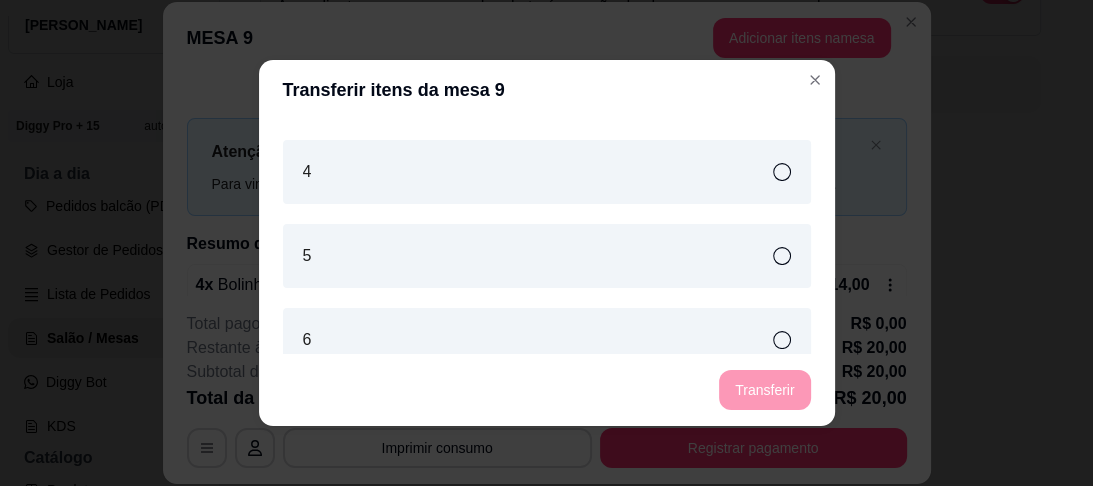 click on "5" at bounding box center (547, 256) 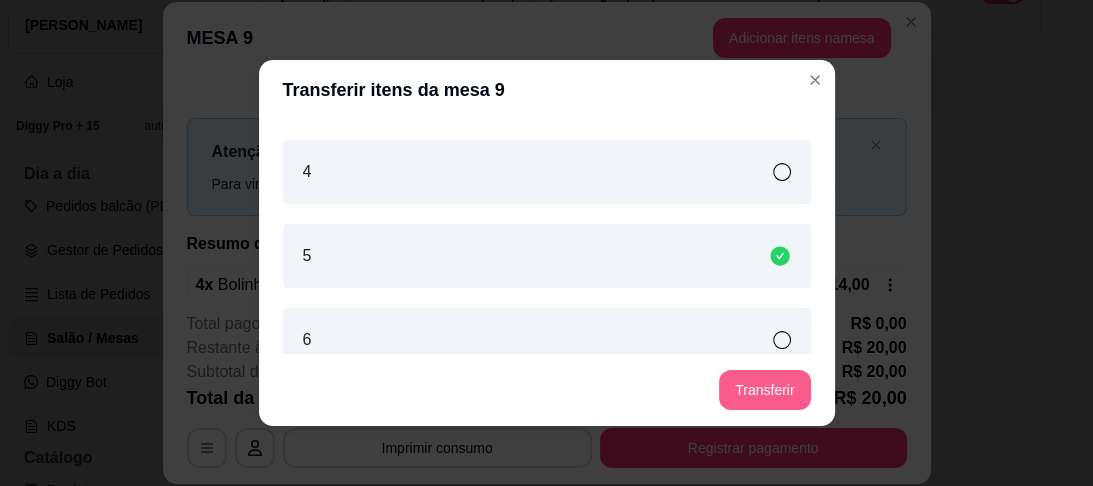 click on "Transferir" at bounding box center (764, 390) 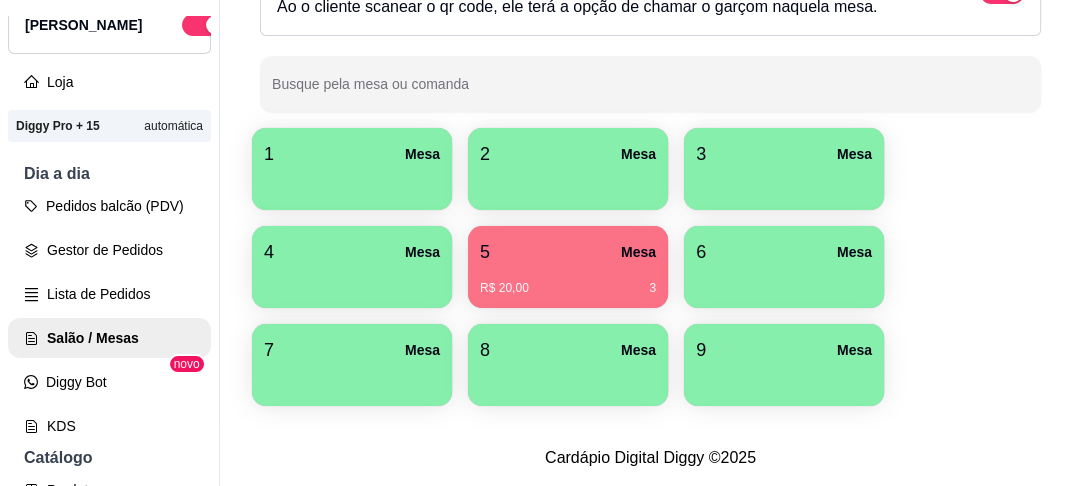 click on "9 Mesa" at bounding box center [784, 350] 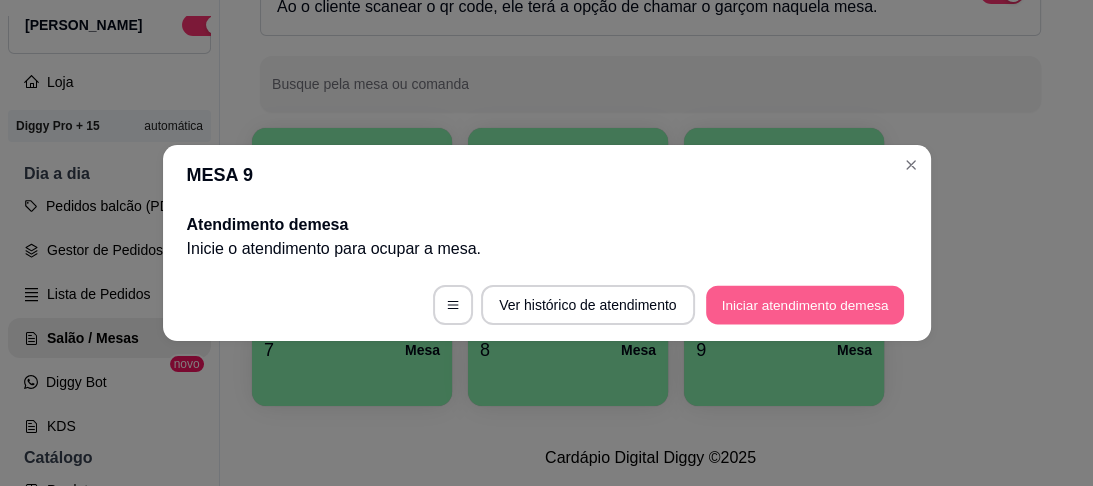 click on "Iniciar atendimento de  mesa" at bounding box center [805, 305] 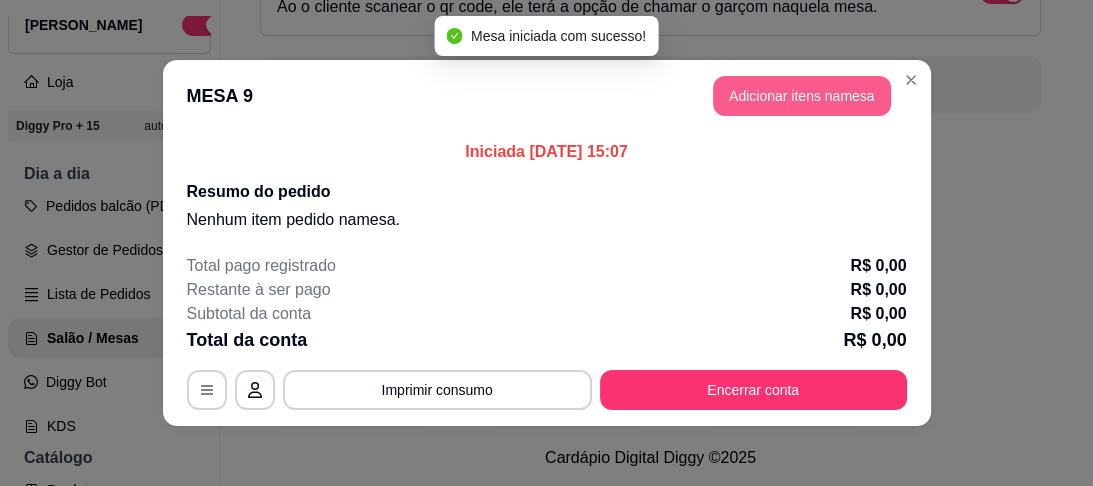 click on "Adicionar itens na  mesa" at bounding box center [802, 96] 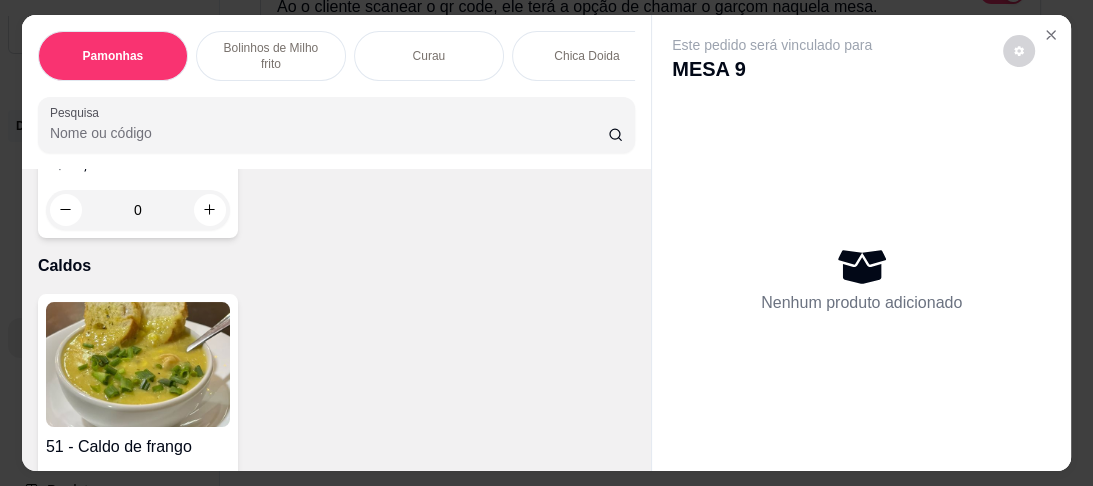 scroll, scrollTop: 2240, scrollLeft: 0, axis: vertical 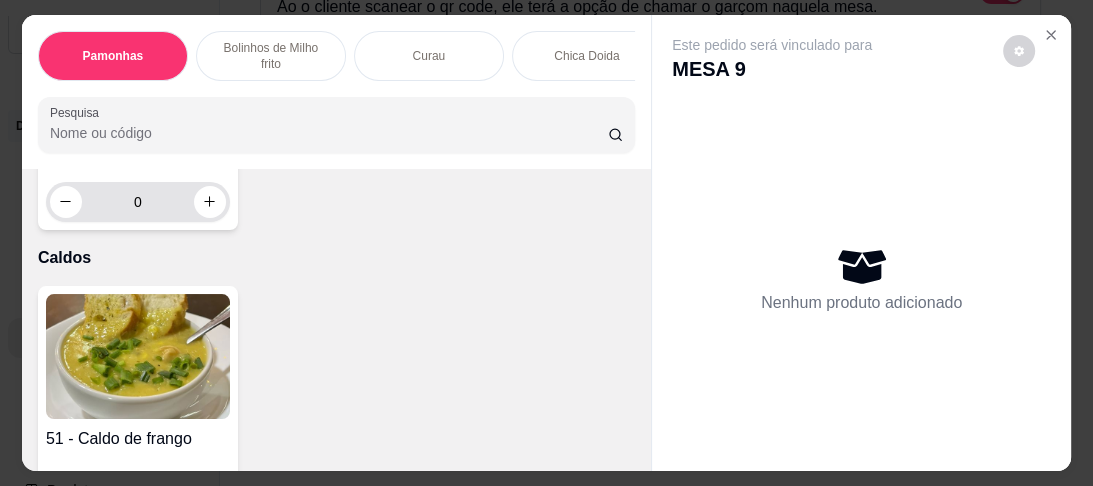 click on "0" at bounding box center (138, 202) 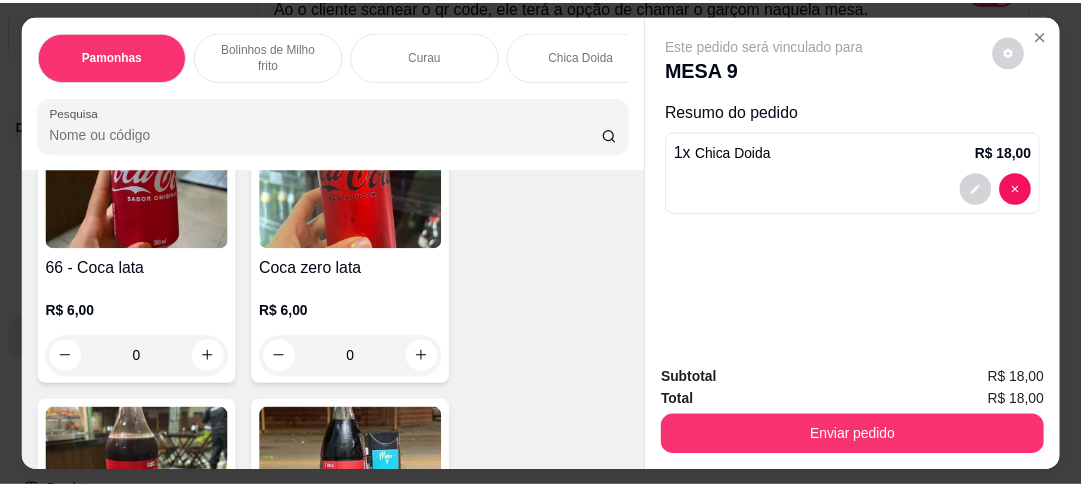 scroll, scrollTop: 4000, scrollLeft: 0, axis: vertical 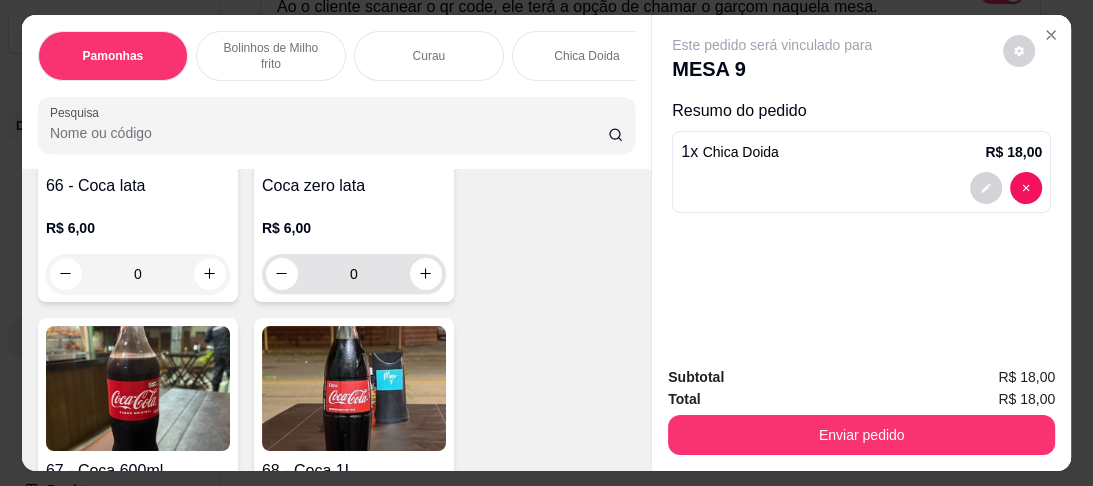 type on "1" 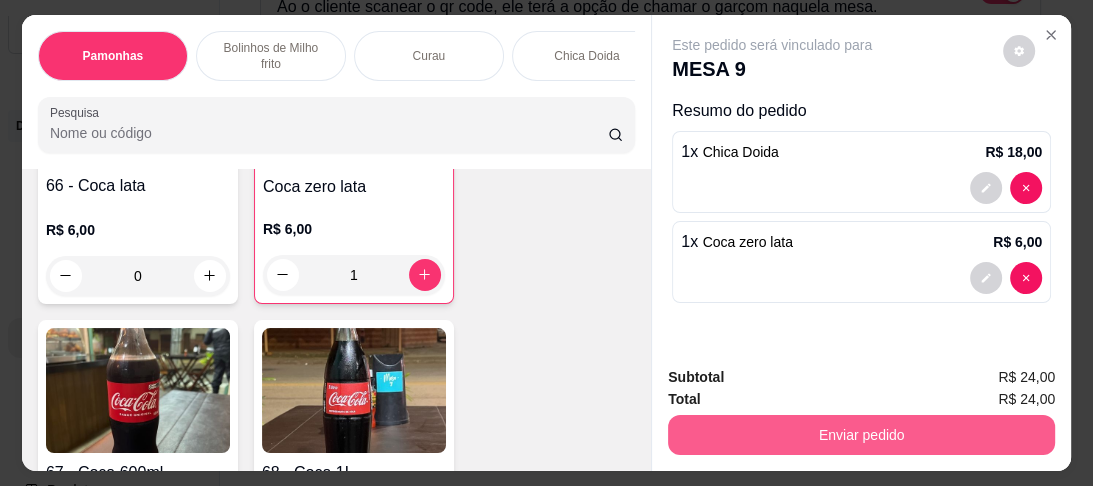 type on "1" 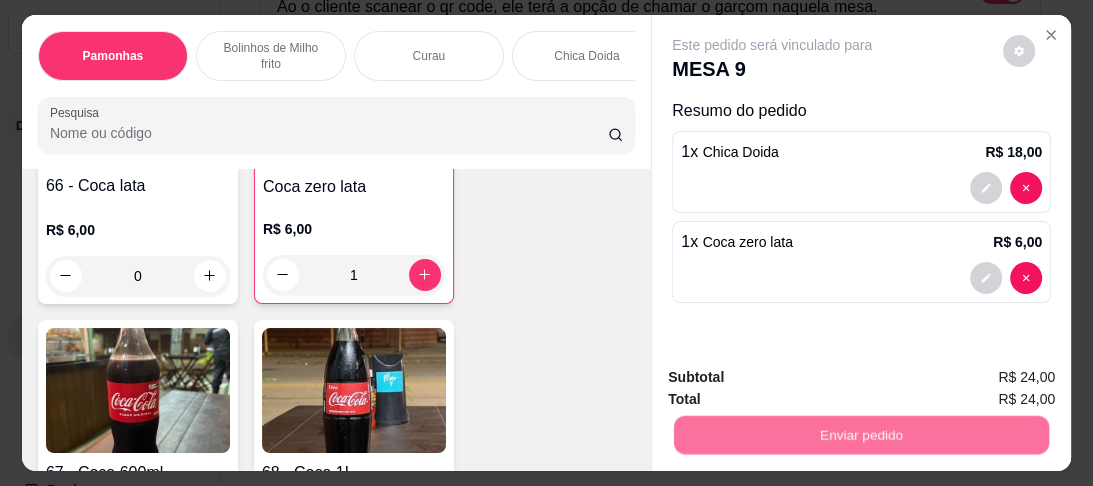 click on "Não registrar e enviar pedido" at bounding box center (797, 380) 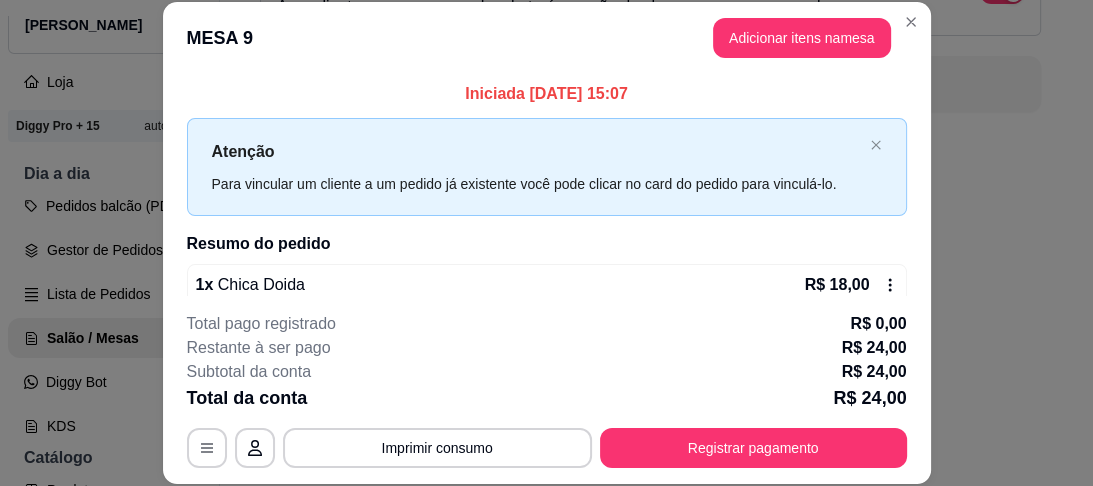 click on "MESA 9 Adicionar itens na  mesa" at bounding box center (547, 38) 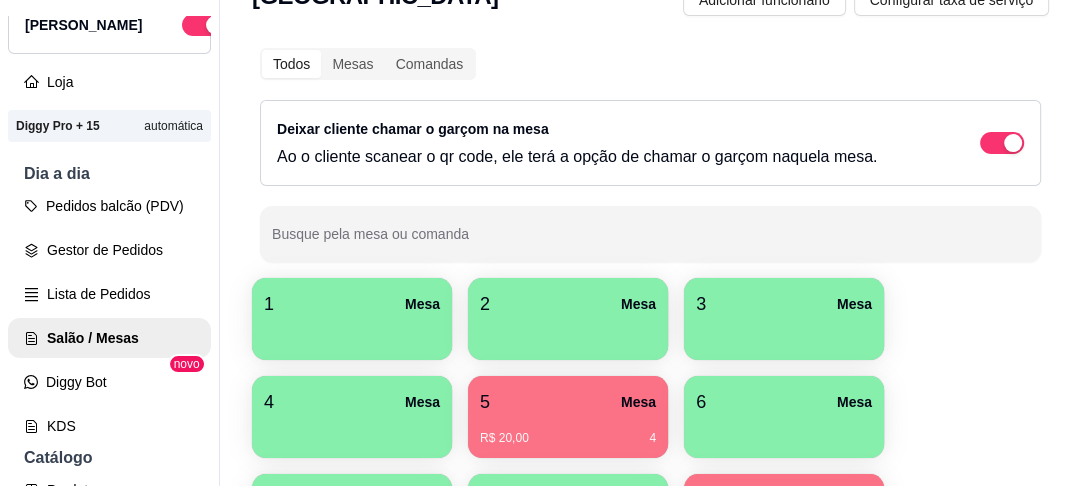 scroll, scrollTop: 0, scrollLeft: 0, axis: both 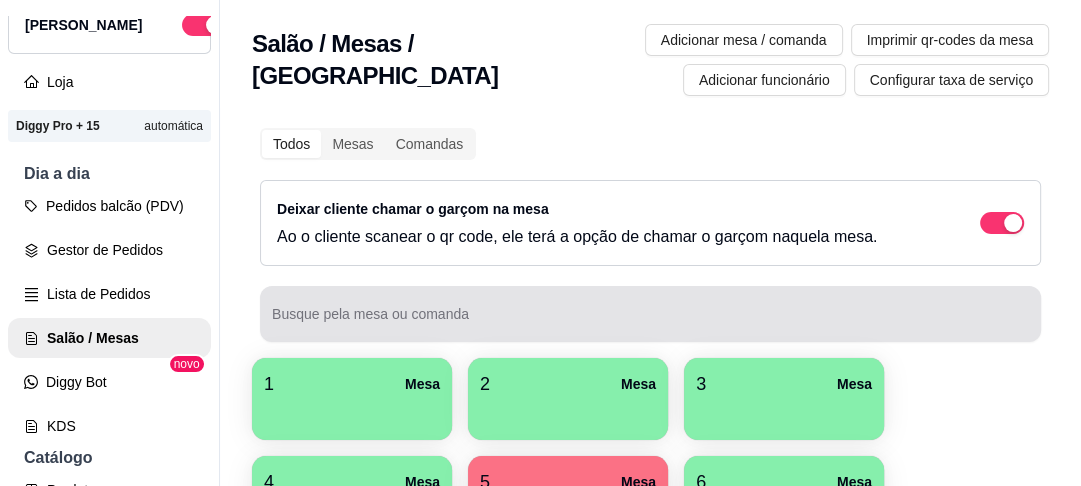 type 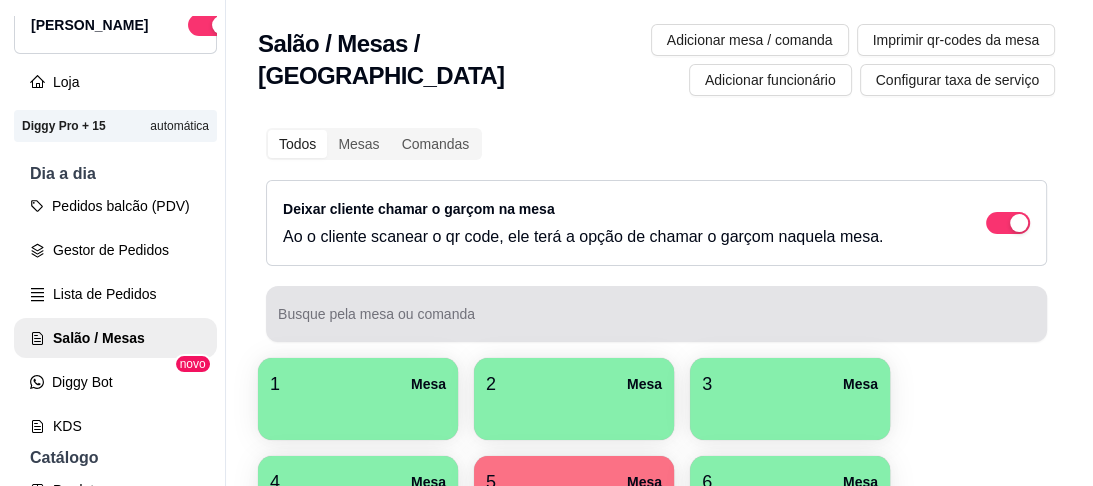 scroll, scrollTop: 242, scrollLeft: 0, axis: vertical 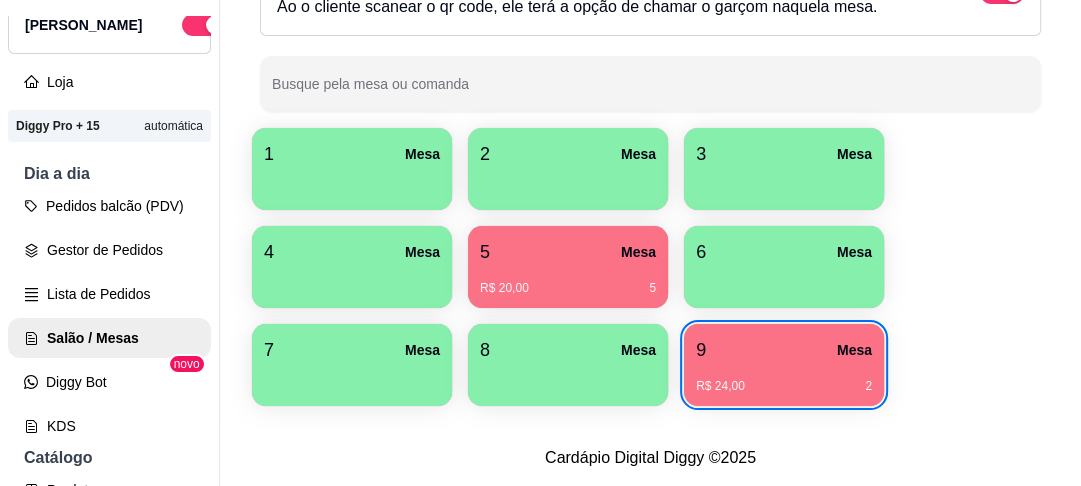 click on "R$ 20,00 5" at bounding box center [568, 281] 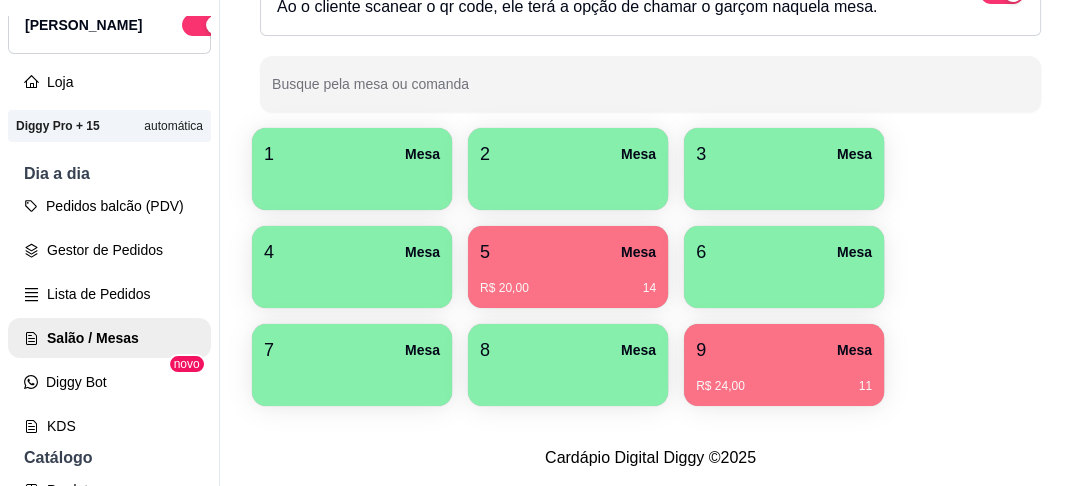 click on "9 Mesa" at bounding box center [784, 350] 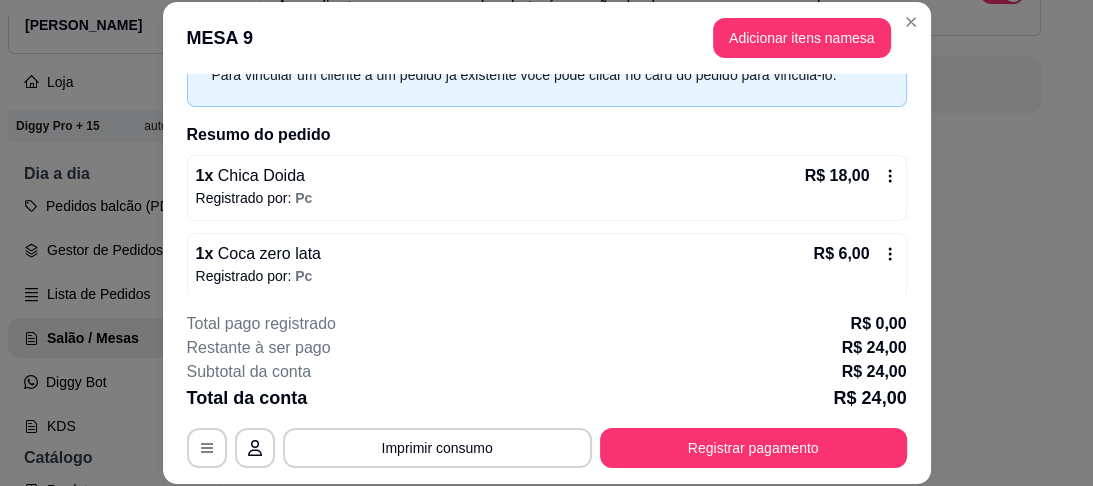scroll, scrollTop: 119, scrollLeft: 0, axis: vertical 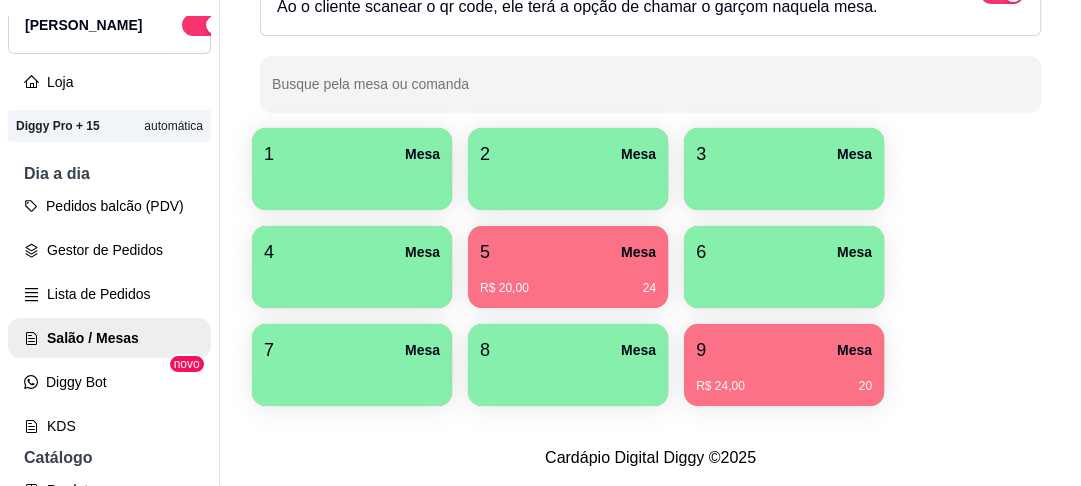 click at bounding box center [352, 281] 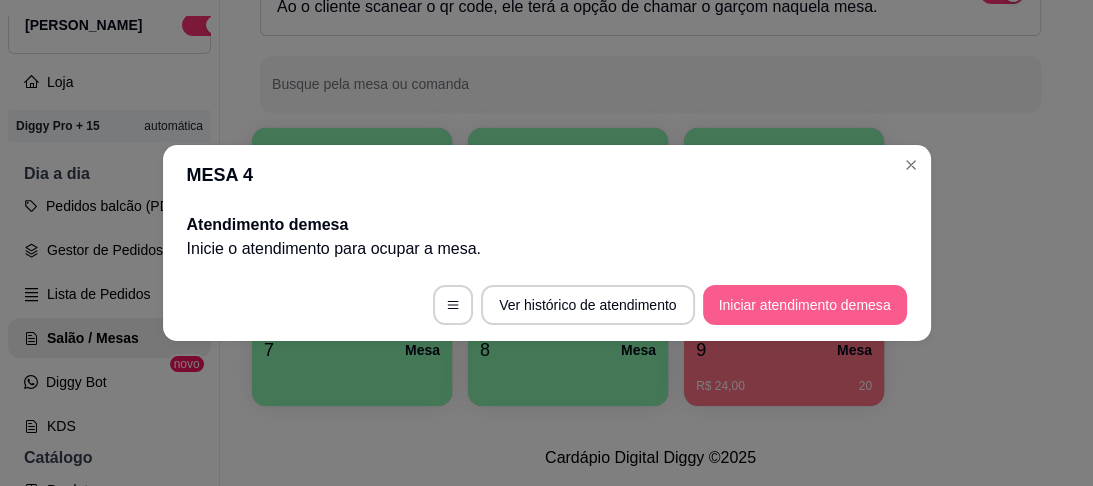 click on "Iniciar atendimento de  mesa" at bounding box center [805, 305] 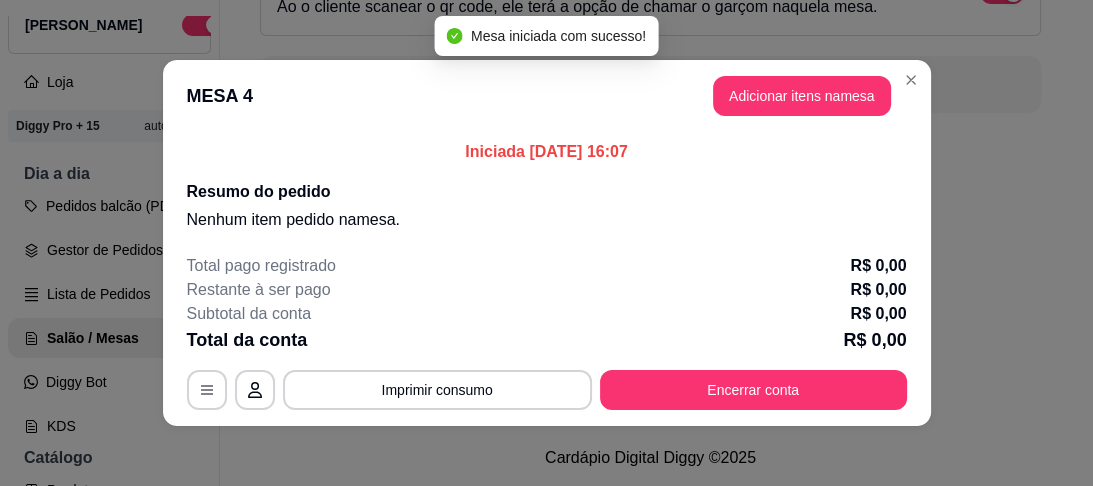 scroll, scrollTop: 4, scrollLeft: 0, axis: vertical 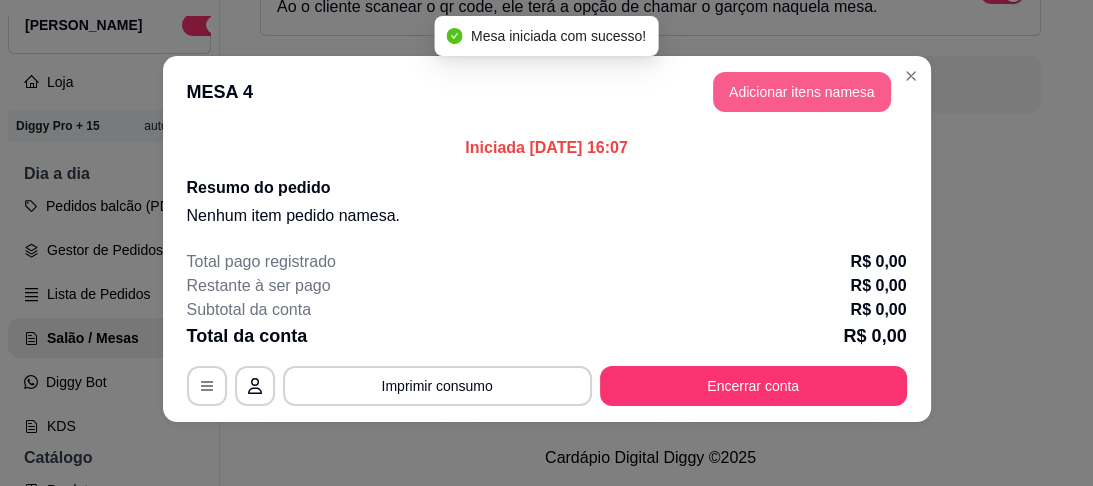 click on "Adicionar itens na  mesa" at bounding box center (802, 92) 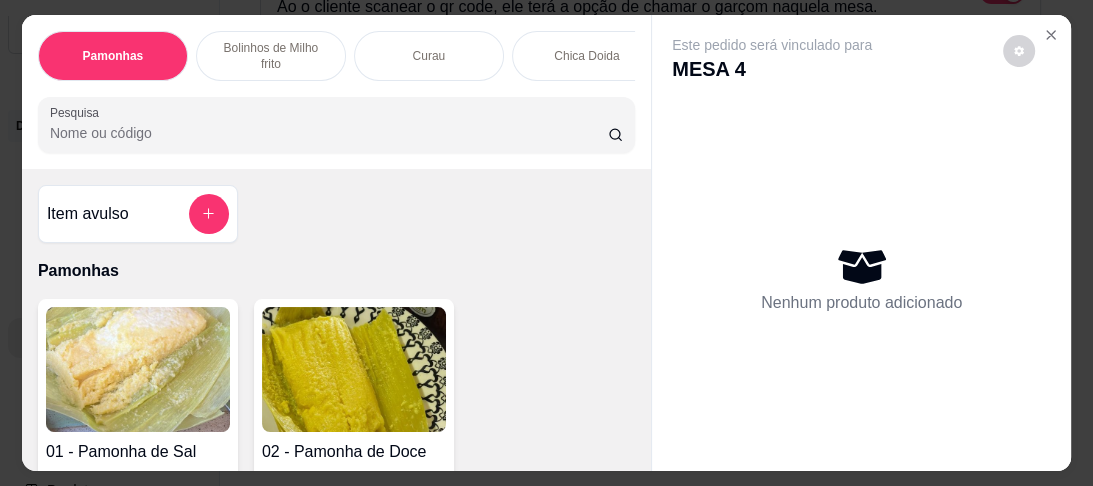 scroll, scrollTop: 320, scrollLeft: 0, axis: vertical 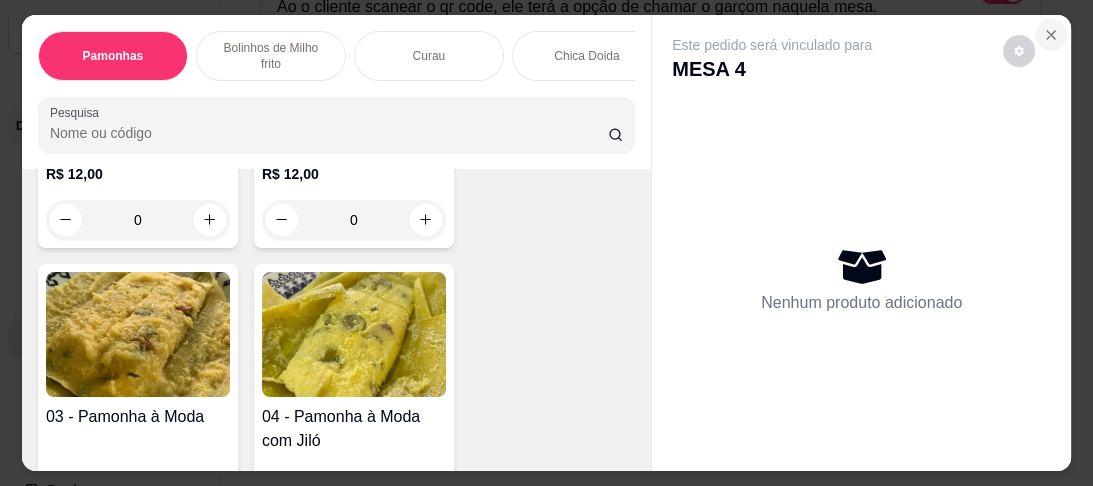 click at bounding box center (1051, 35) 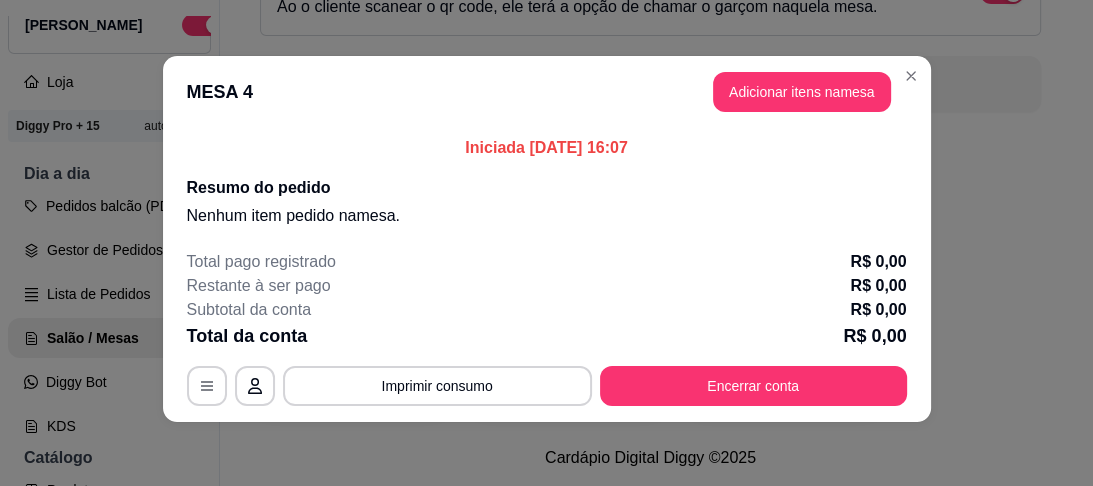 scroll, scrollTop: 2, scrollLeft: 0, axis: vertical 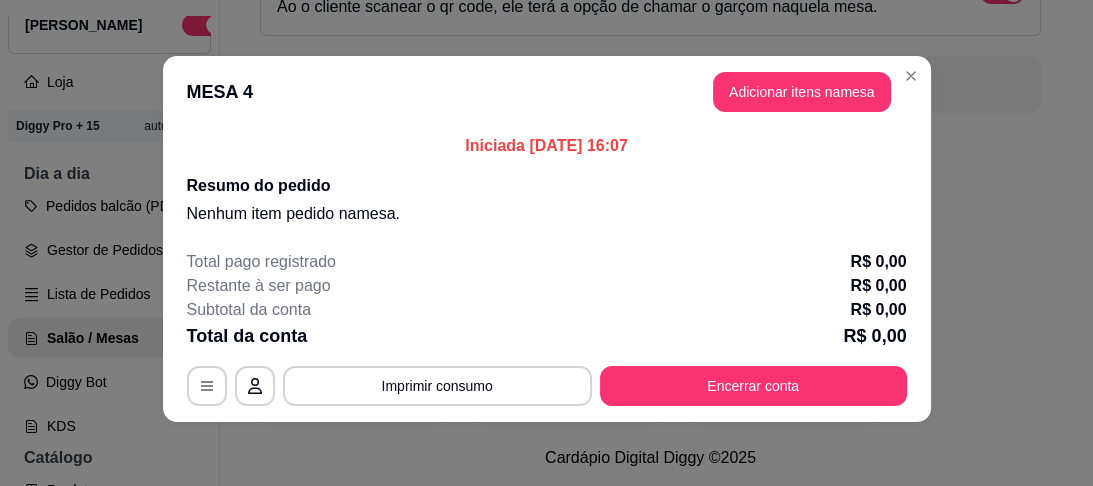click on "MESA 4 Adicionar itens na  mesa Iniciada   [DATE] 16:07 Resumo do pedido Nenhum item pedido na  mesa . Total pago registrado R$ 0,00 Restante à ser pago R$ 0,00 Subtotal da conta R$ 0,00 Total da conta R$ 0,00 MESA  4 Tempo de permanência:   12  minutos Cod. Segurança:   2458 Qtd. de Pedidos:   0 Clientes da mesa:   ** CONSUMO ** ** TOTAL ** Subtotal 0,00 Total 0,00 Imprimir consumo Encerrar conta" at bounding box center (546, 243) 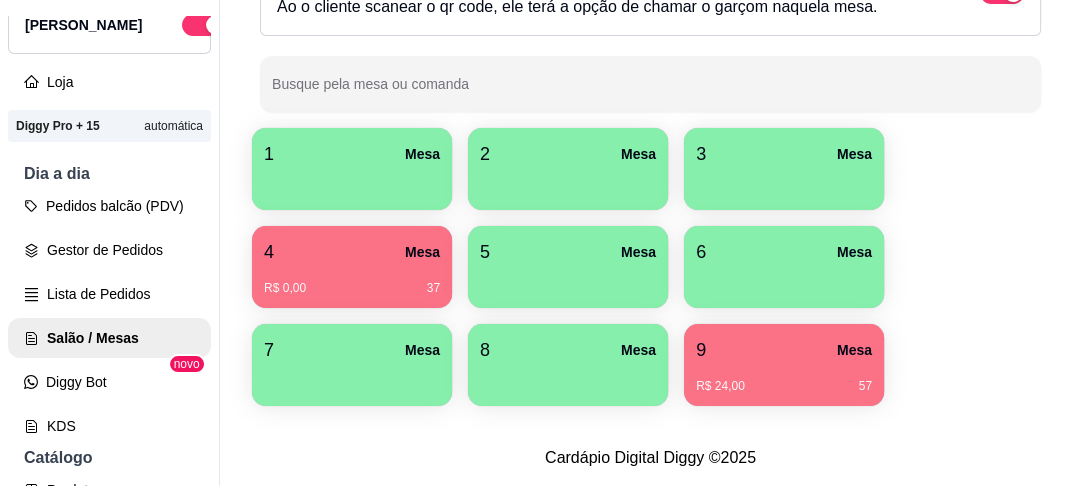 click at bounding box center (568, 281) 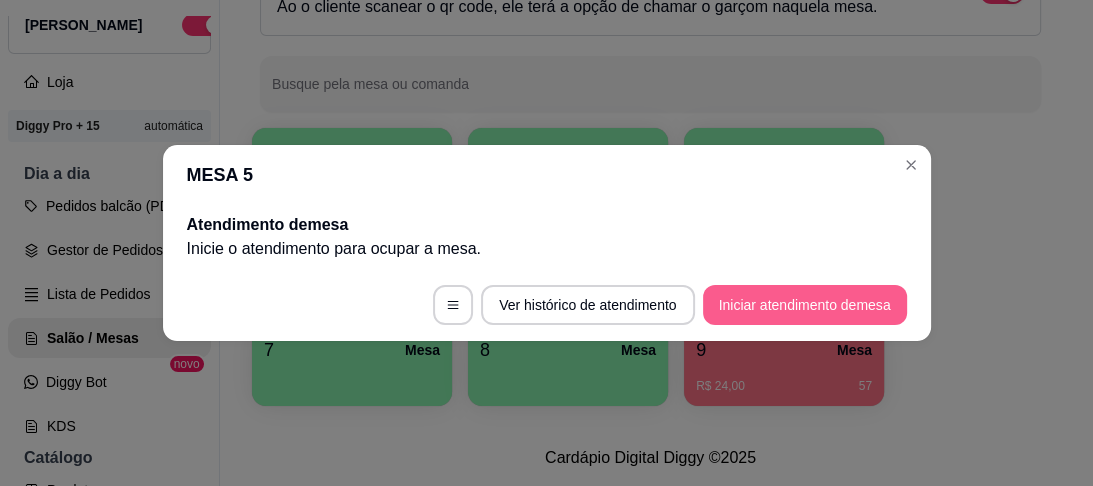 click on "Iniciar atendimento de  mesa" at bounding box center (805, 305) 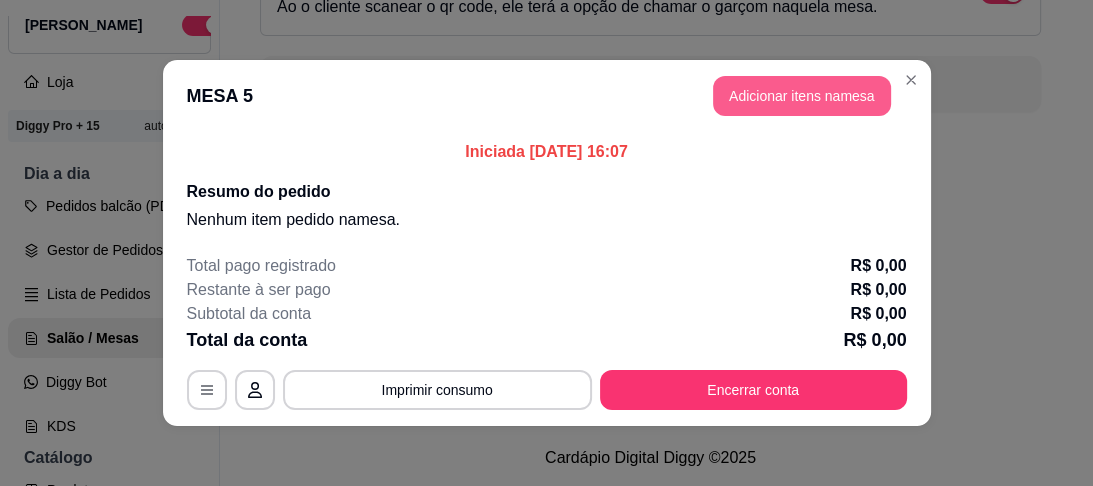 click on "Adicionar itens na  mesa" at bounding box center [802, 96] 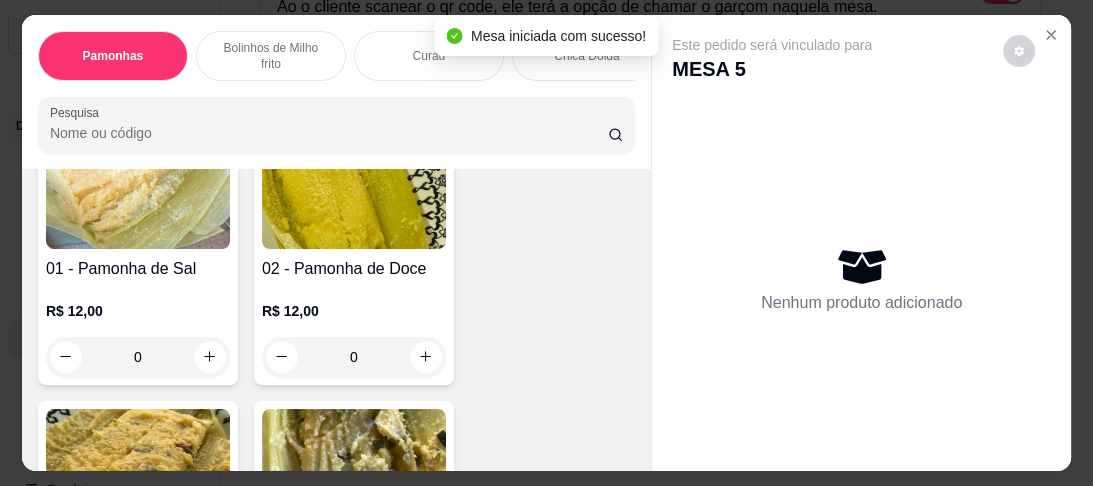 scroll, scrollTop: 160, scrollLeft: 0, axis: vertical 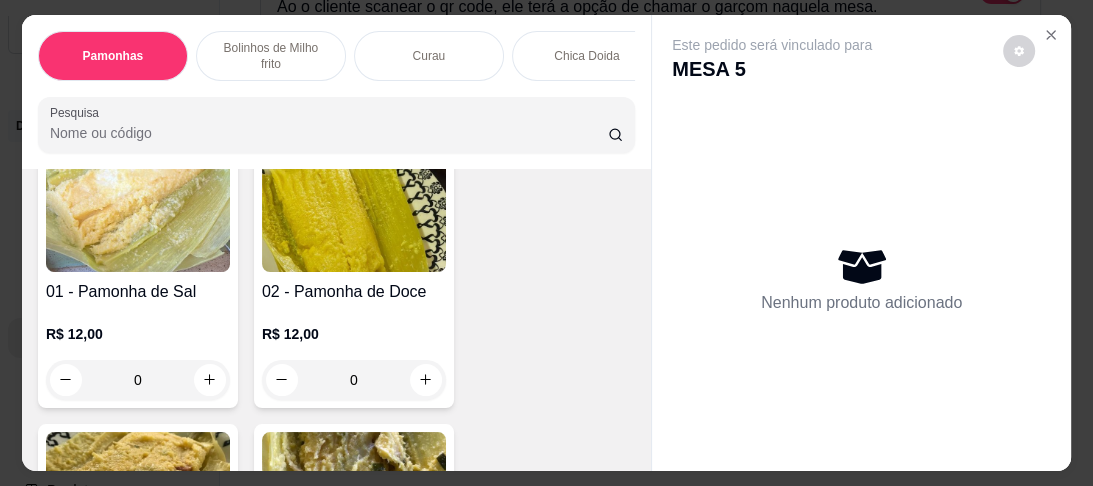 click on "0" at bounding box center (354, 380) 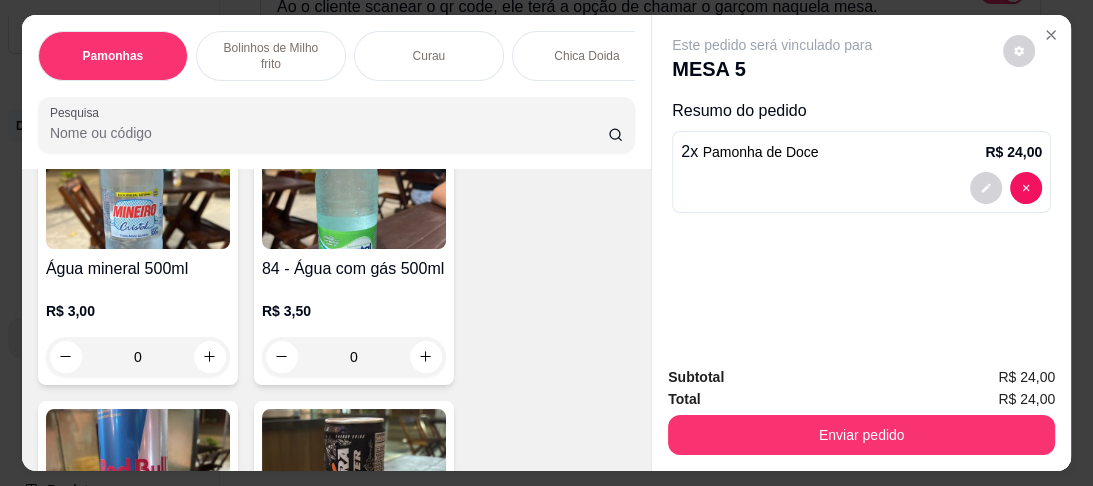 scroll, scrollTop: 6160, scrollLeft: 0, axis: vertical 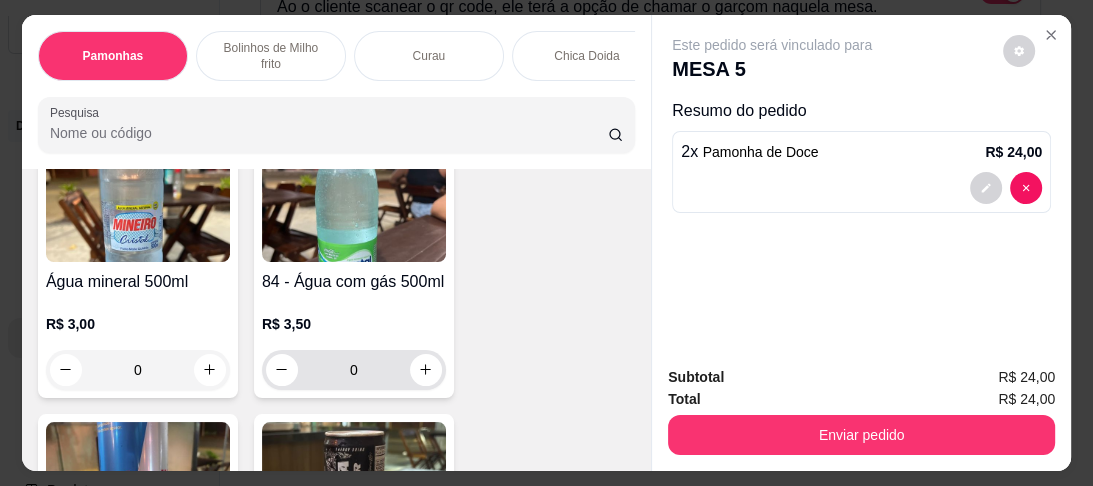 type on "2" 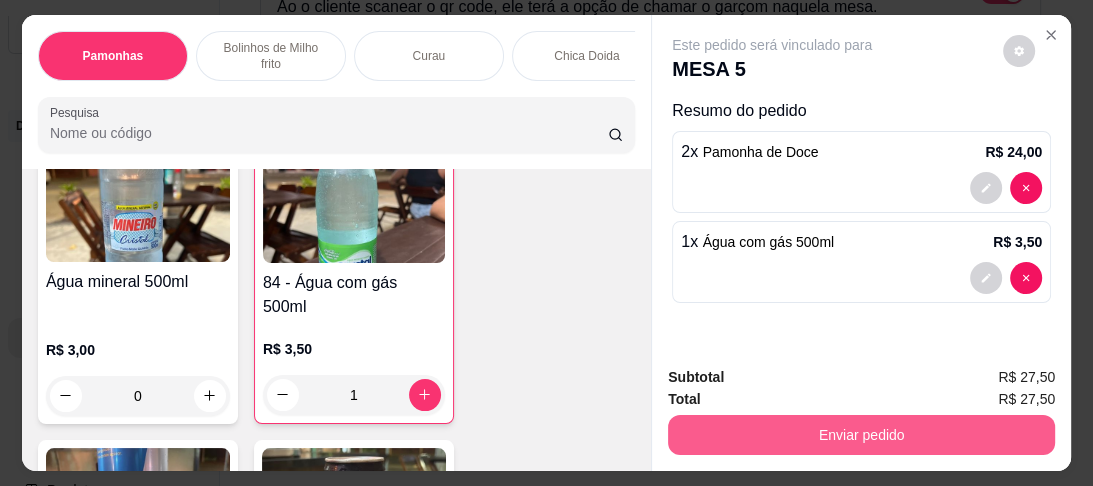type on "1" 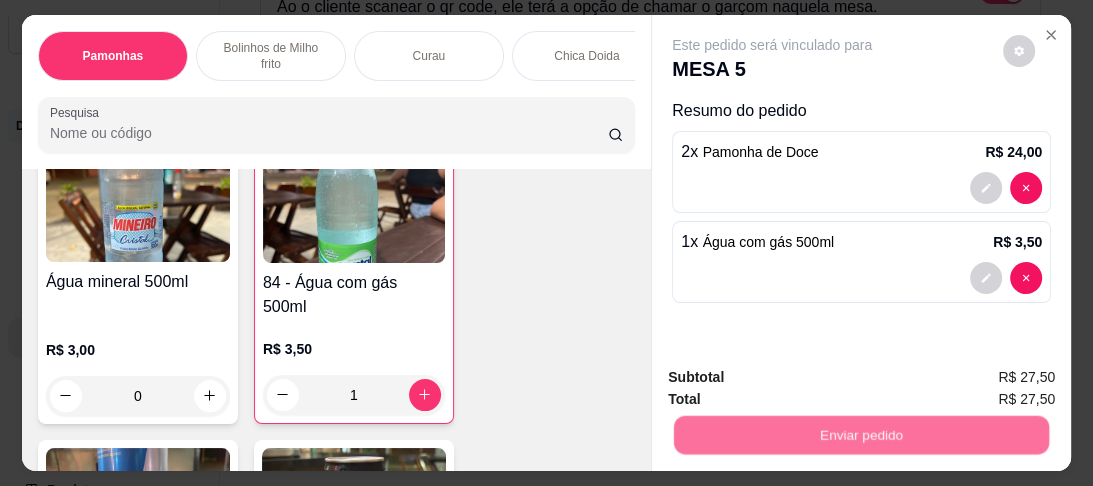 click on "Não registrar e enviar pedido" at bounding box center (797, 380) 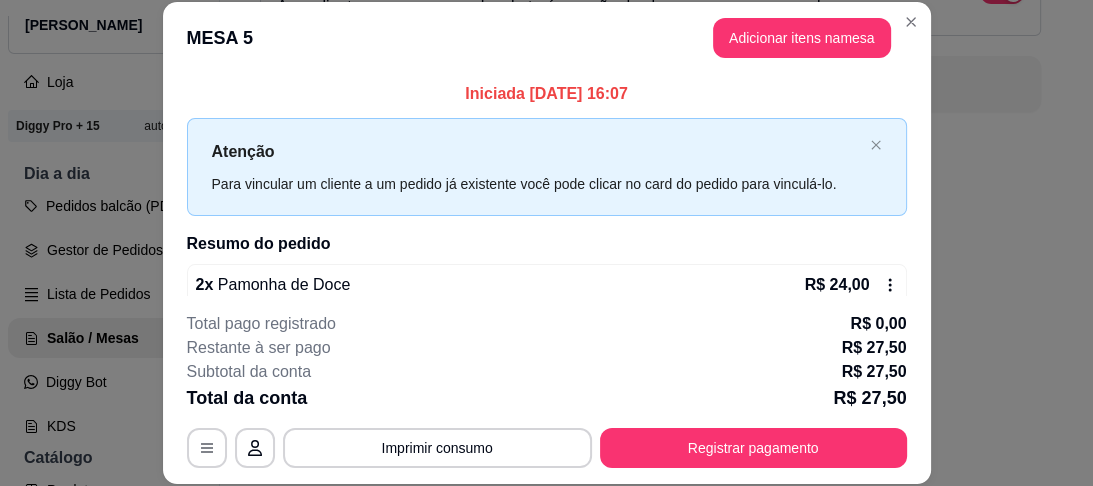 scroll, scrollTop: 61, scrollLeft: 0, axis: vertical 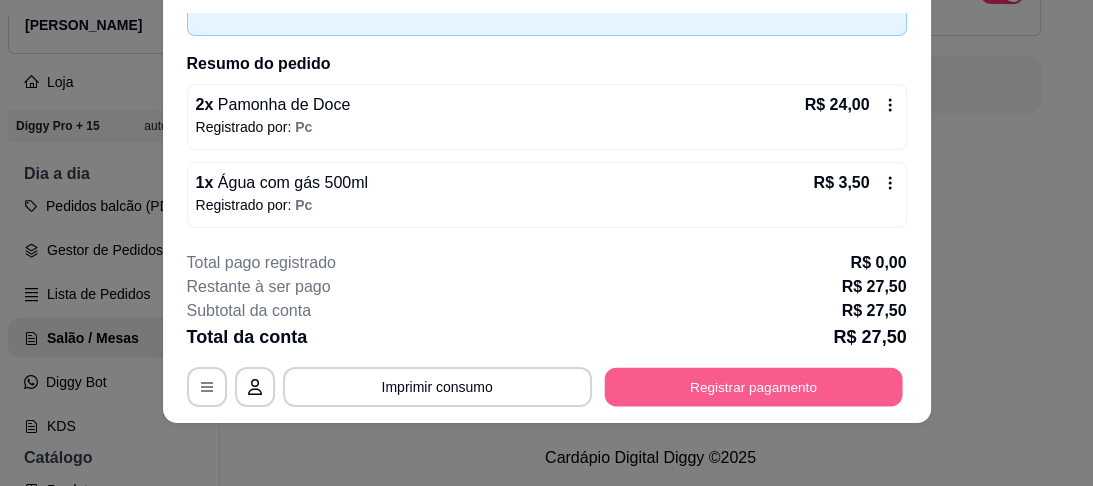 click on "Registrar pagamento" at bounding box center (753, 386) 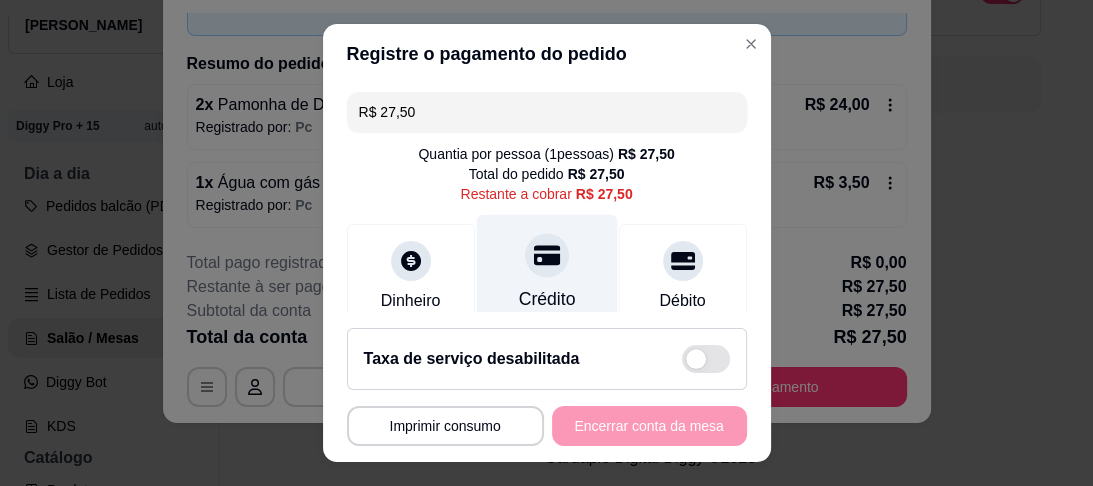click on "Crédito" at bounding box center (546, 273) 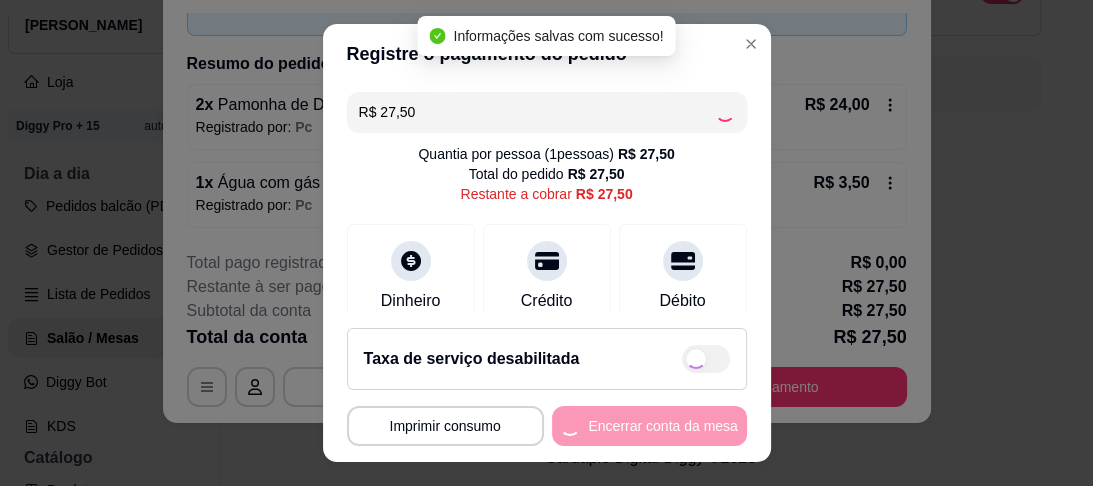 type on "R$ 0,00" 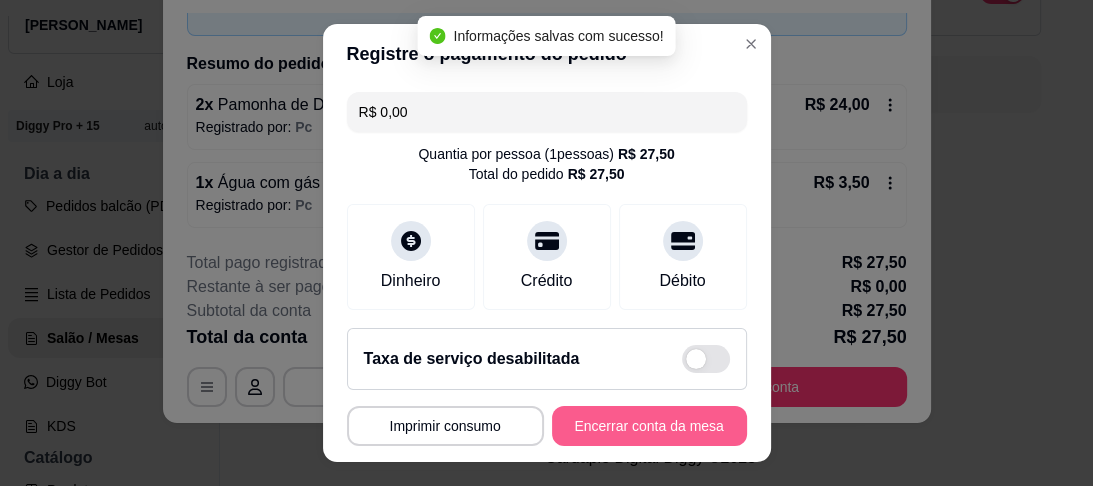 click on "Encerrar conta da mesa" at bounding box center (649, 426) 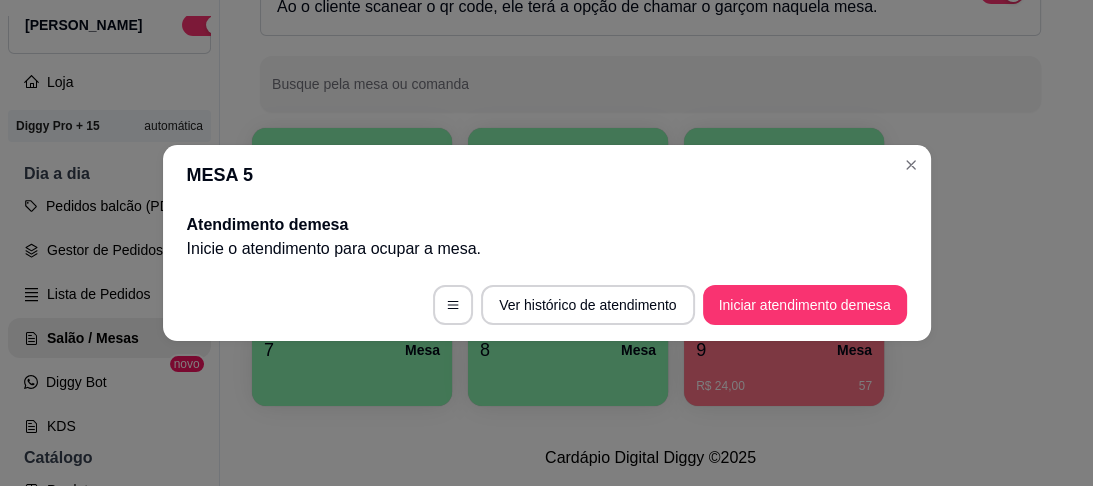 scroll, scrollTop: 0, scrollLeft: 0, axis: both 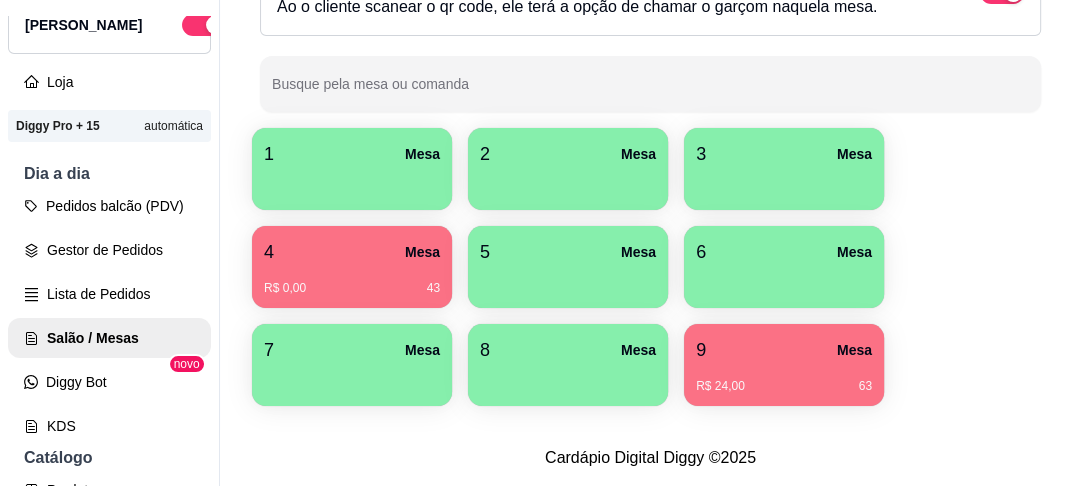 click on "9 Mesa" at bounding box center [784, 350] 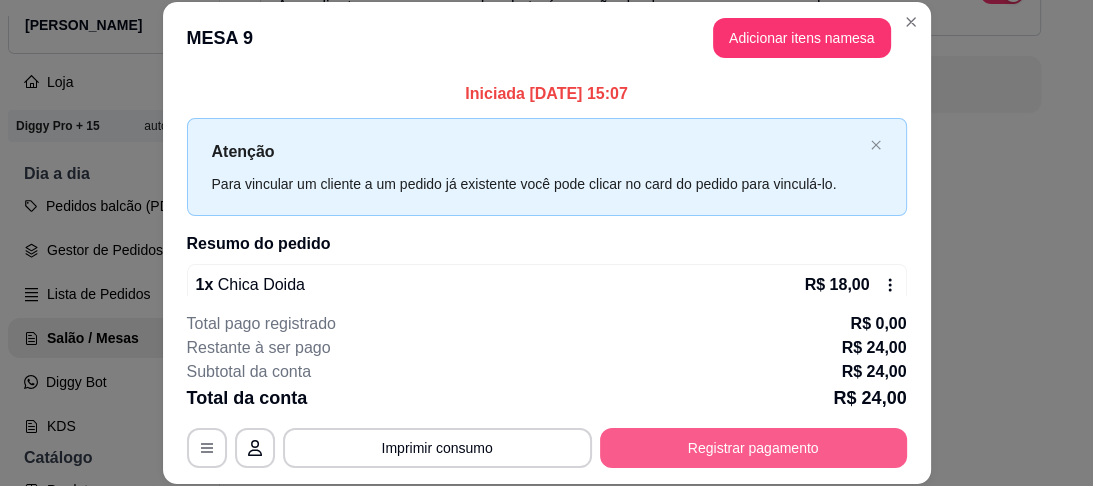 click on "Registrar pagamento" at bounding box center (753, 448) 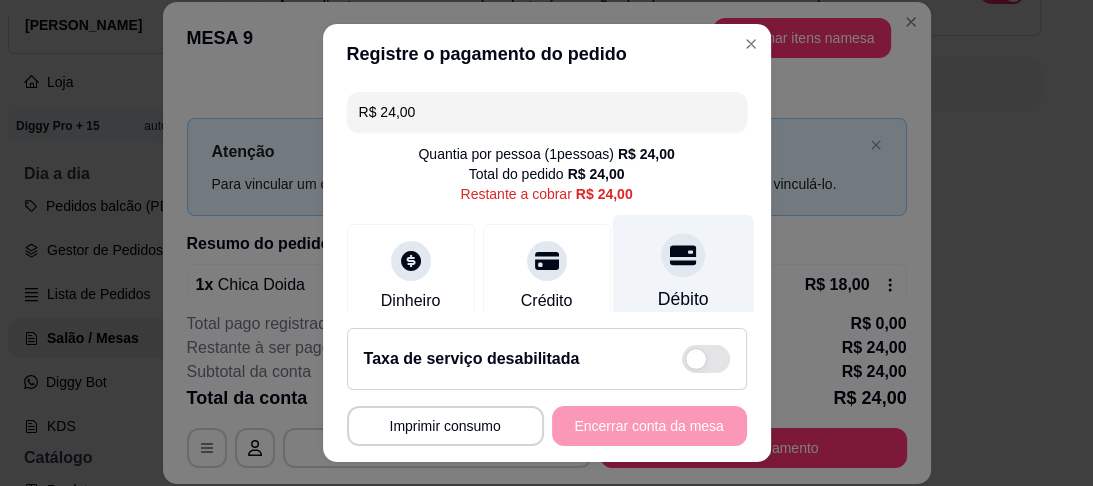 click on "Débito" at bounding box center (682, 273) 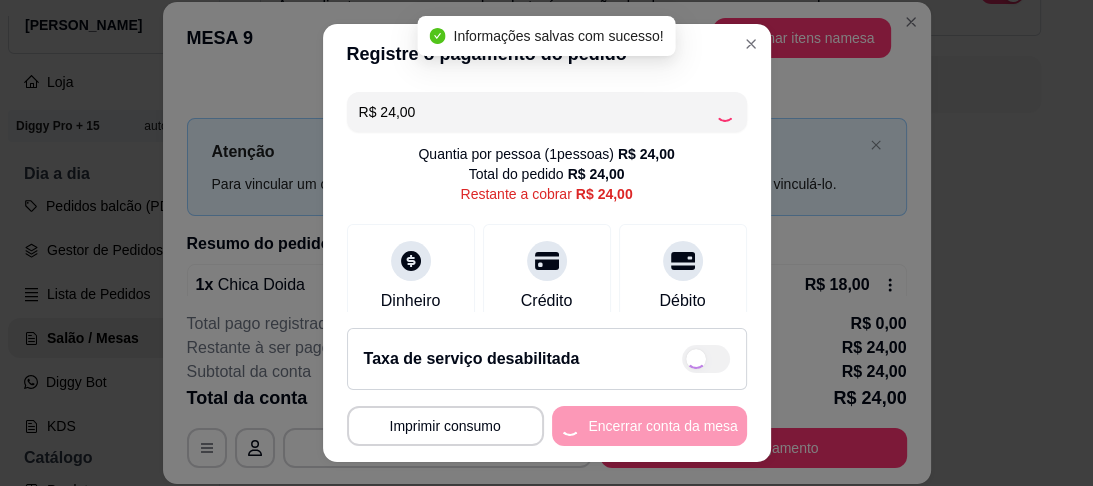 type on "R$ 0,00" 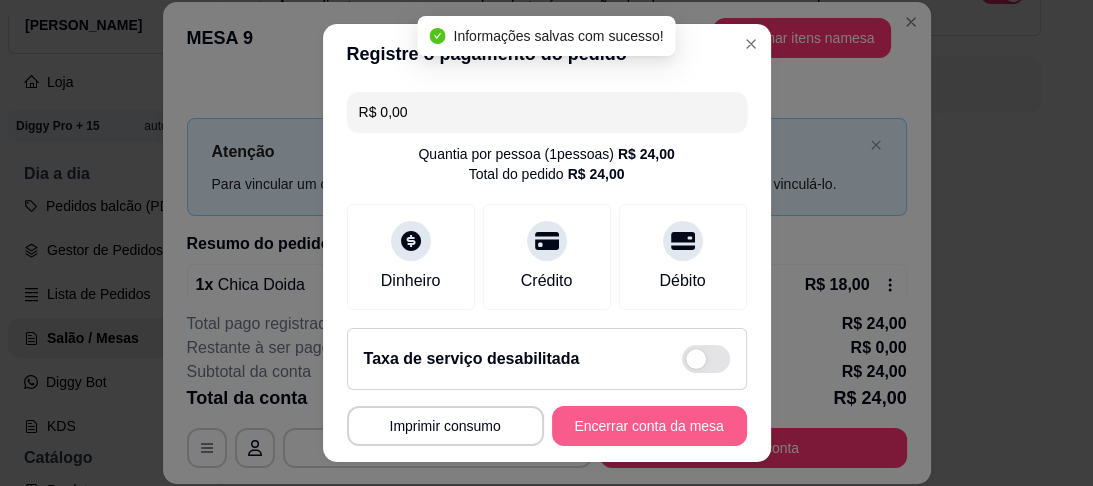 click on "Encerrar conta da mesa" at bounding box center (649, 426) 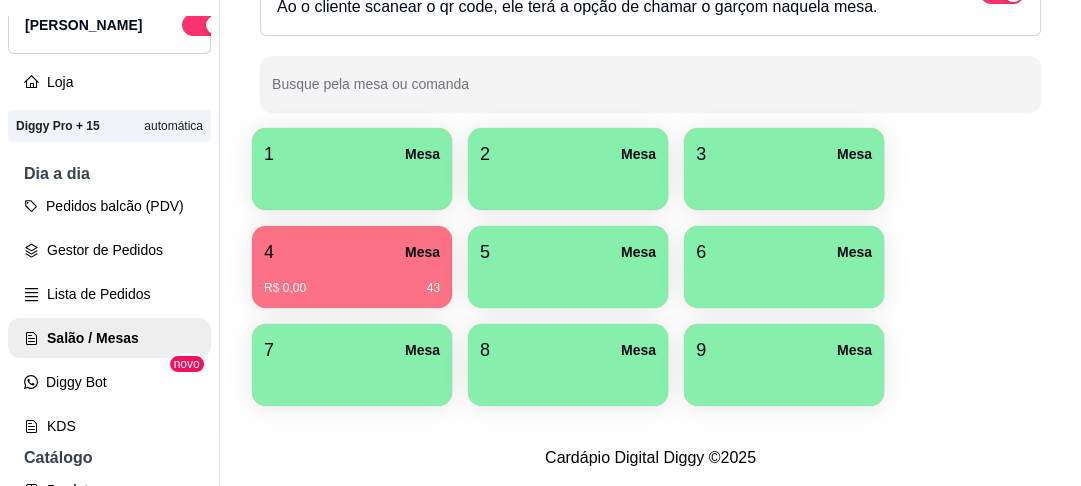 click on "1 Mesa 2 Mesa 3 Mesa 4 Mesa R$ 0,00 43 5 Mesa 6 Mesa 7 [GEOGRAPHIC_DATA]" at bounding box center (650, 267) 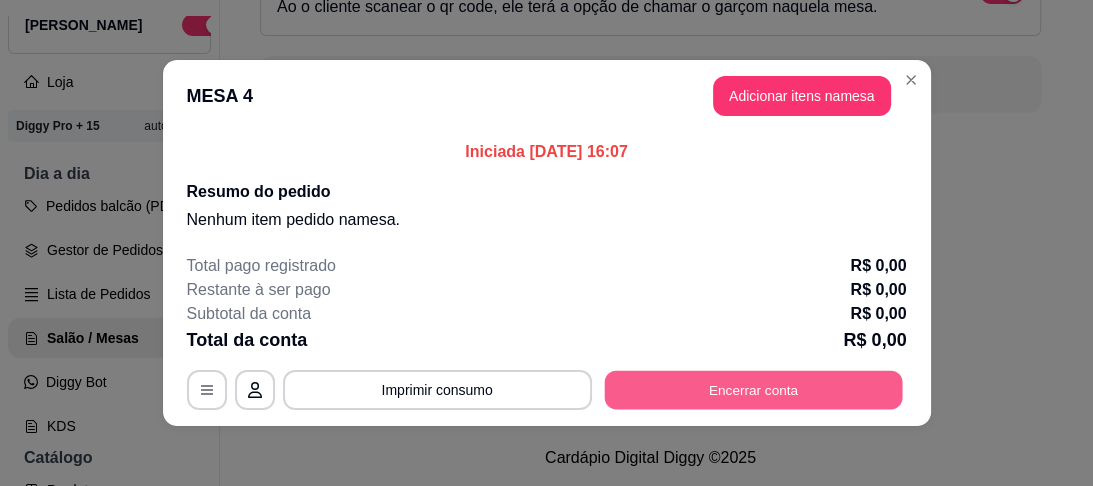 click on "Encerrar conta" at bounding box center [753, 390] 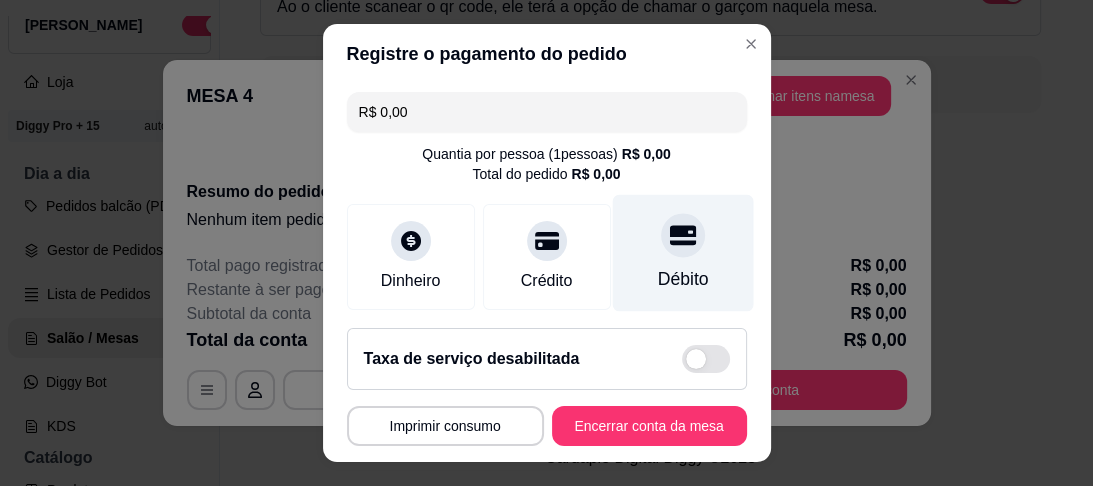 click on "Débito" at bounding box center (682, 253) 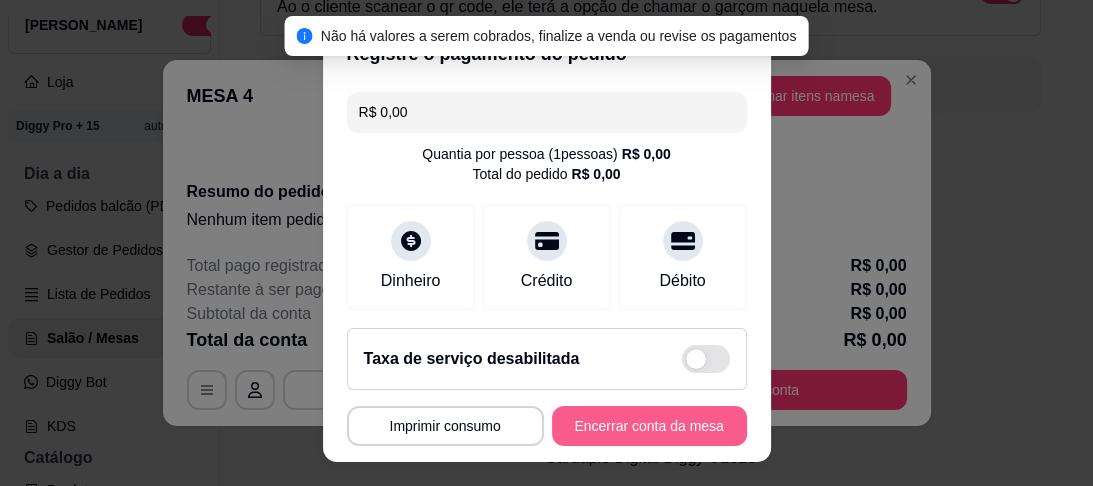 click on "Encerrar conta da mesa" at bounding box center (649, 426) 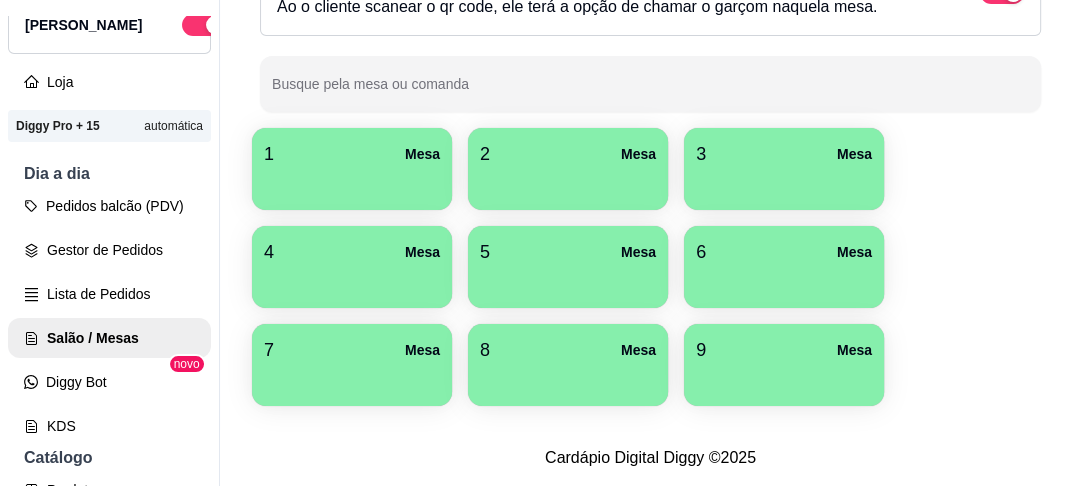 click at bounding box center [352, 281] 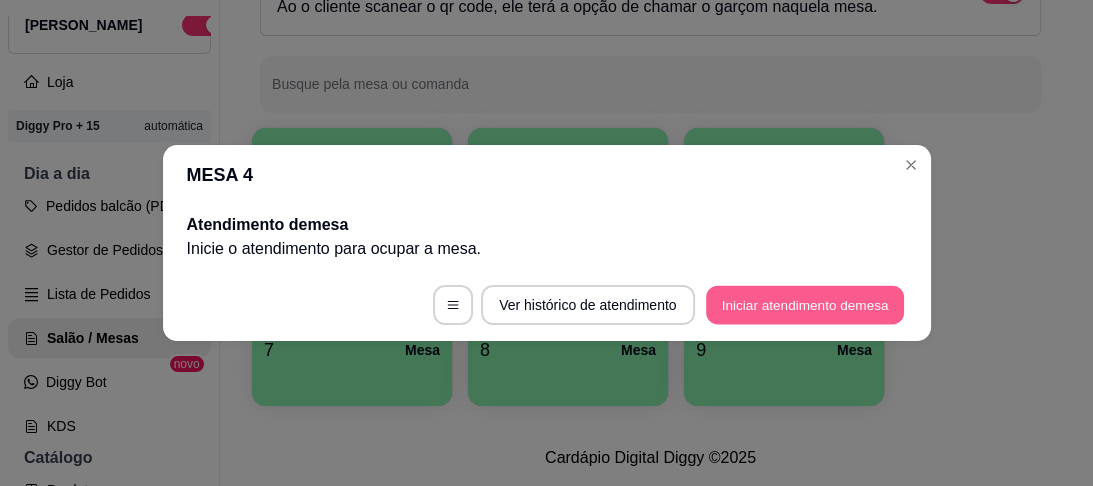click on "Iniciar atendimento de  mesa" at bounding box center [805, 305] 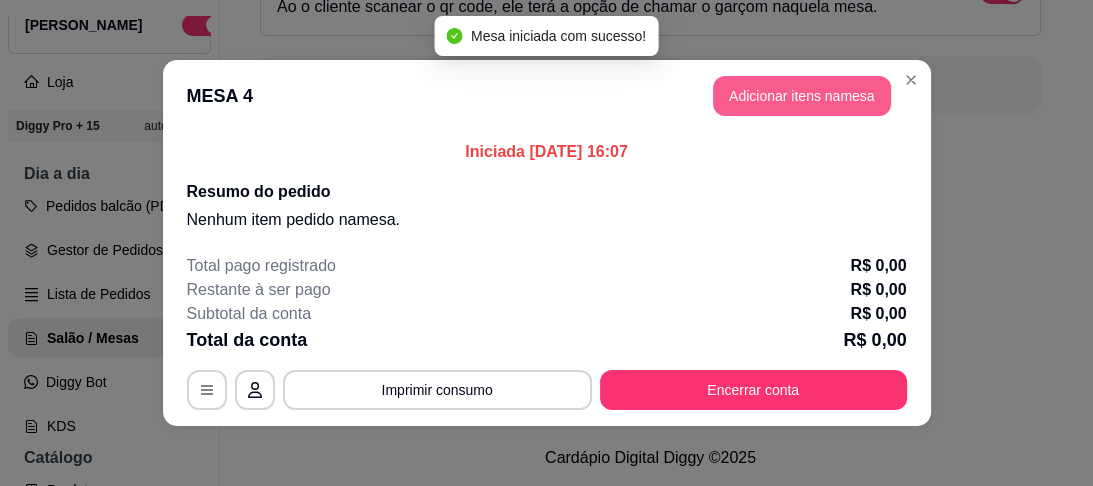 click on "Adicionar itens na  mesa" at bounding box center [802, 96] 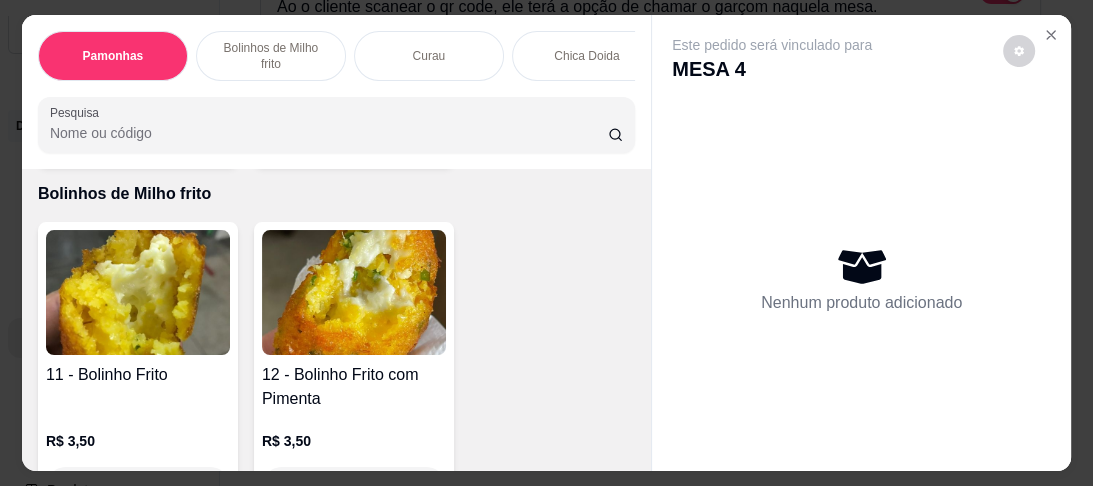 scroll, scrollTop: 1200, scrollLeft: 0, axis: vertical 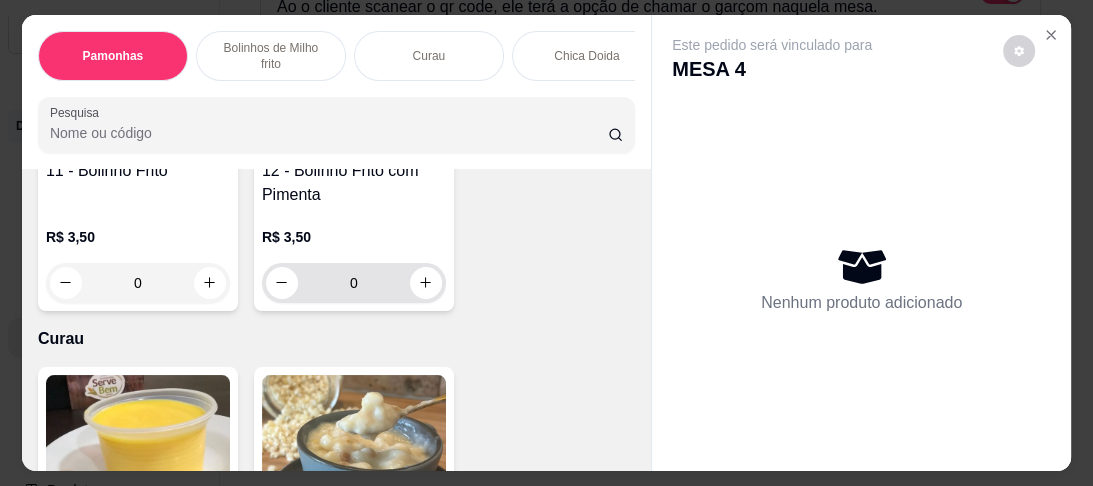 click on "0" at bounding box center (354, 283) 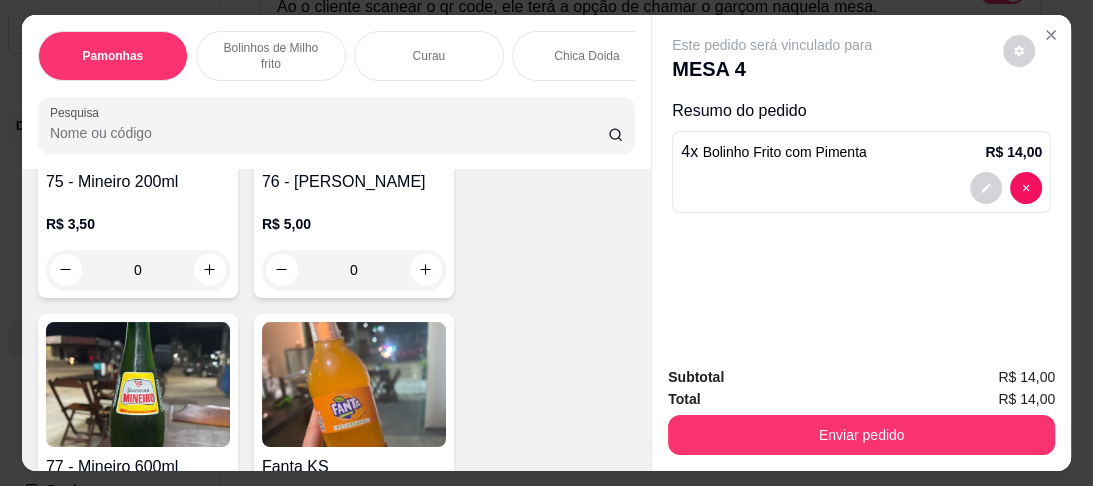 scroll, scrollTop: 5360, scrollLeft: 0, axis: vertical 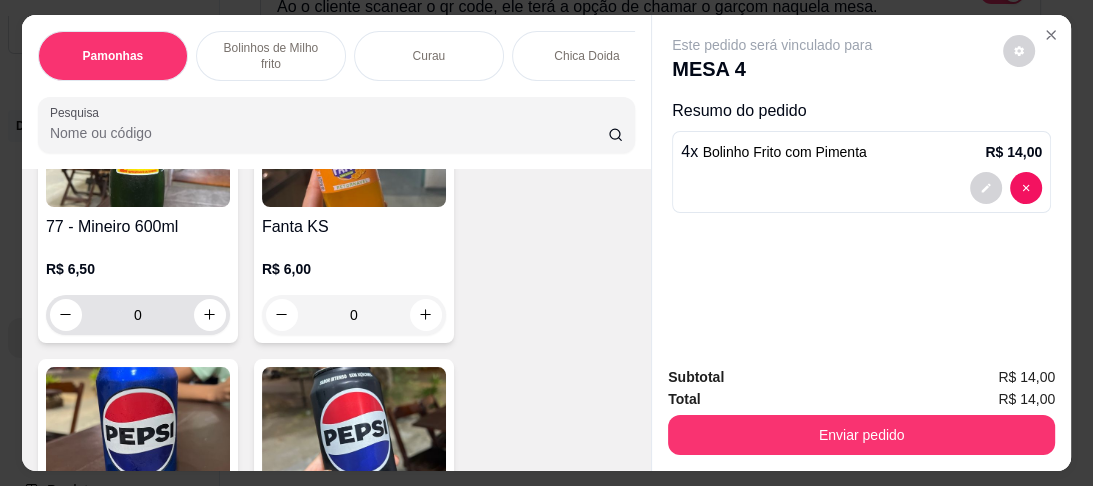 type on "4" 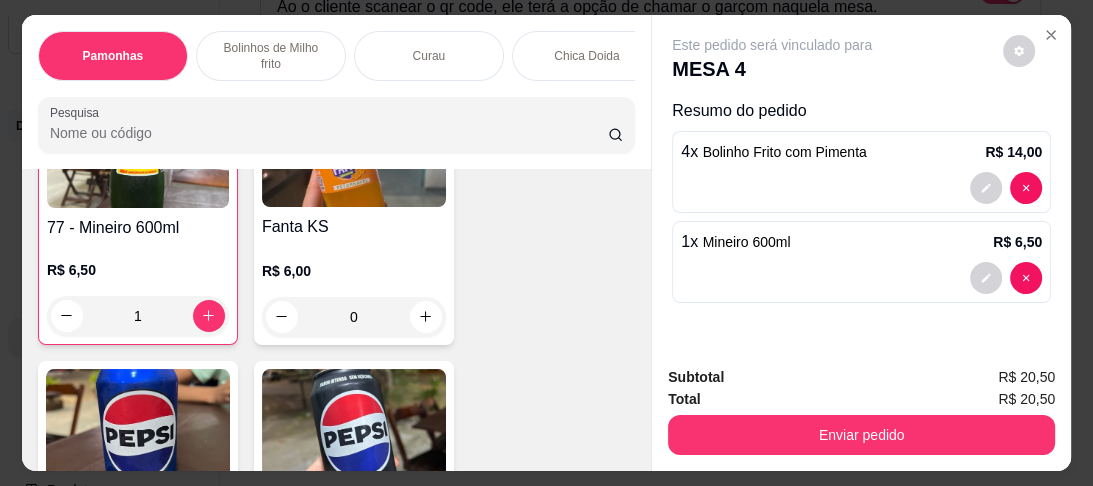 scroll, scrollTop: 5360, scrollLeft: 0, axis: vertical 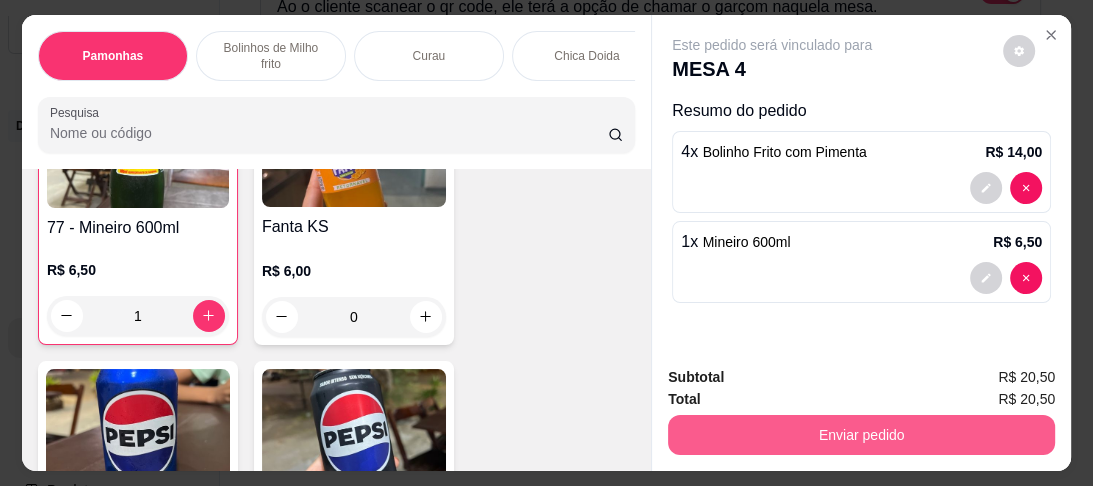 type on "1" 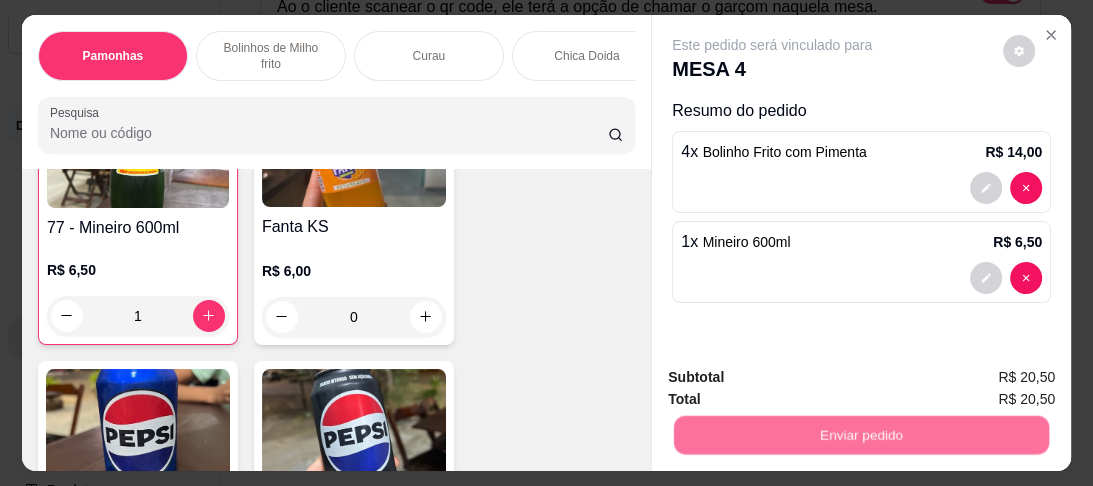 click on "Não registrar e enviar pedido" at bounding box center (797, 379) 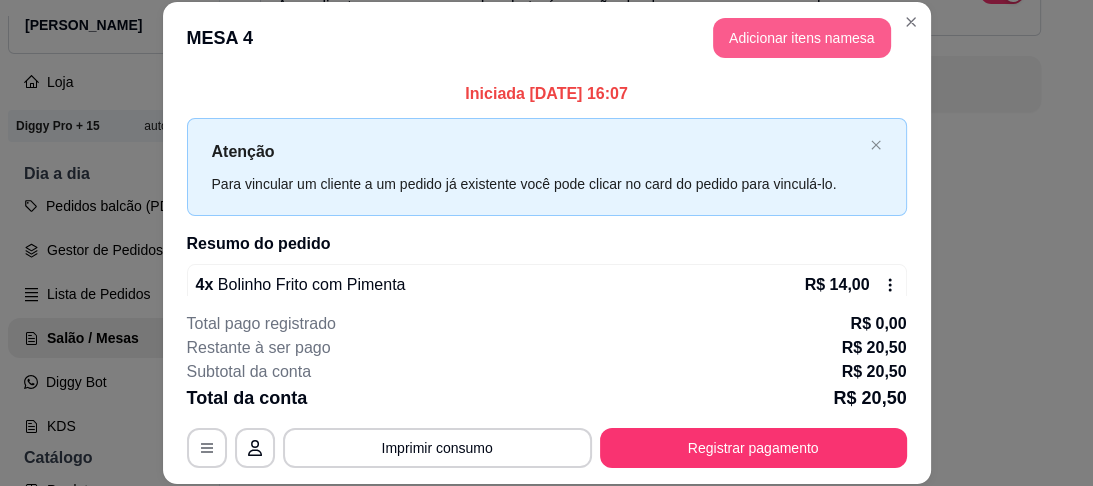 click on "Adicionar itens na  mesa" at bounding box center (802, 38) 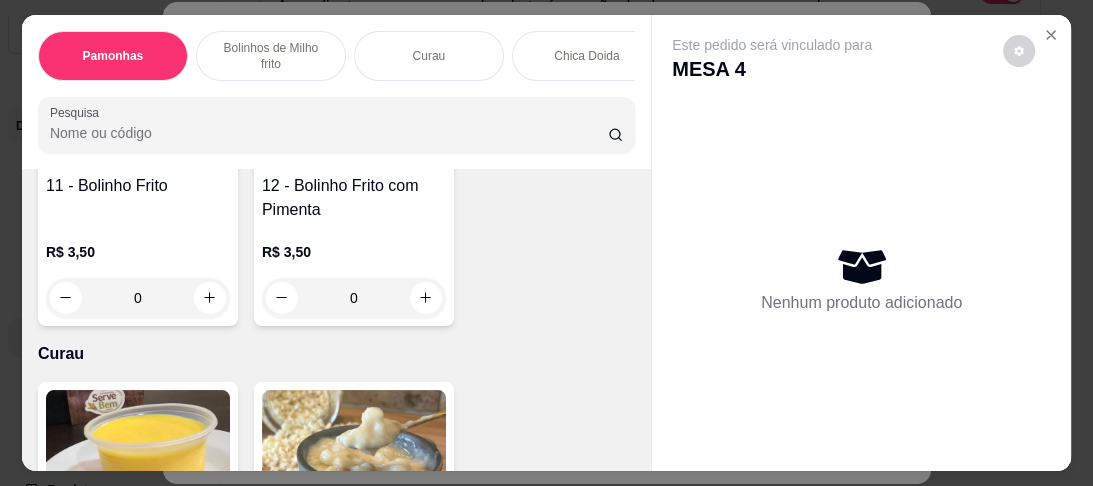 scroll, scrollTop: 1200, scrollLeft: 0, axis: vertical 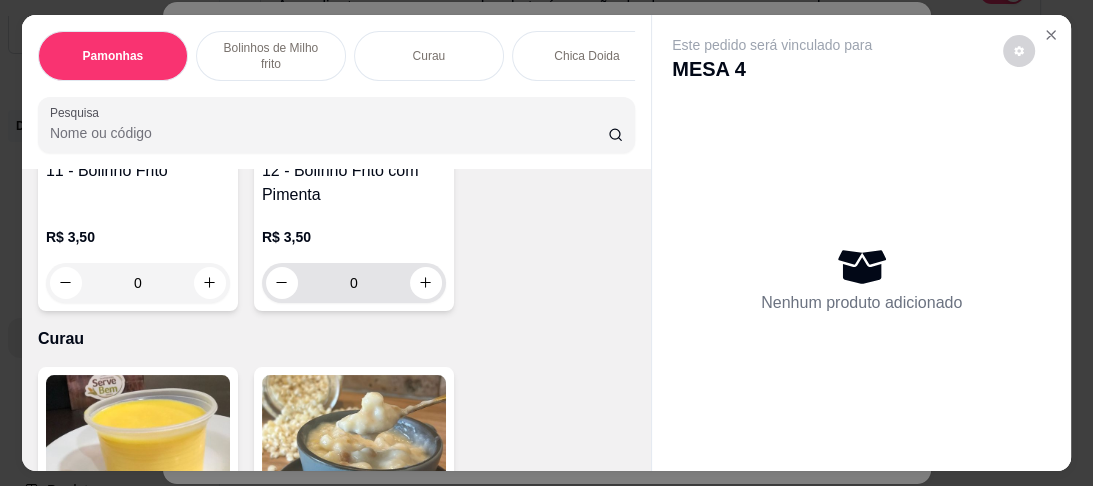drag, startPoint x: 386, startPoint y: 276, endPoint x: 376, endPoint y: 293, distance: 19.723083 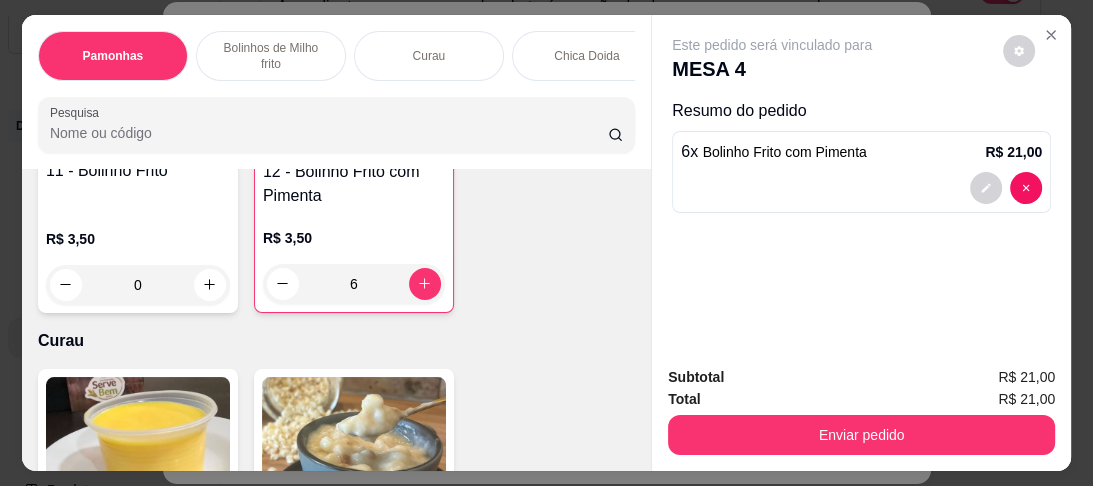 type on "6" 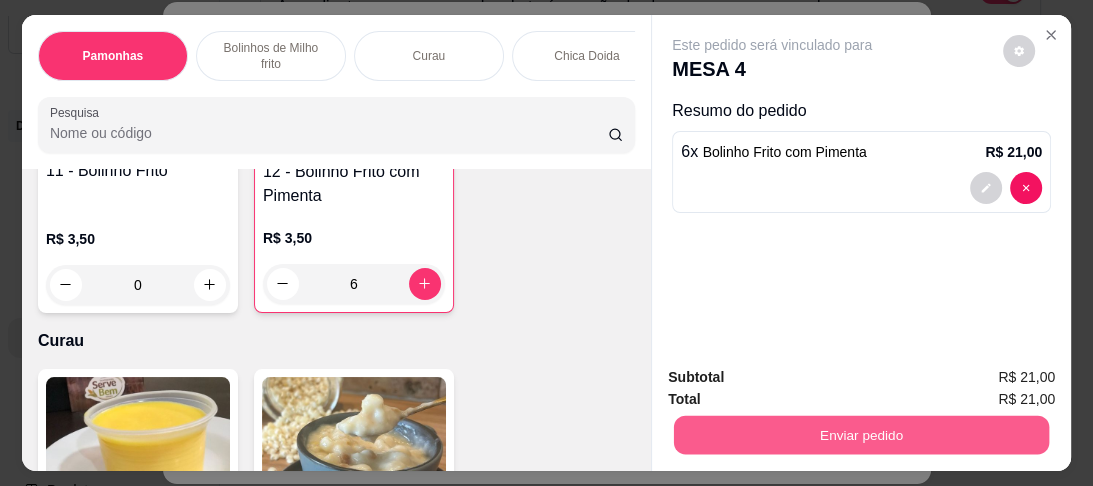 click on "Enviar pedido" at bounding box center [861, 435] 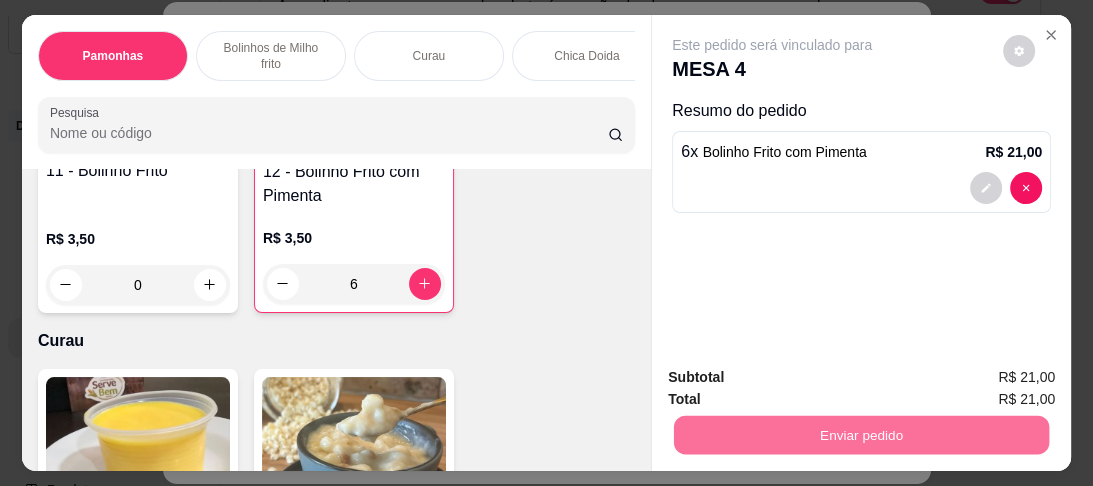 click on "Não registrar e enviar pedido" at bounding box center (797, 380) 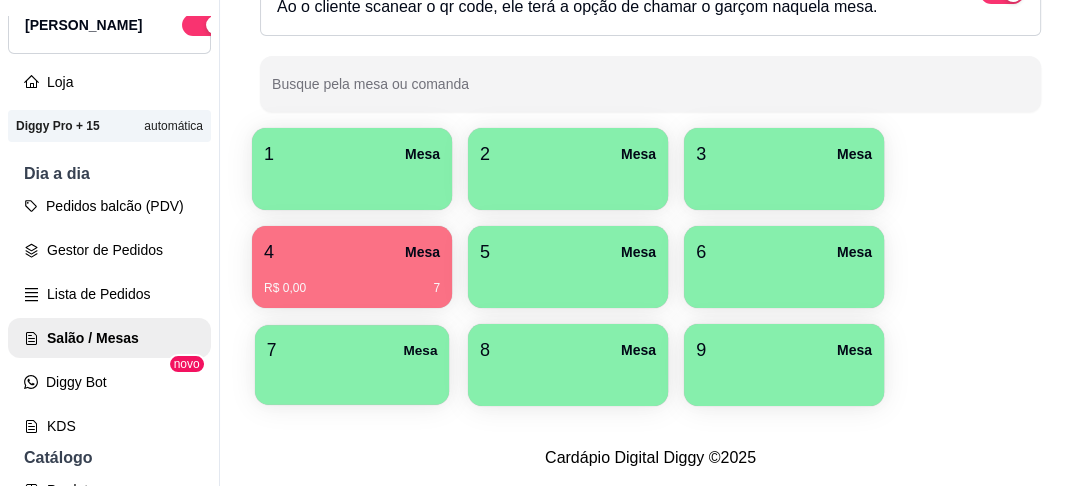 click on "7 Mesa" at bounding box center [352, 350] 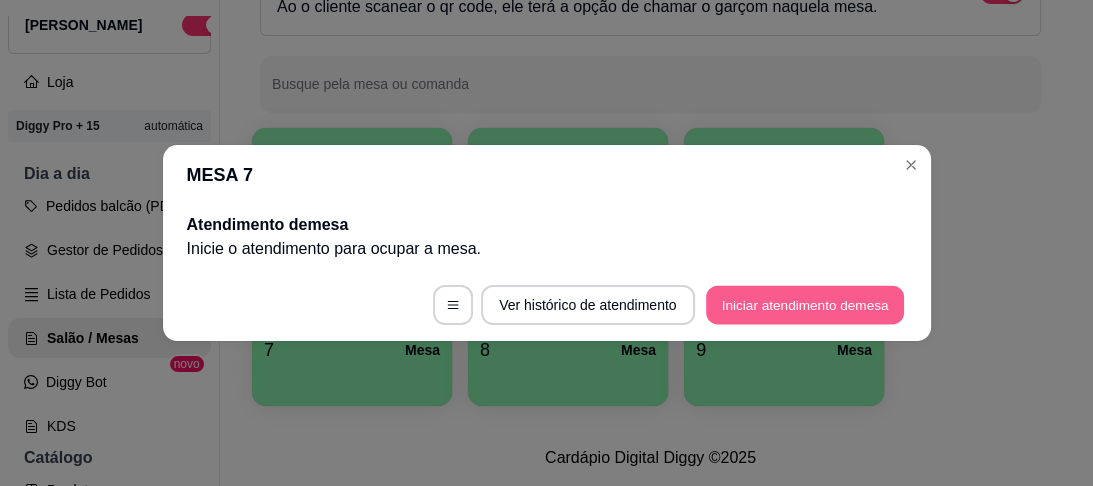 click on "Iniciar atendimento de  mesa" at bounding box center (805, 305) 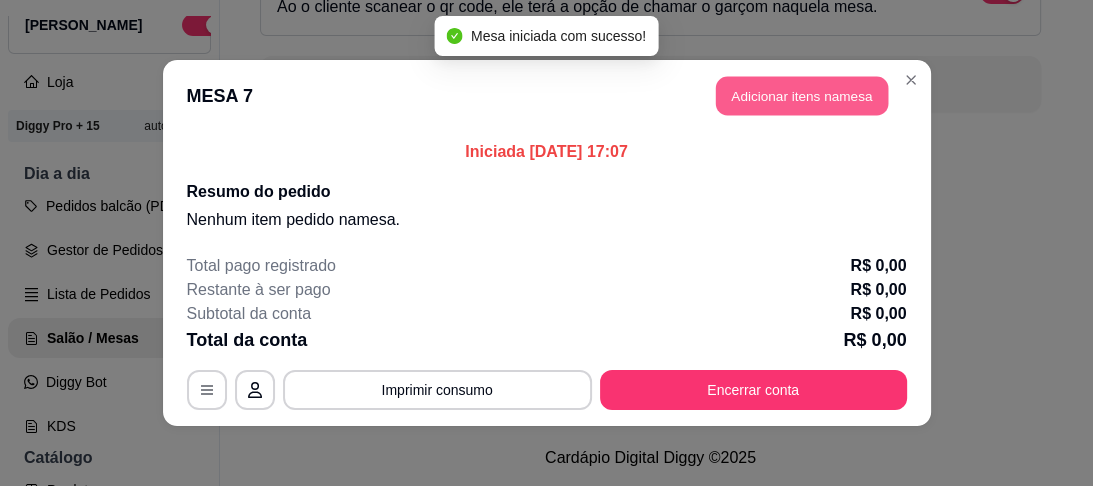 click on "Adicionar itens na  mesa" at bounding box center (802, 96) 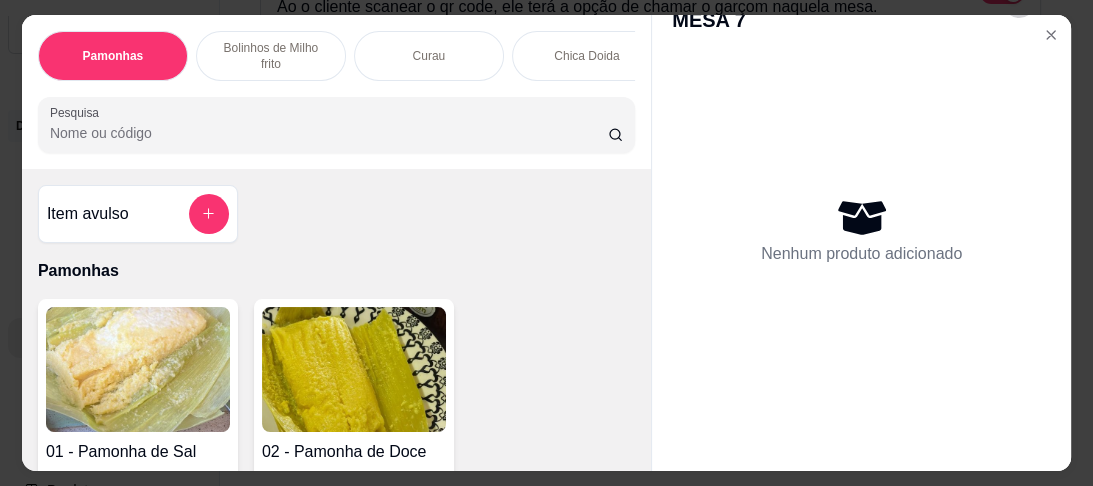 scroll, scrollTop: 55, scrollLeft: 0, axis: vertical 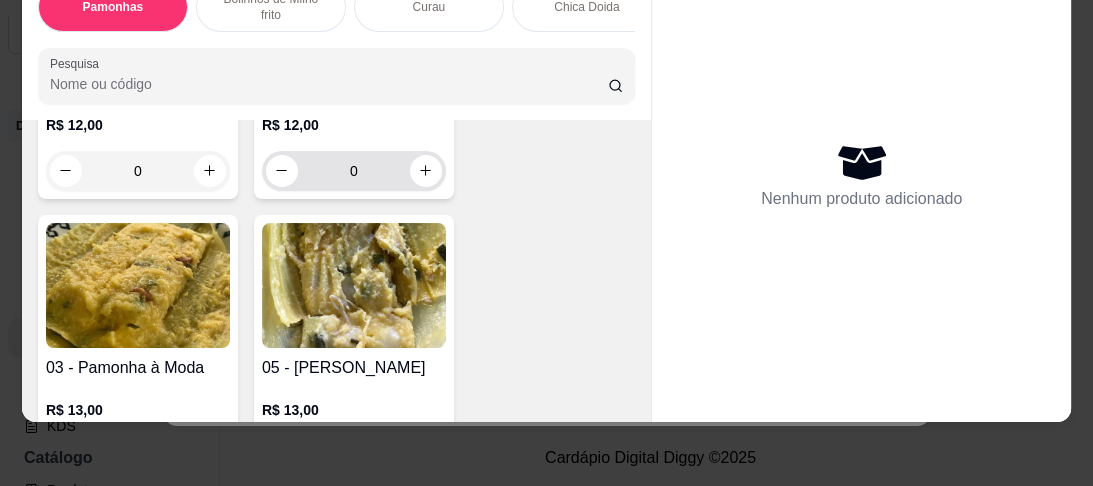 click on "0" at bounding box center [354, 171] 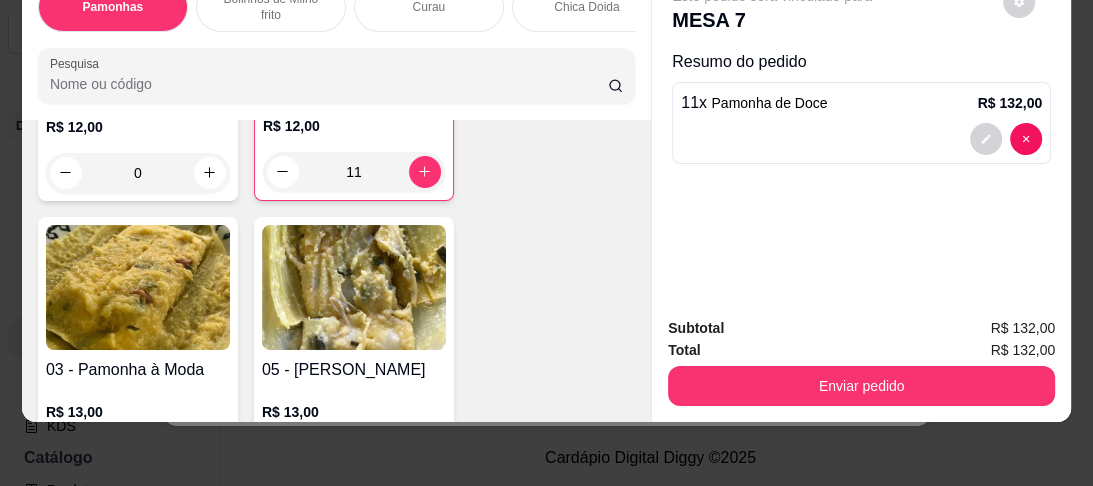 scroll, scrollTop: 0, scrollLeft: 0, axis: both 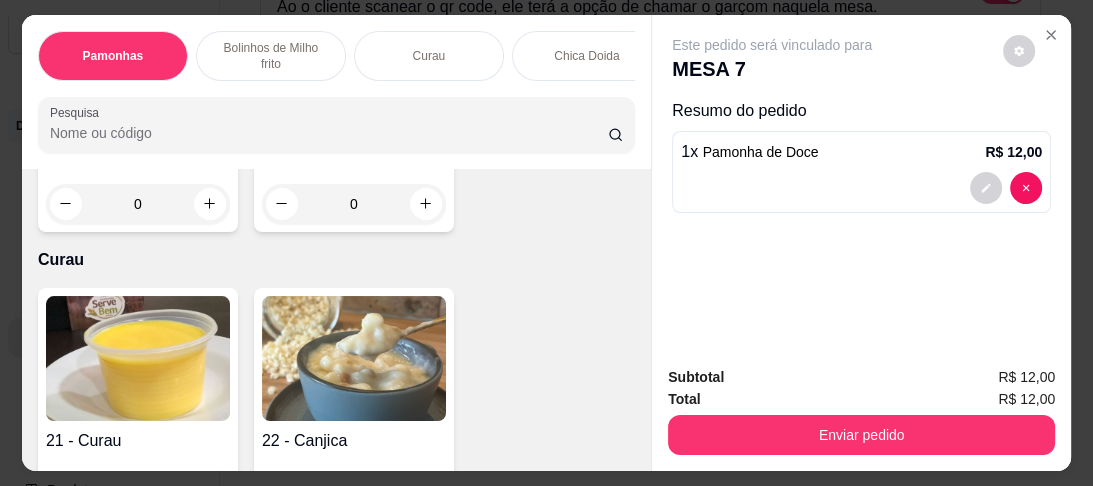 type on "1" 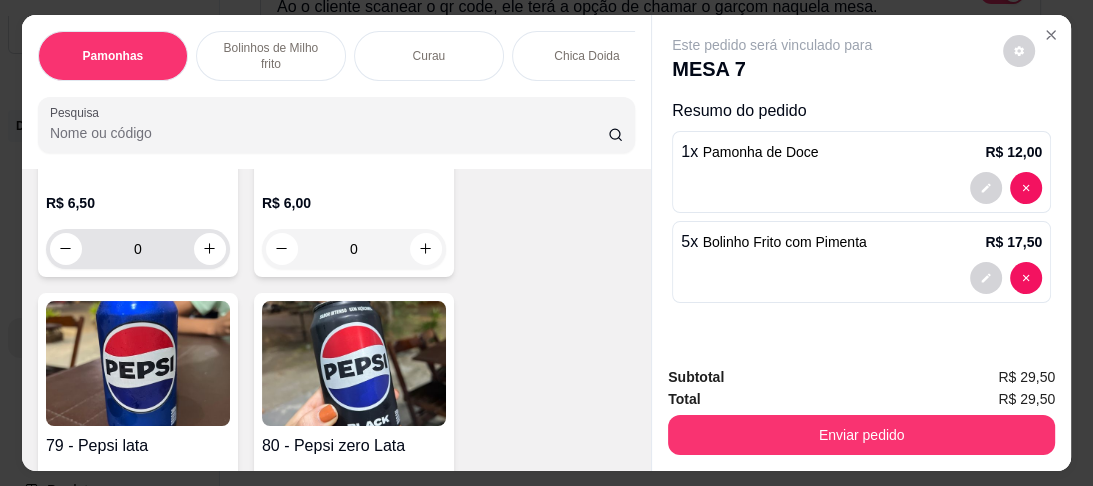 scroll, scrollTop: 5443, scrollLeft: 0, axis: vertical 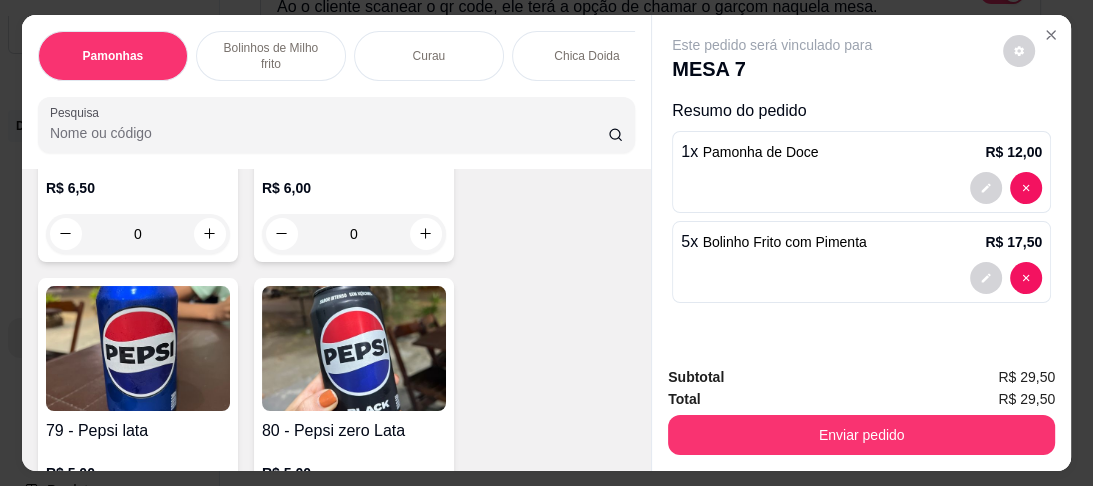 type on "5" 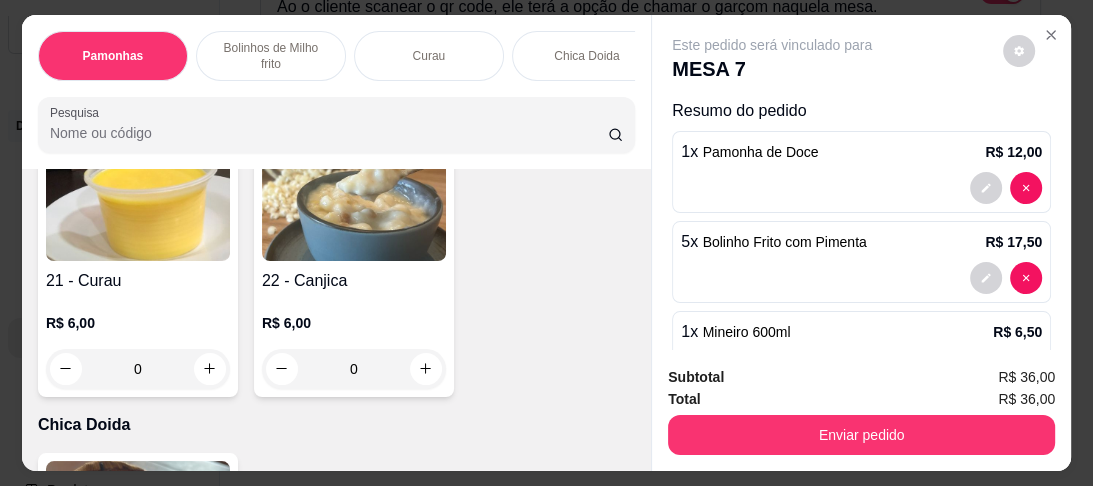 scroll, scrollTop: 1444, scrollLeft: 0, axis: vertical 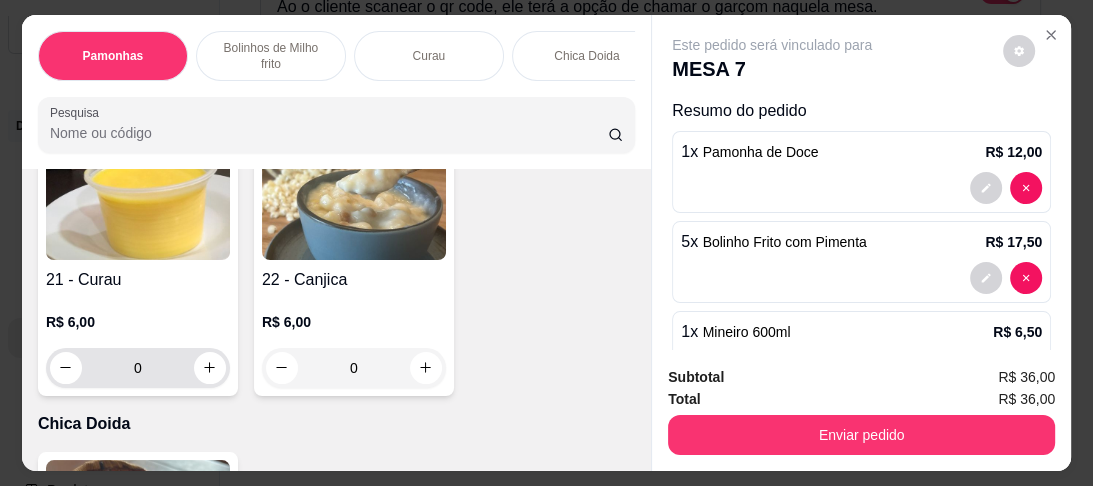 type on "1" 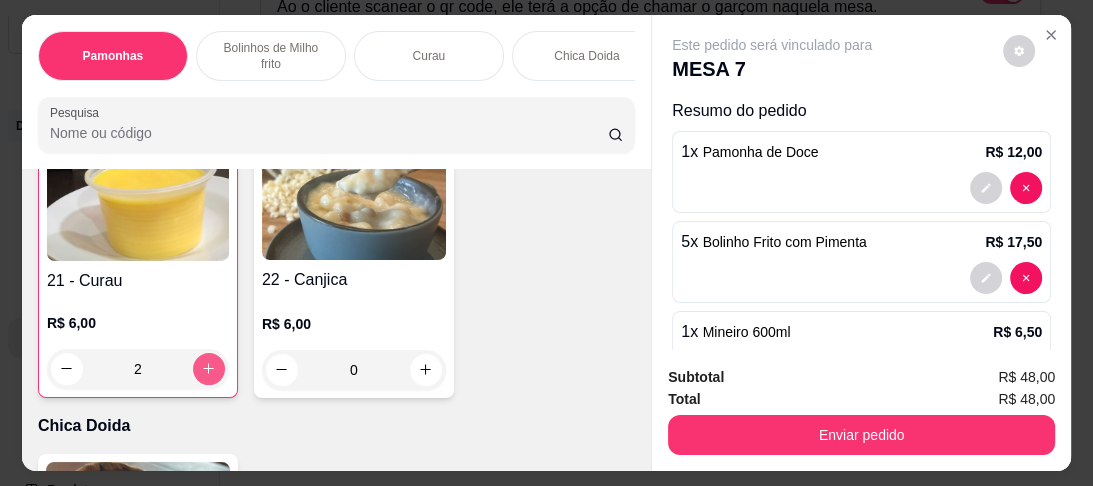 scroll, scrollTop: 1444, scrollLeft: 0, axis: vertical 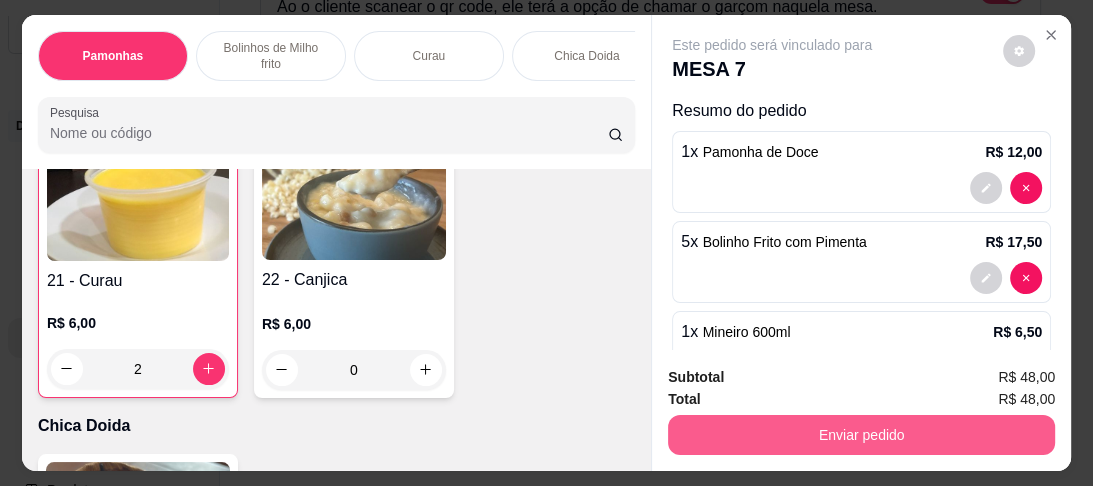 type on "2" 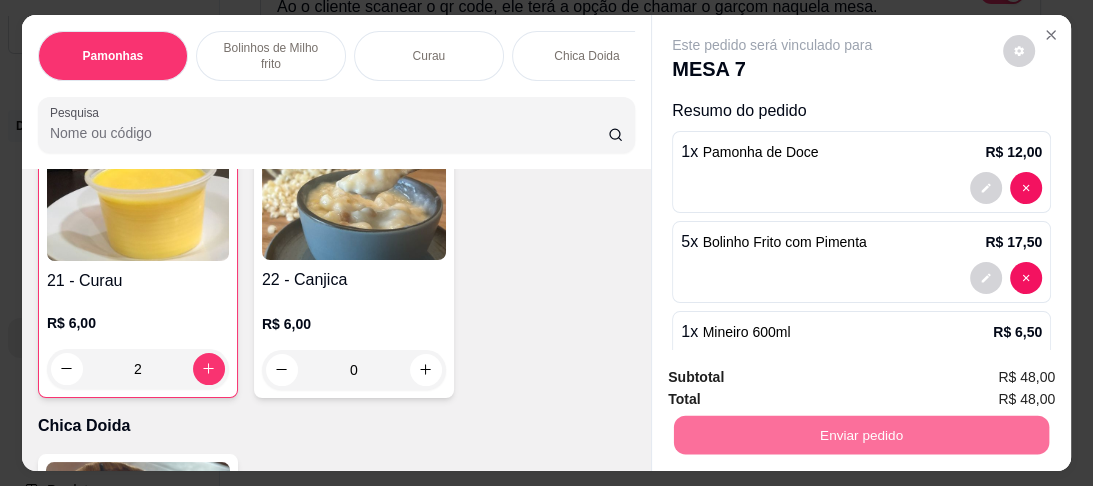 click on "Não registrar e enviar pedido" at bounding box center (797, 380) 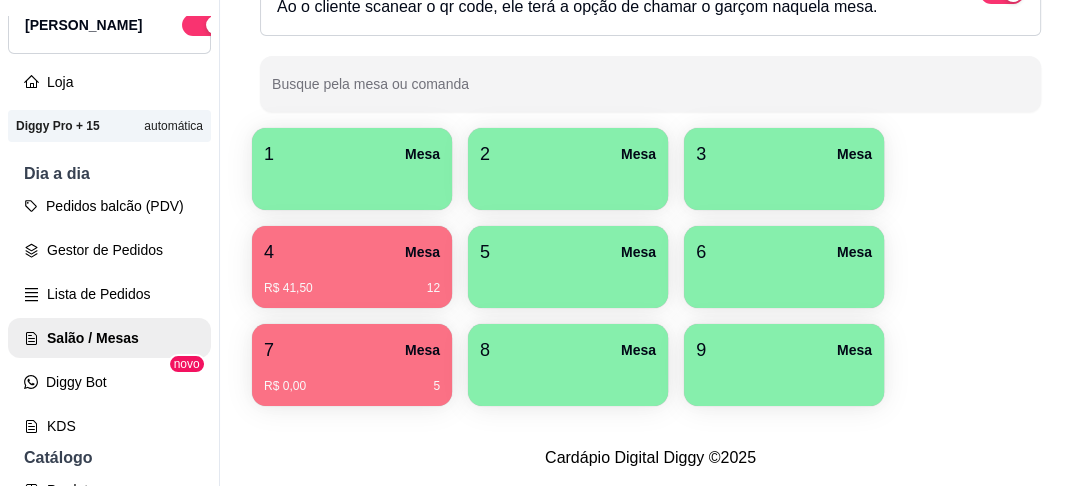 click at bounding box center (784, 183) 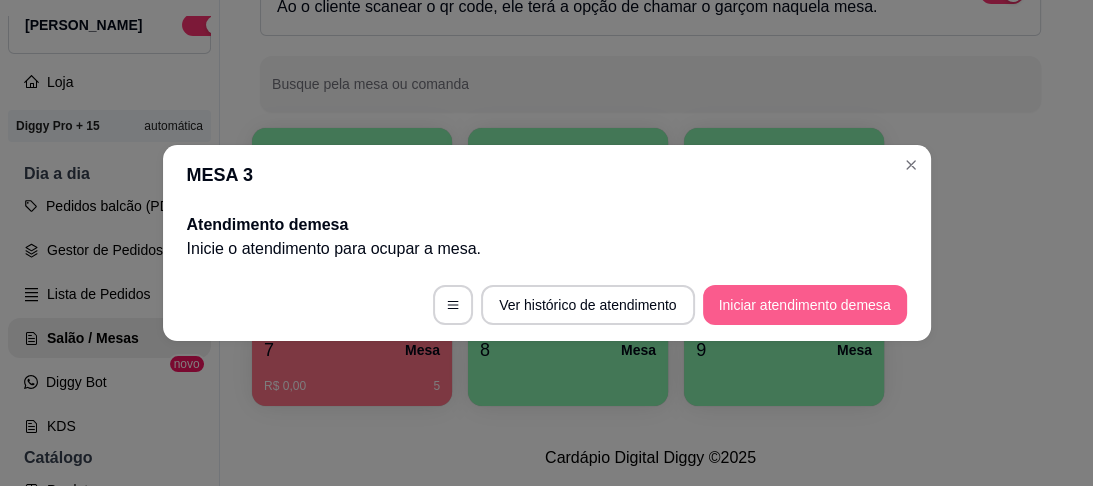 click on "Iniciar atendimento de  mesa" at bounding box center [805, 305] 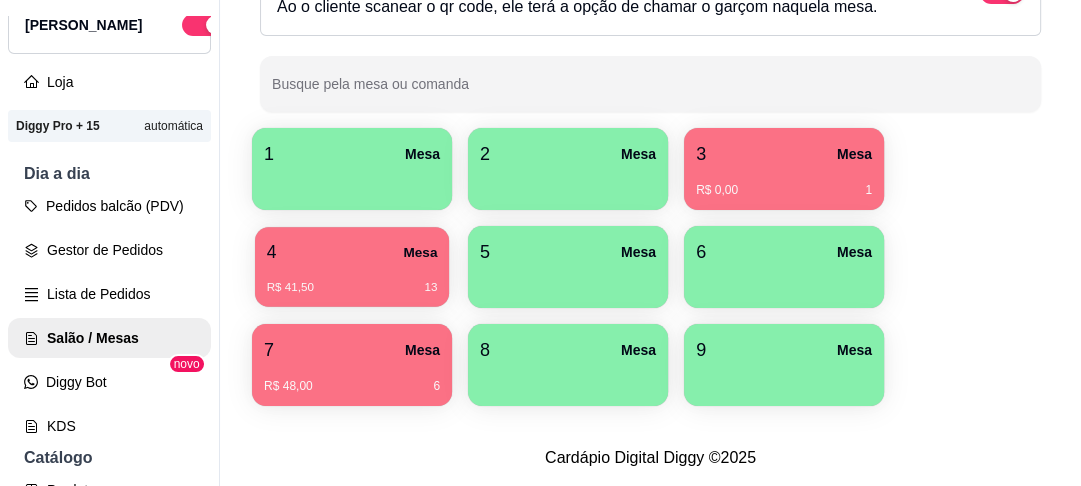 click on "4 Mesa" at bounding box center (352, 252) 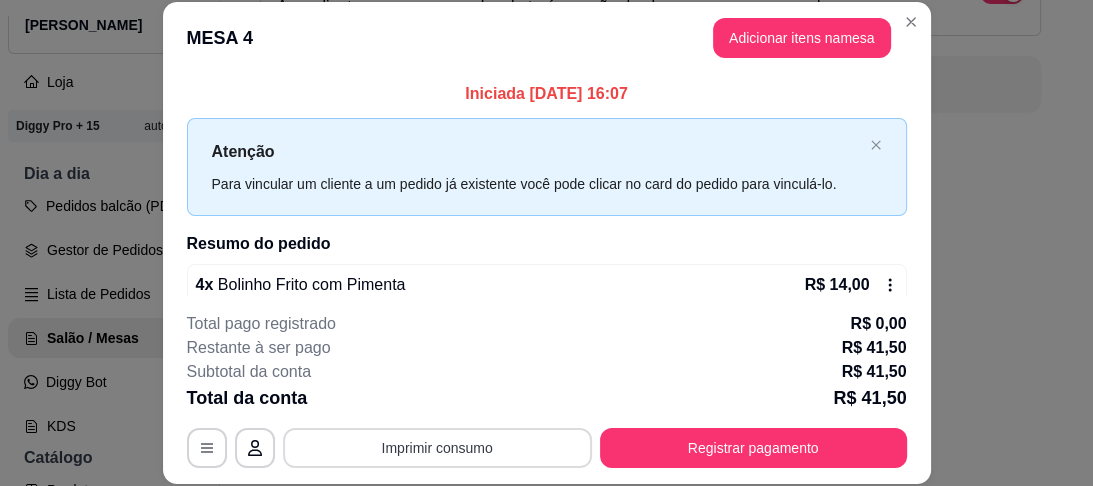 click on "Imprimir consumo" at bounding box center (437, 448) 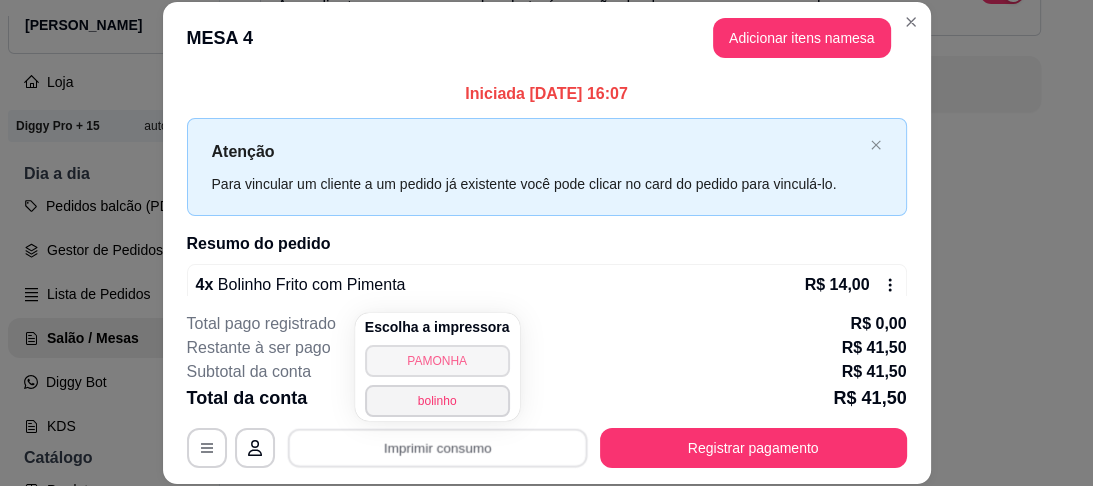 click on "PAMONHA" at bounding box center (437, 361) 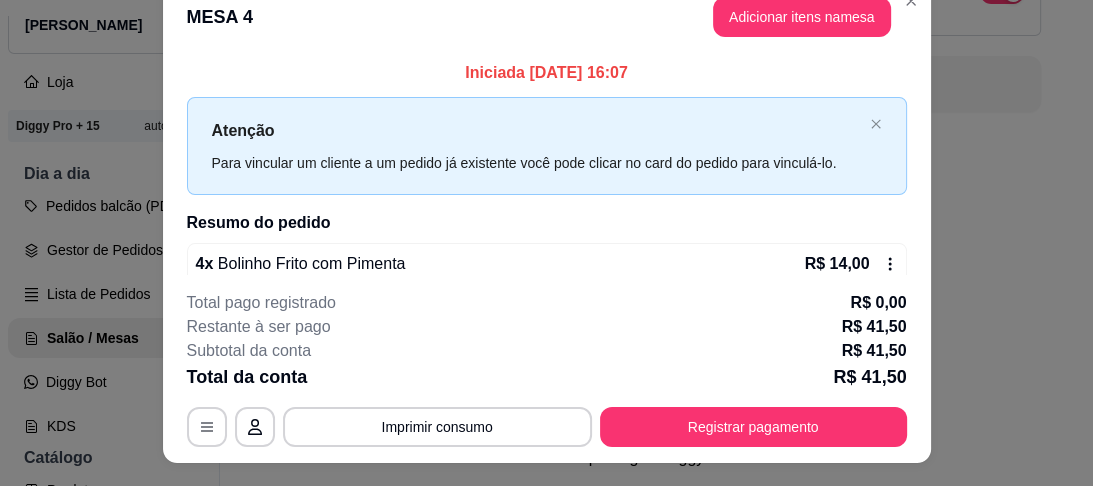 scroll, scrollTop: 0, scrollLeft: 0, axis: both 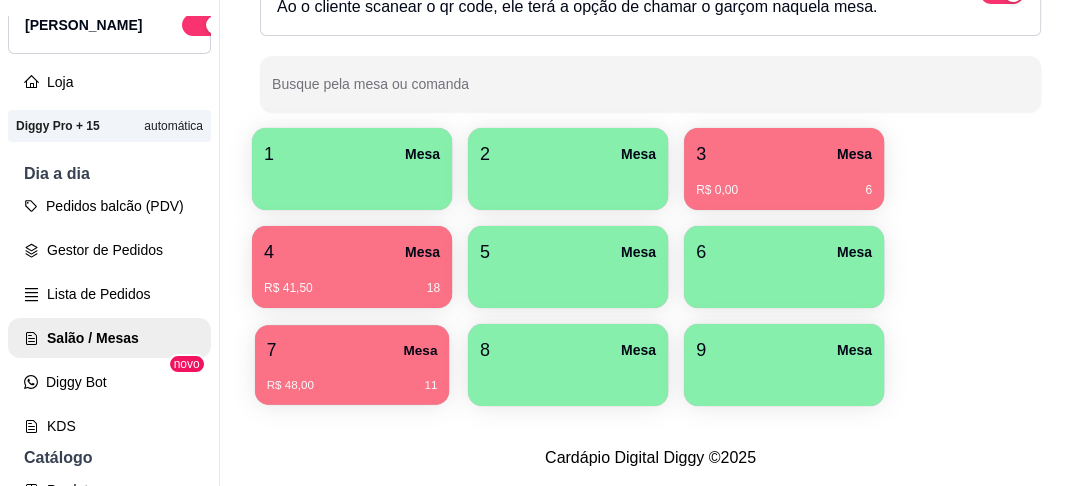 click on "R$ 48,00 11" at bounding box center [352, 378] 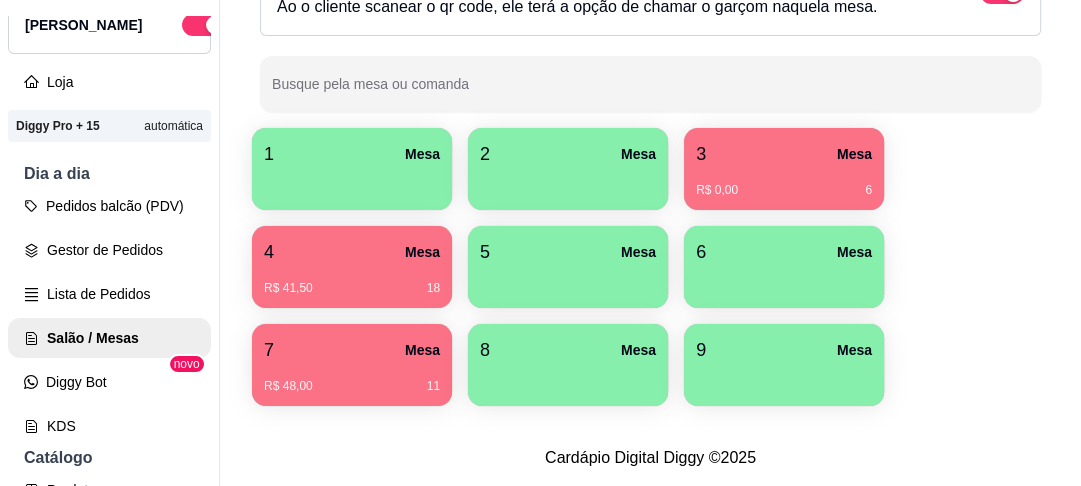 click on "R$ 48,00 11" at bounding box center (352, 379) 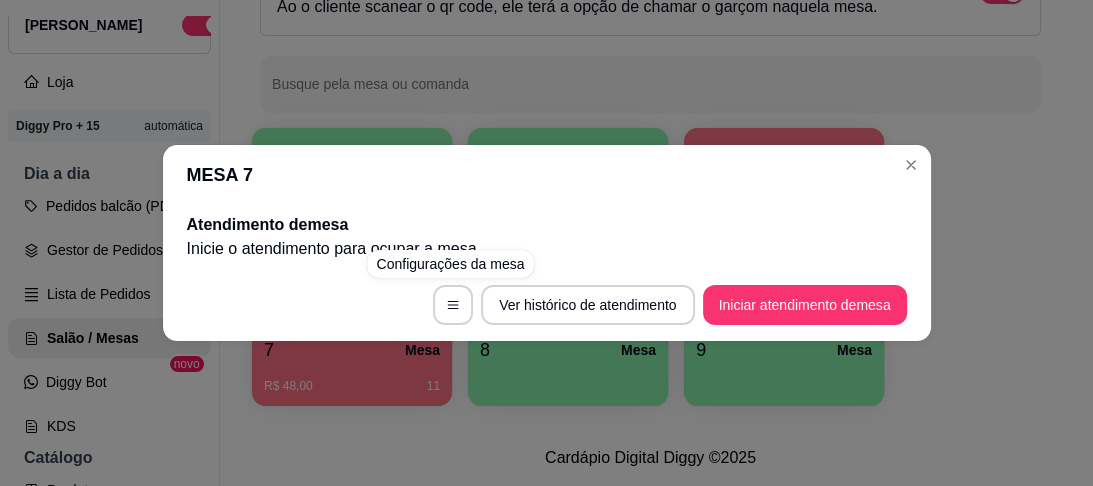 click on "Atendimento de  mesa" at bounding box center (547, 225) 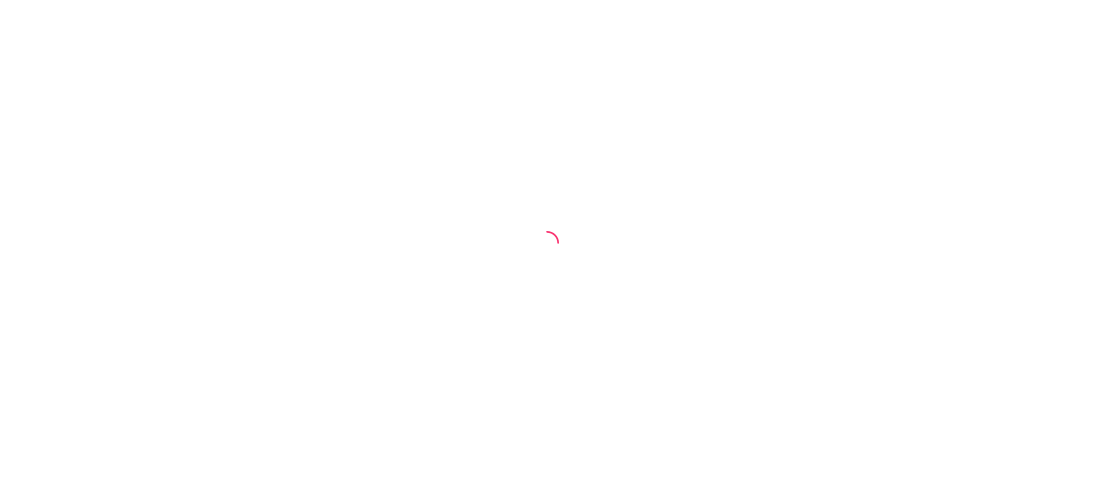 scroll, scrollTop: 0, scrollLeft: 0, axis: both 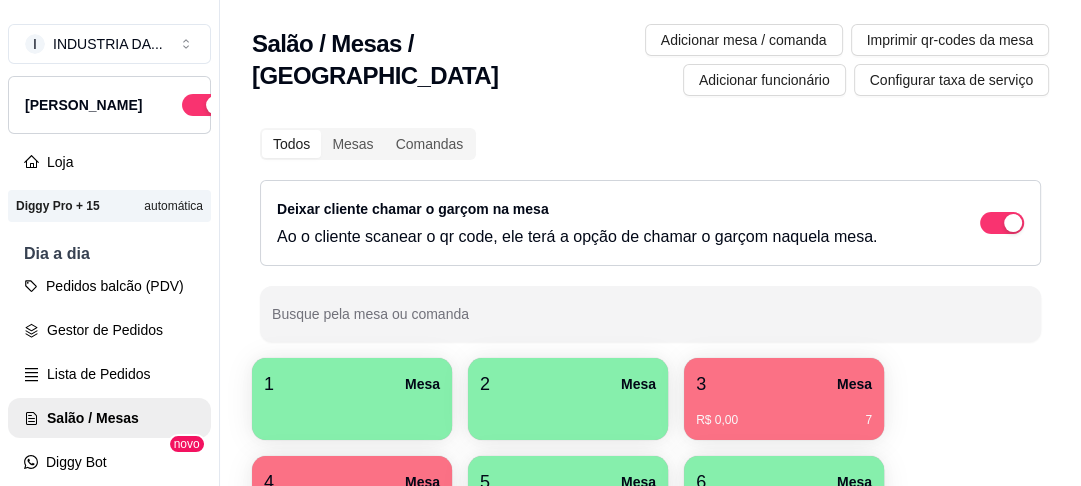 click on "3 Mesa" at bounding box center (784, 384) 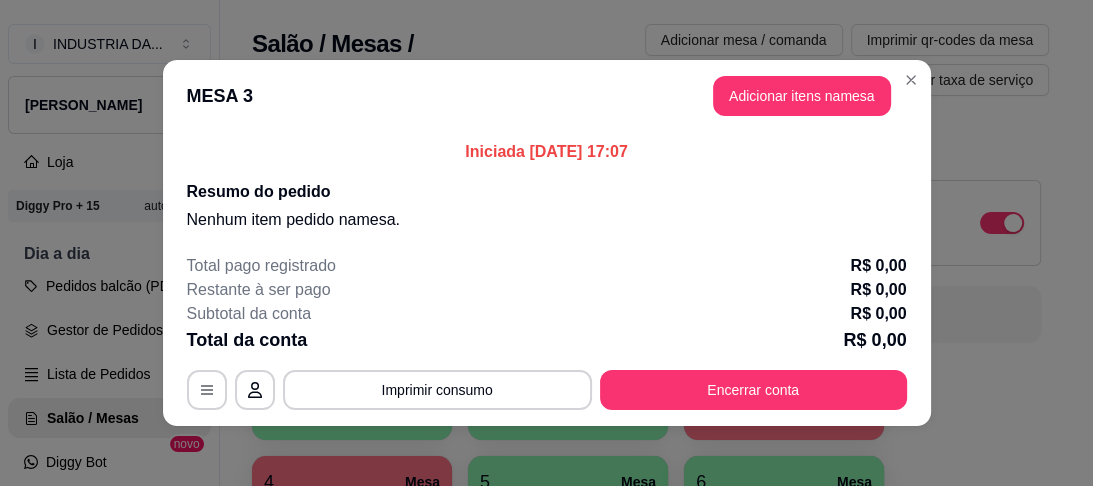 click on "MESA 3 Adicionar itens na  mesa" at bounding box center (547, 96) 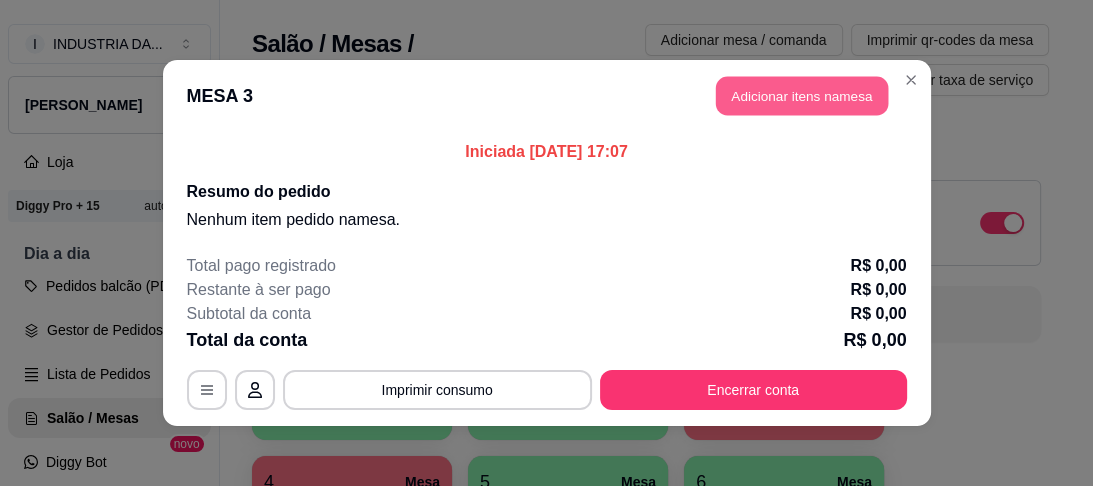 click on "Adicionar itens na  mesa" at bounding box center (802, 96) 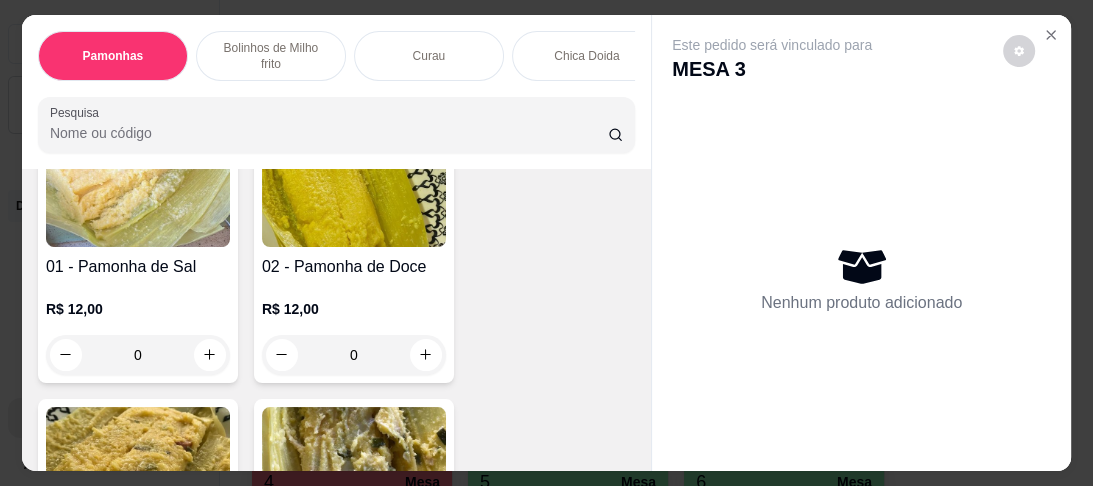 scroll, scrollTop: 240, scrollLeft: 0, axis: vertical 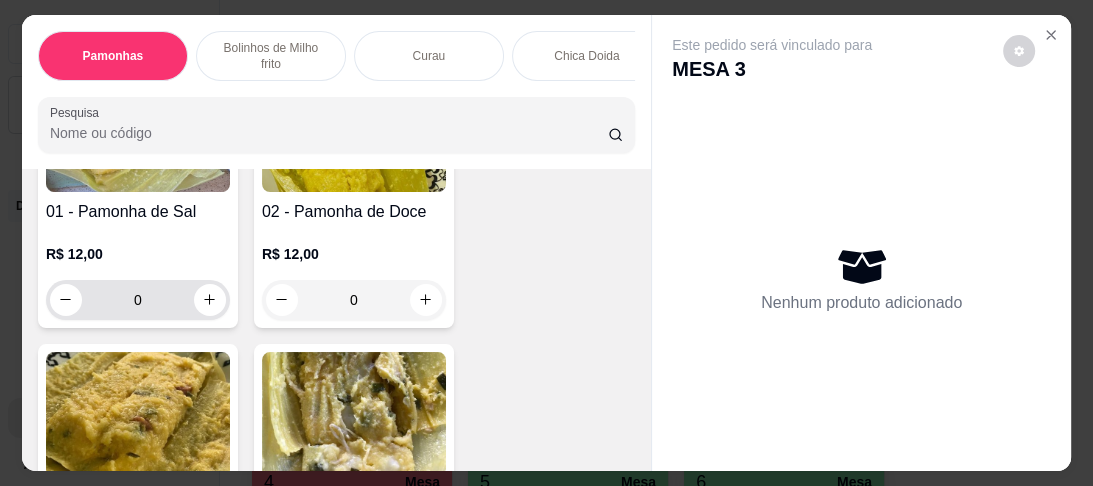 click on "0" at bounding box center (138, 300) 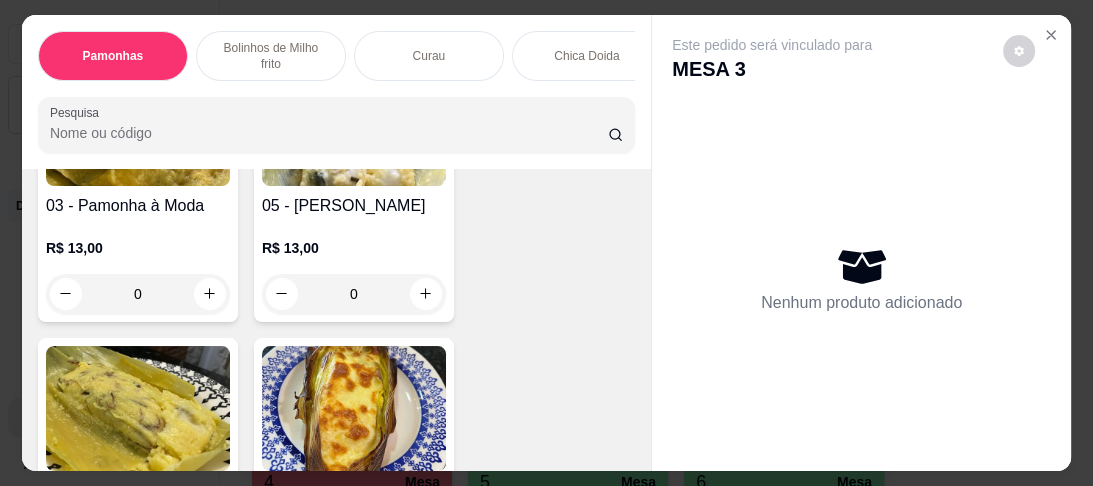 scroll, scrollTop: 560, scrollLeft: 0, axis: vertical 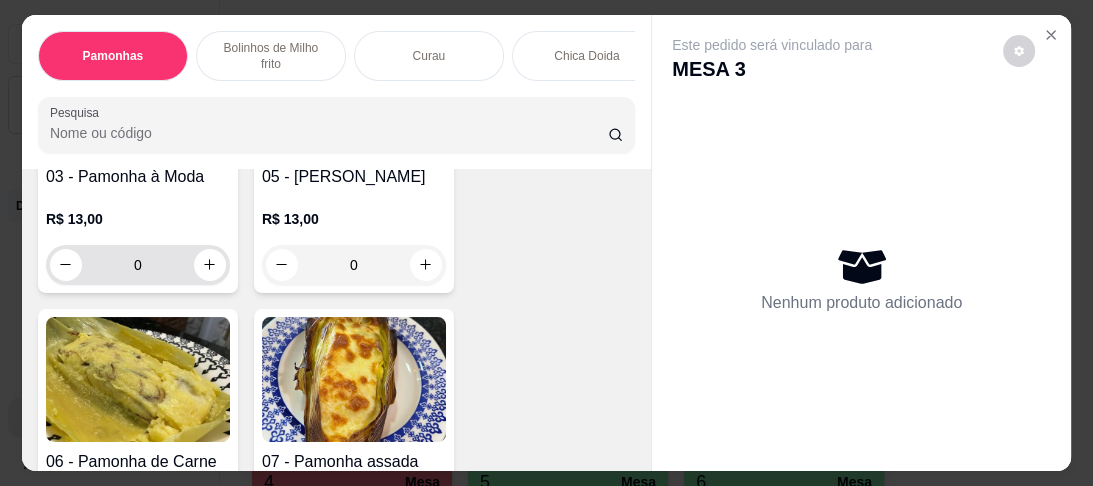 click on "0" at bounding box center [138, 265] 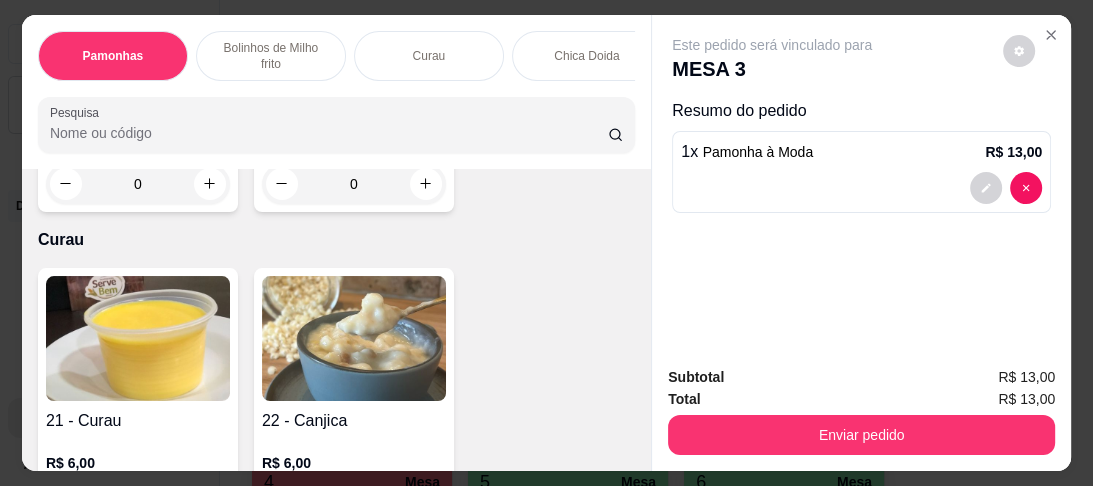 scroll, scrollTop: 1280, scrollLeft: 0, axis: vertical 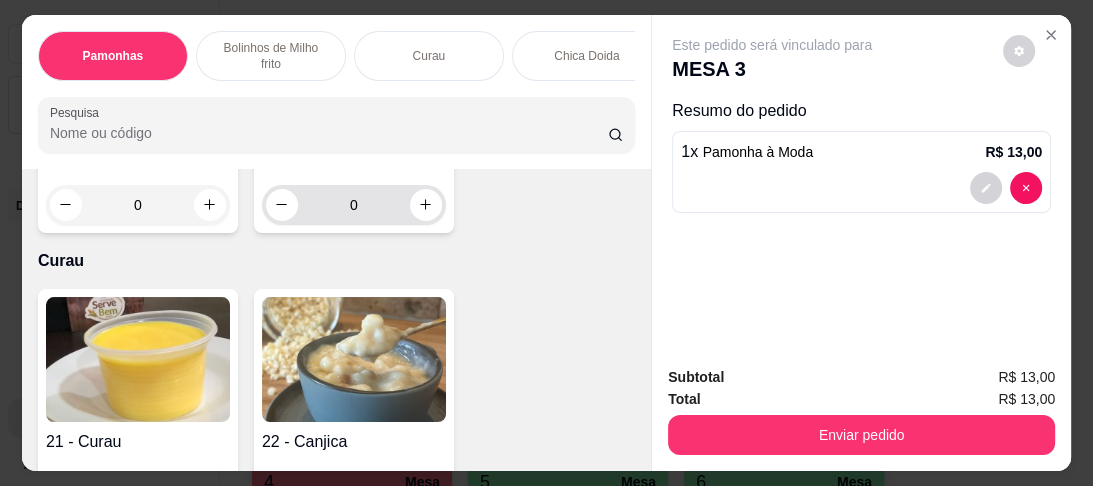type on "1" 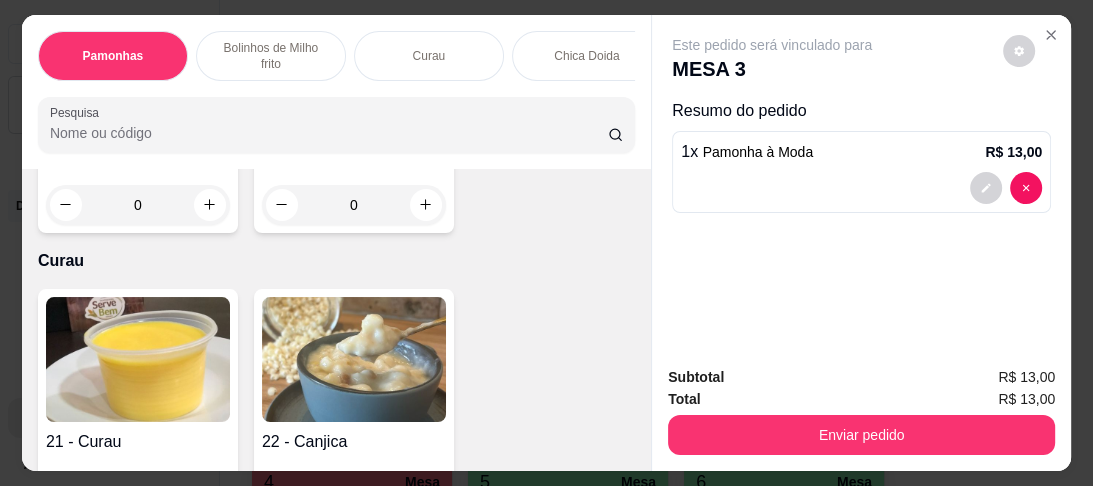 click on "0" at bounding box center [354, 205] 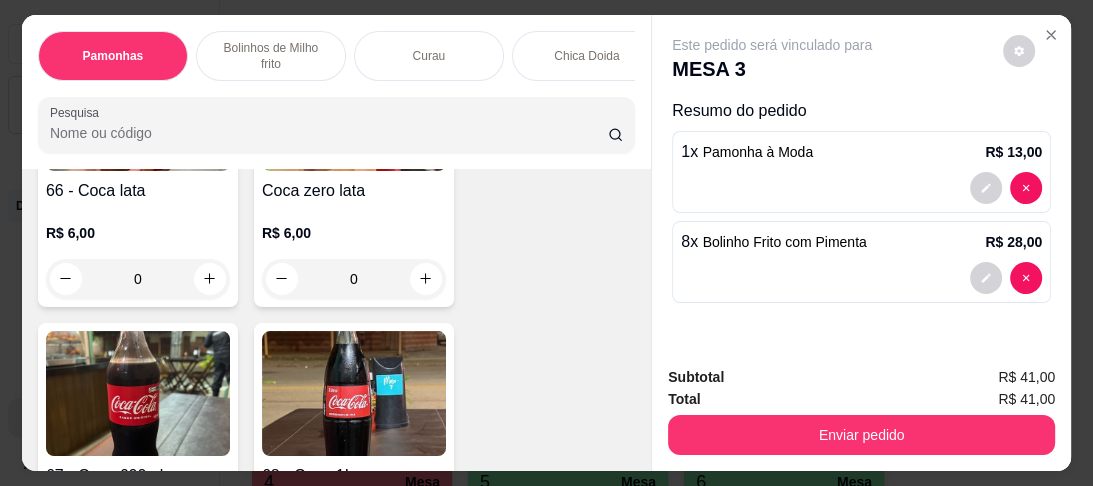 scroll, scrollTop: 3762, scrollLeft: 0, axis: vertical 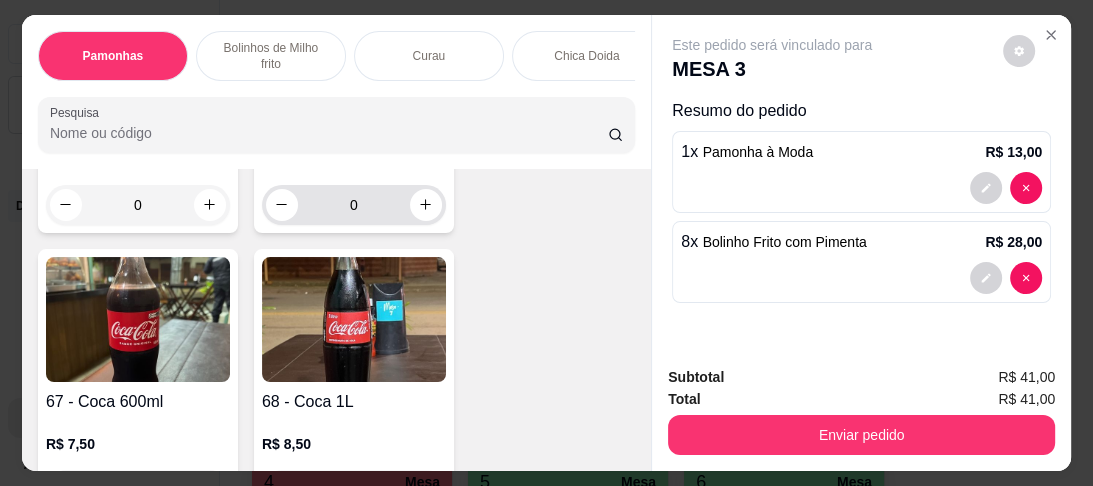 type on "8" 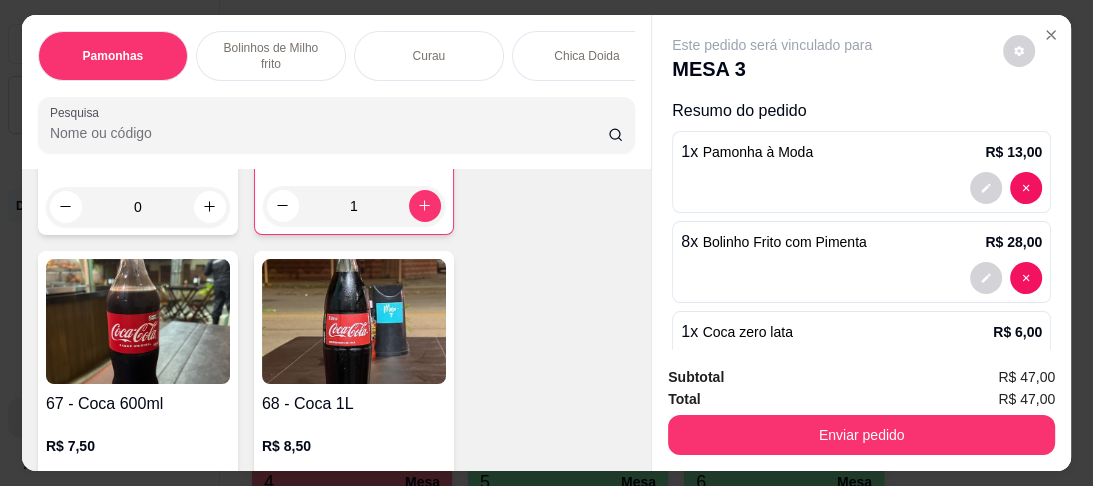 scroll, scrollTop: 3764, scrollLeft: 0, axis: vertical 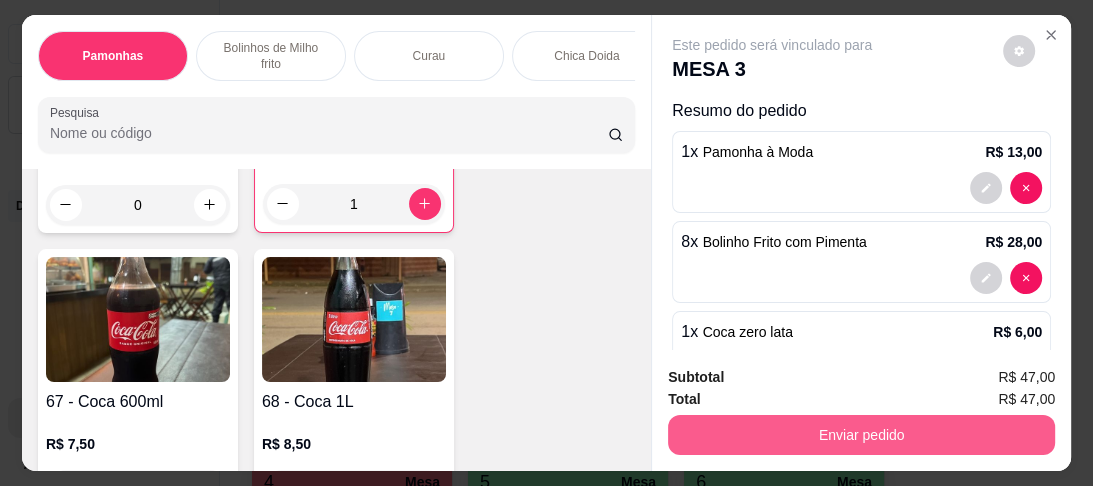 type on "1" 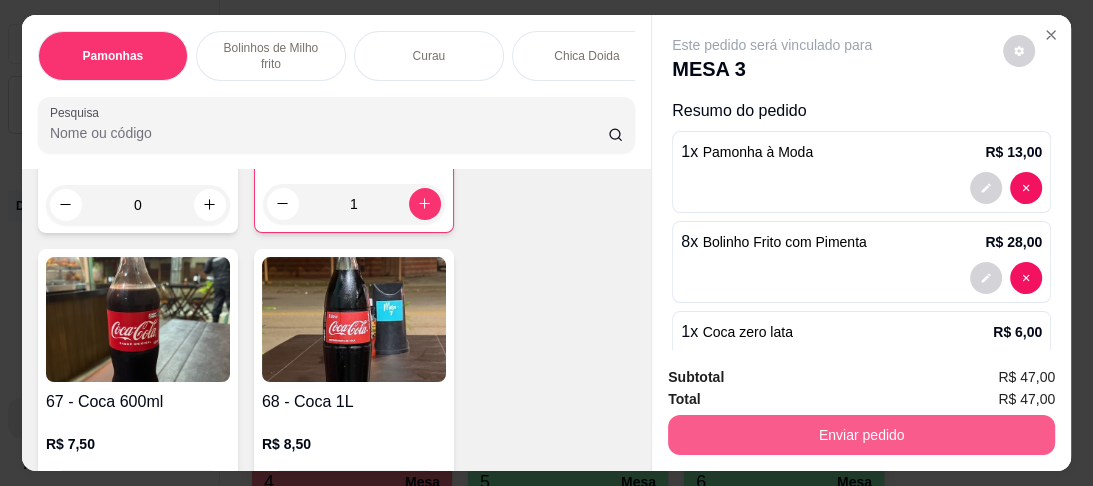 click on "Enviar pedido" at bounding box center (861, 435) 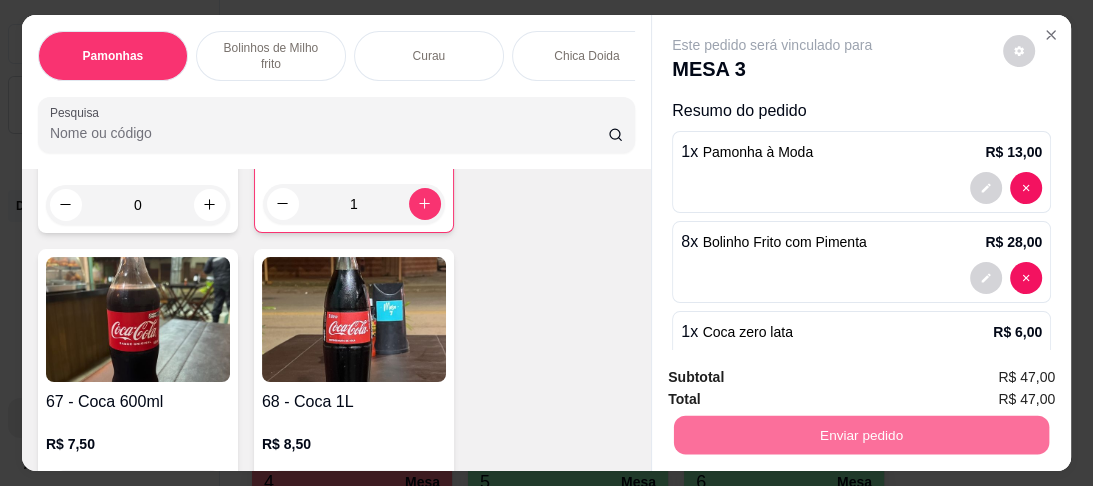 click on "Não registrar e enviar pedido" at bounding box center [797, 380] 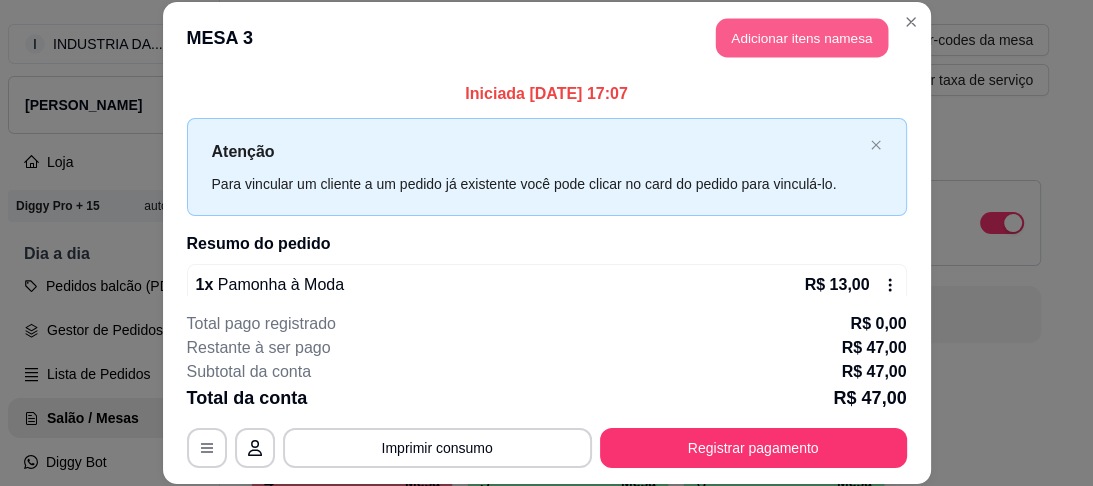 click on "Adicionar itens na  mesa" at bounding box center [802, 38] 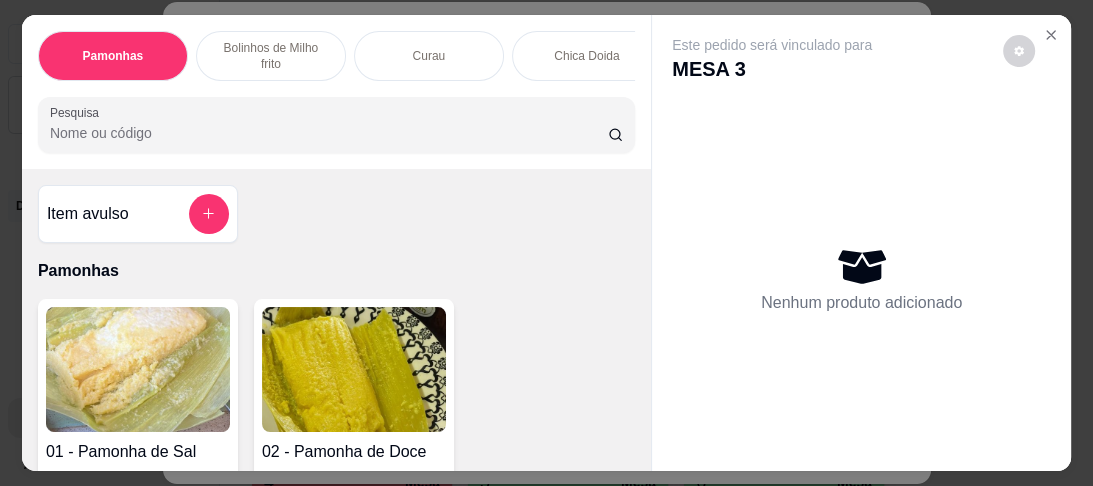 scroll, scrollTop: 320, scrollLeft: 0, axis: vertical 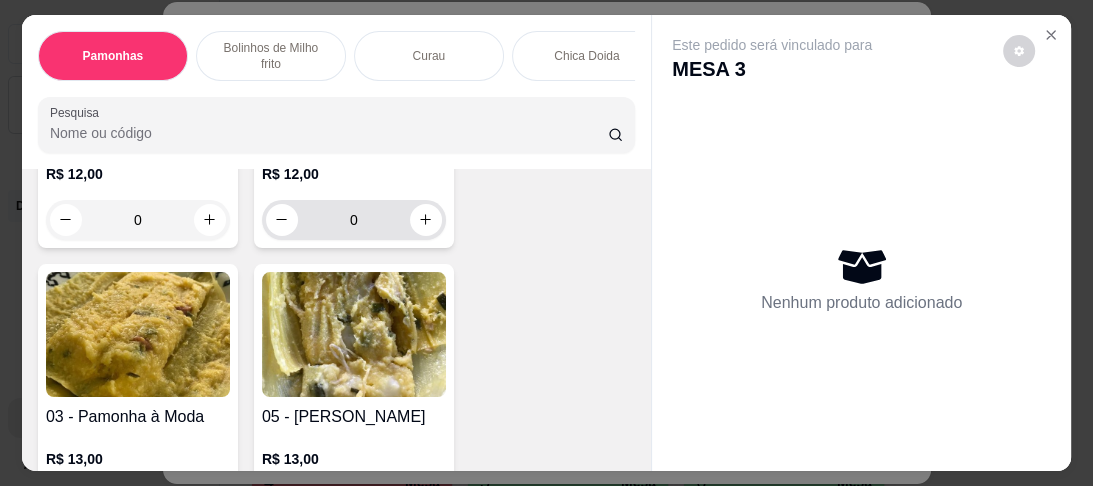 click on "0" at bounding box center [354, 220] 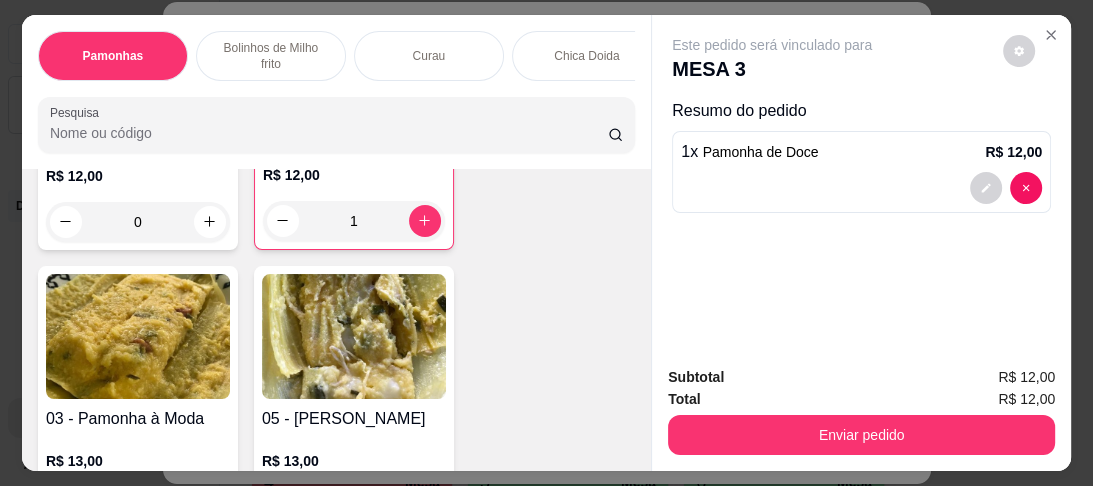 scroll, scrollTop: 321, scrollLeft: 0, axis: vertical 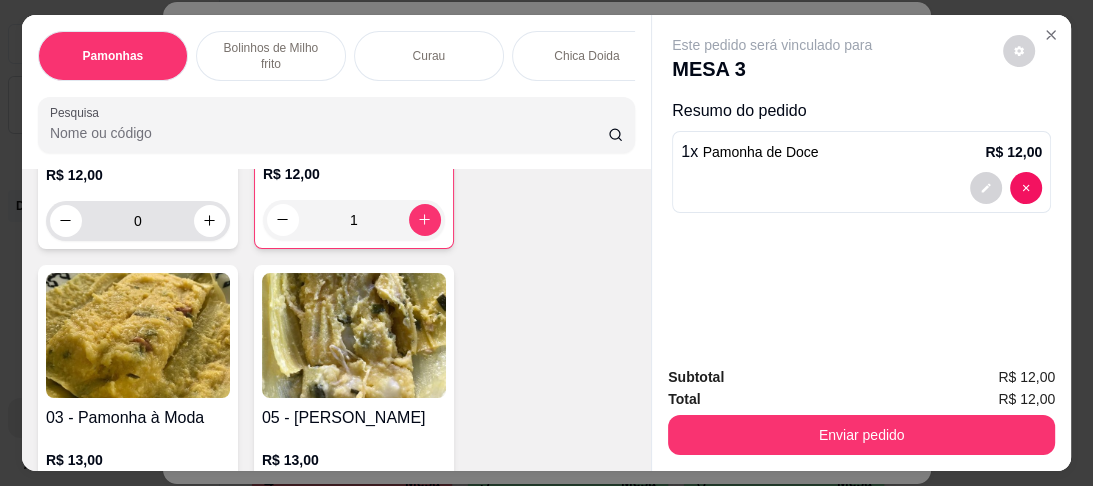 type on "1" 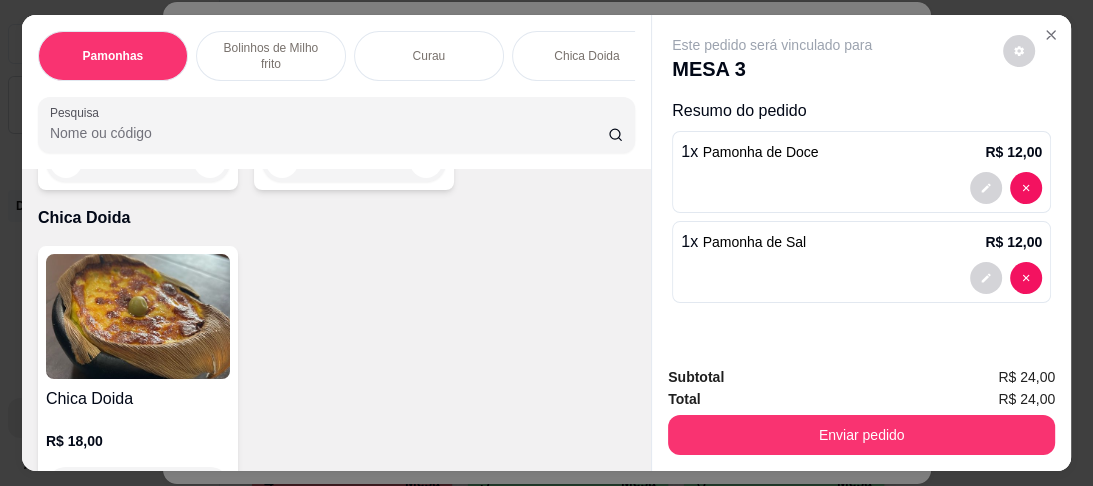 scroll, scrollTop: 1600, scrollLeft: 0, axis: vertical 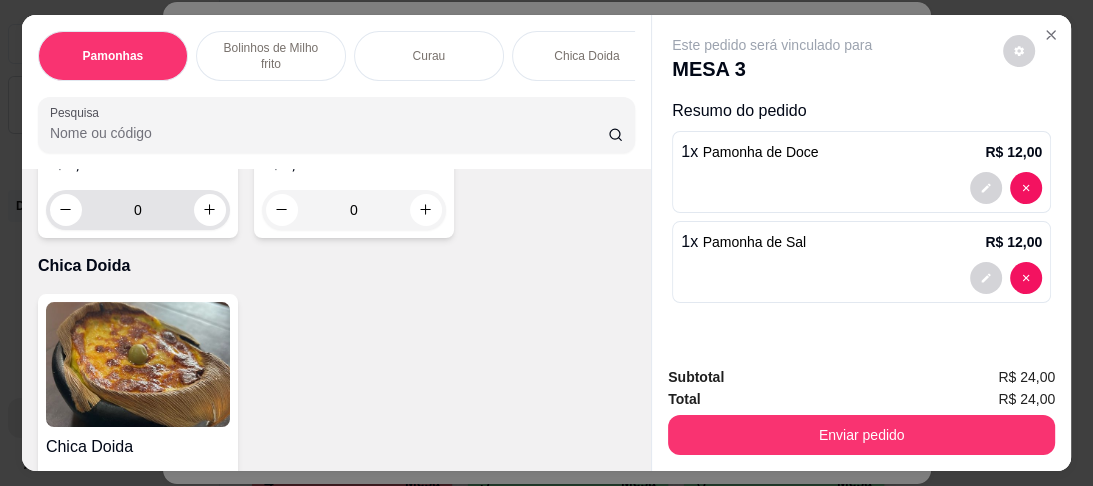 type on "1" 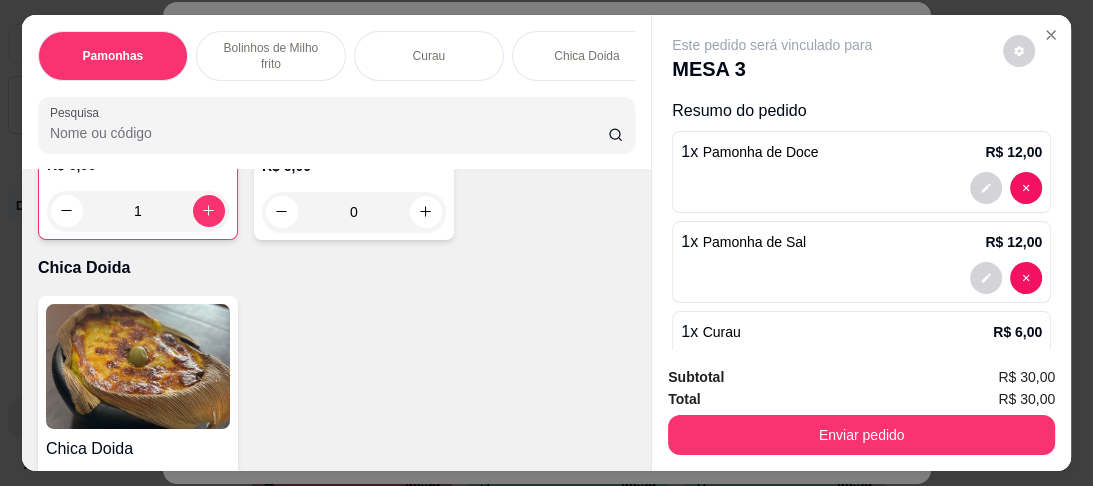scroll, scrollTop: 1601, scrollLeft: 0, axis: vertical 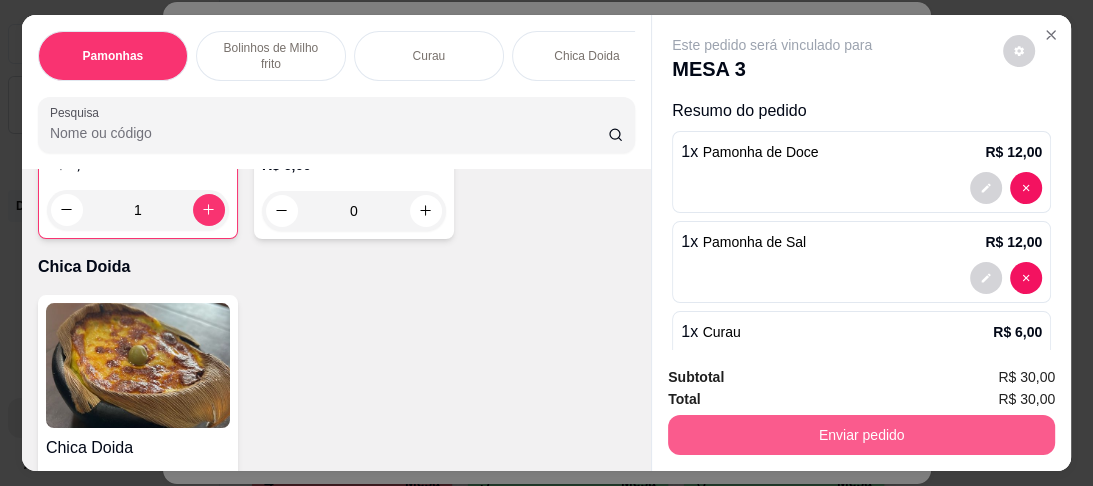 type on "1" 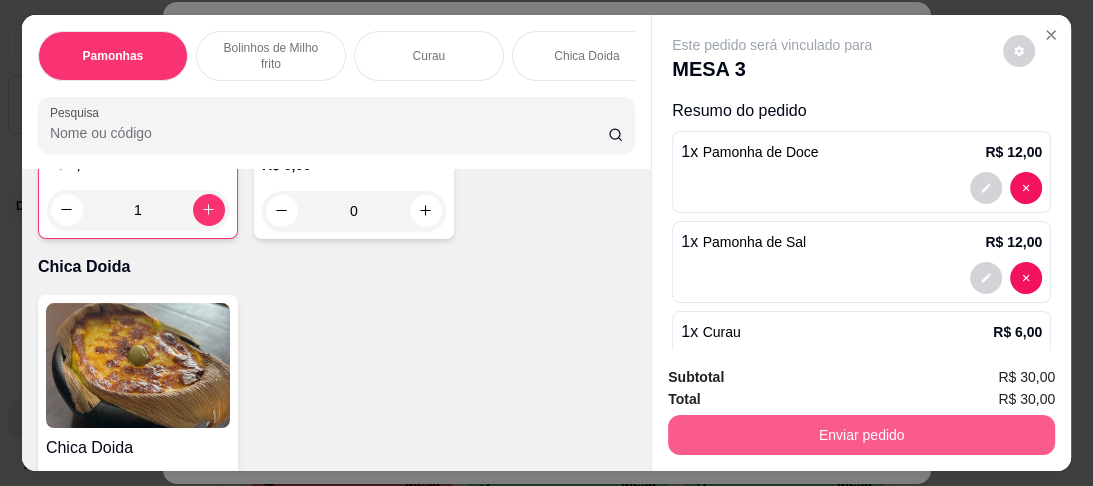 click on "Enviar pedido" at bounding box center (861, 435) 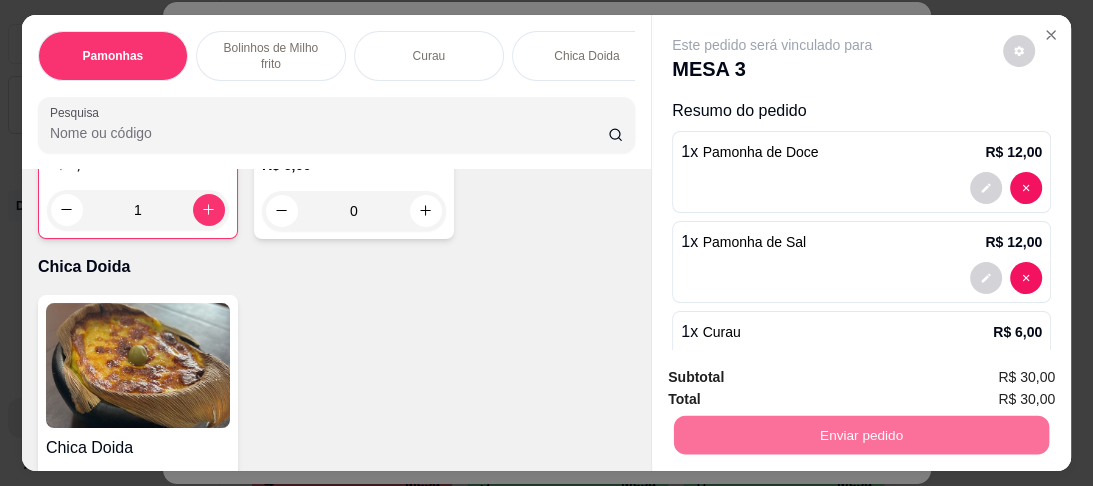 click on "Não registrar e enviar pedido" at bounding box center (797, 380) 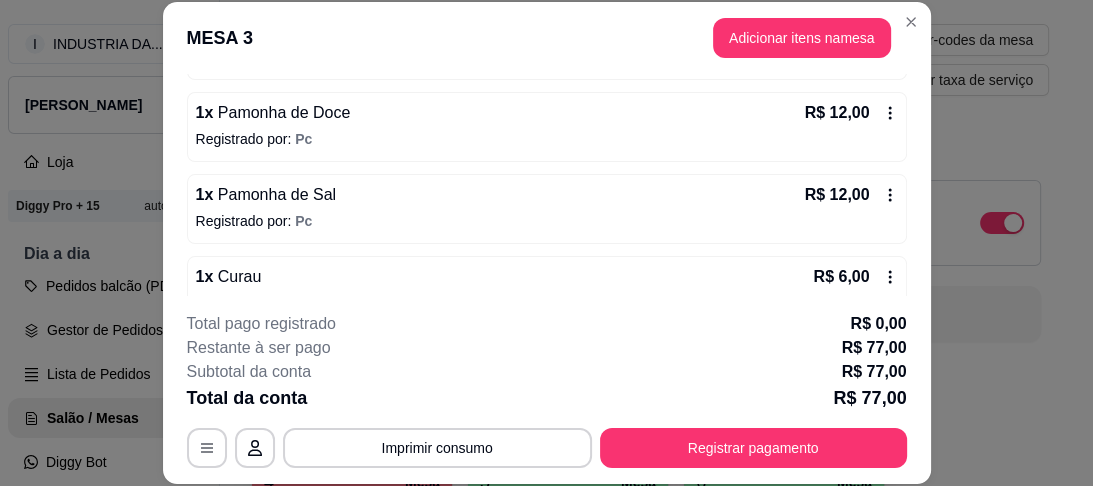 scroll, scrollTop: 453, scrollLeft: 0, axis: vertical 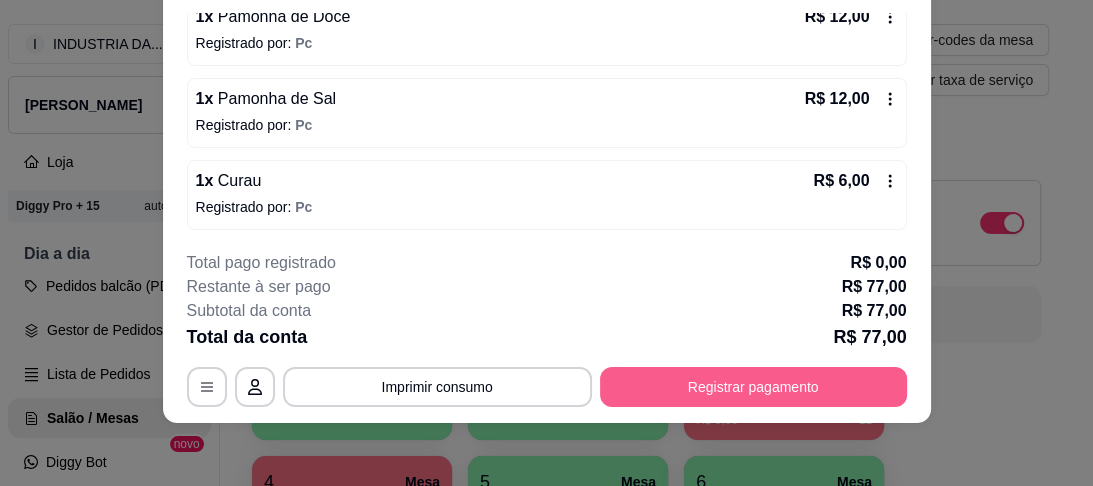 click on "Registrar pagamento" at bounding box center (753, 387) 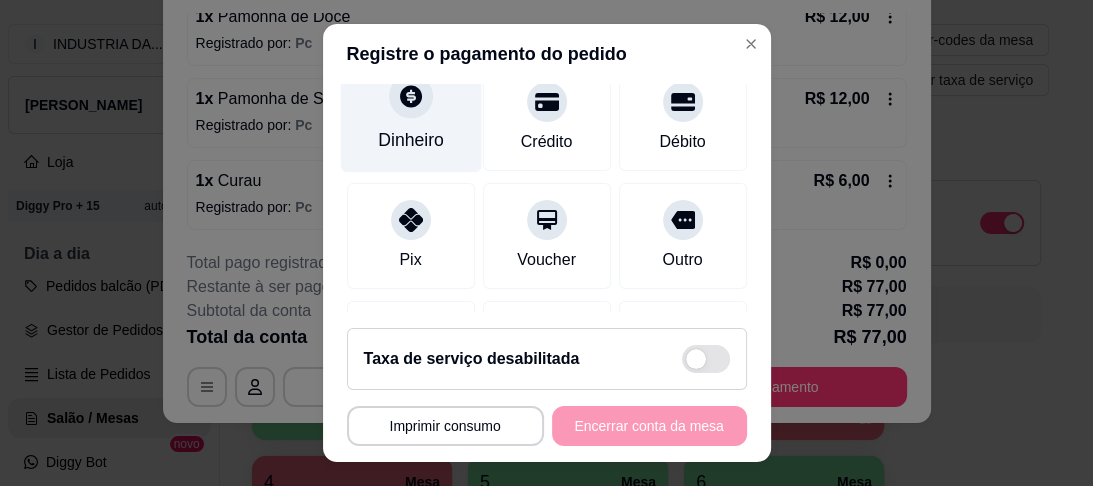 scroll, scrollTop: 160, scrollLeft: 0, axis: vertical 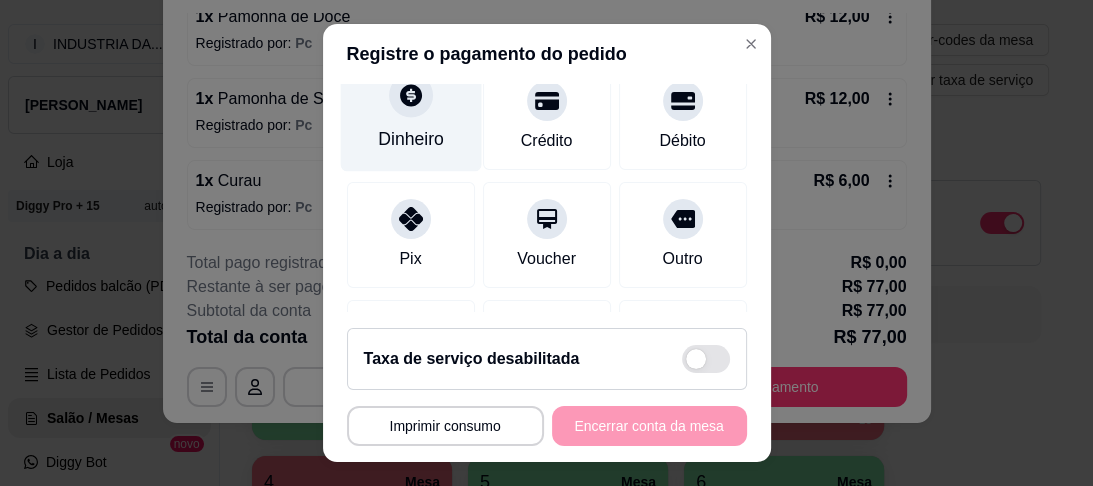 click on "Dinheiro" at bounding box center [410, 113] 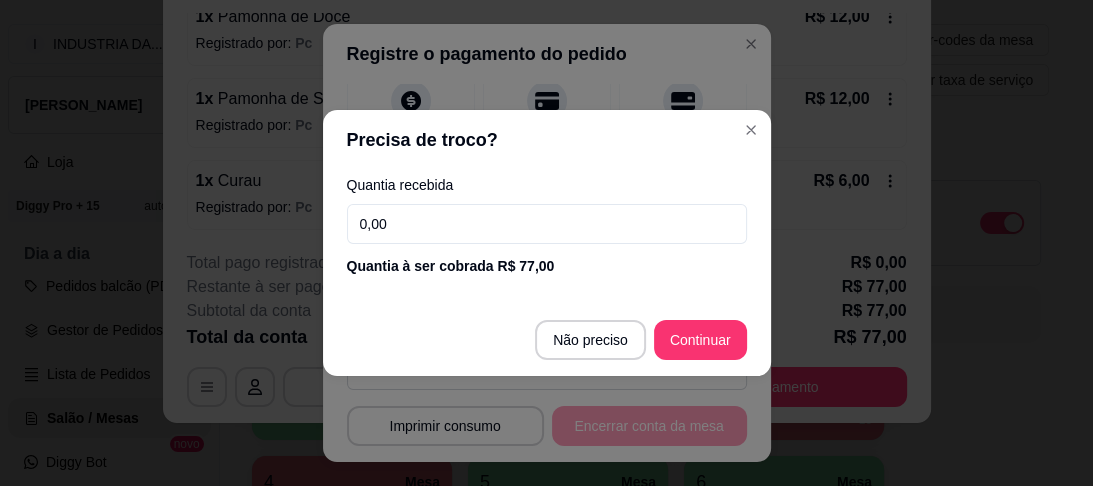 click on "0,00" at bounding box center [547, 224] 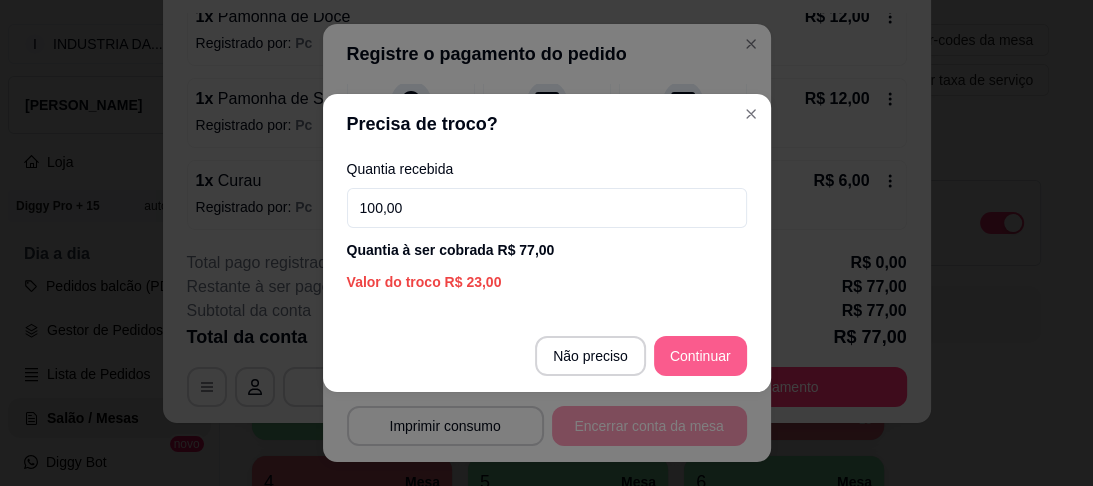 type on "100,00" 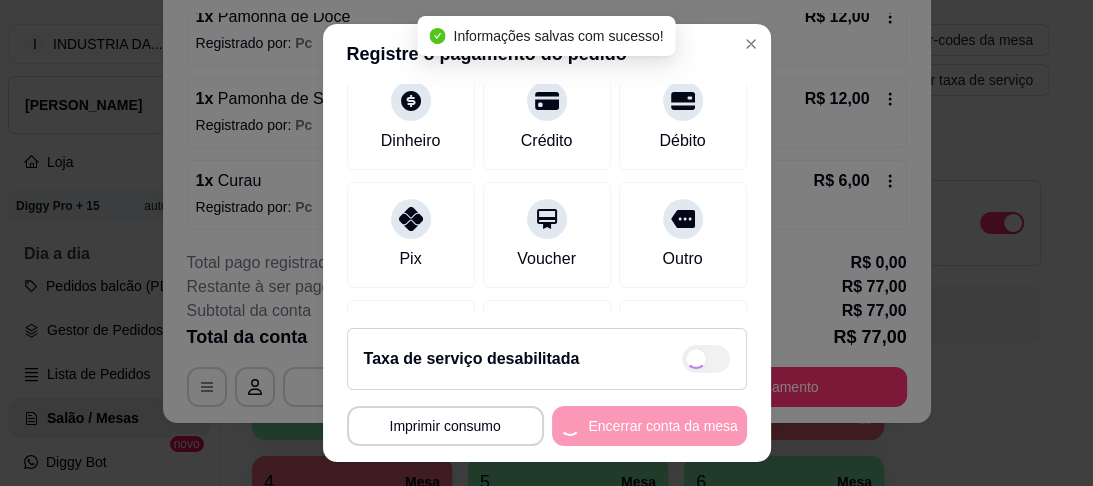 type on "R$ 0,00" 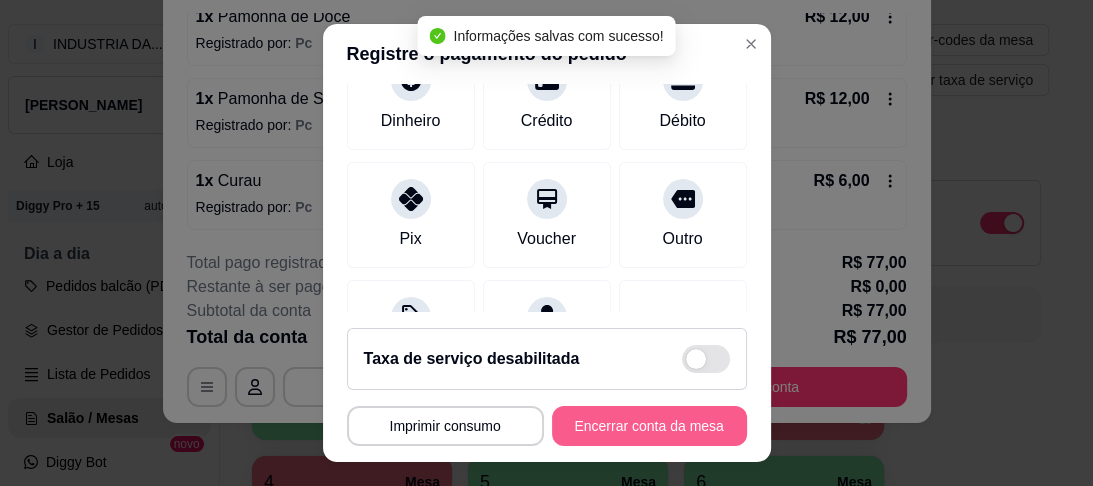 scroll, scrollTop: 140, scrollLeft: 0, axis: vertical 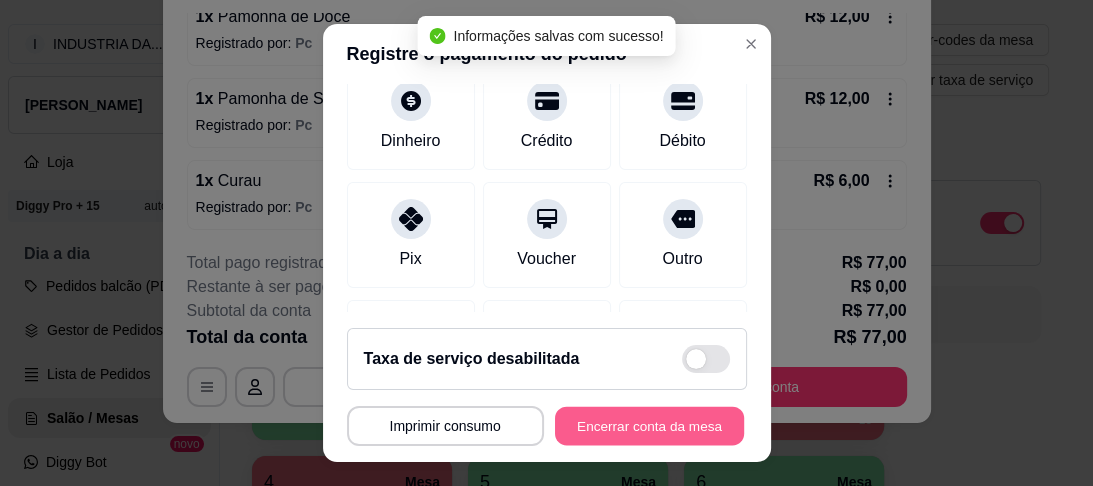 click on "Encerrar conta da mesa" at bounding box center (649, 425) 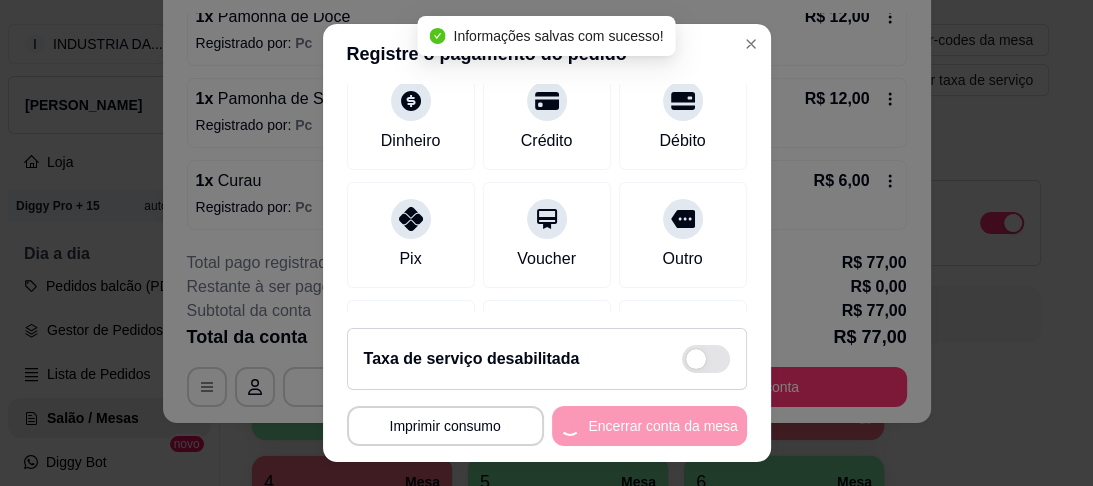 scroll, scrollTop: 0, scrollLeft: 0, axis: both 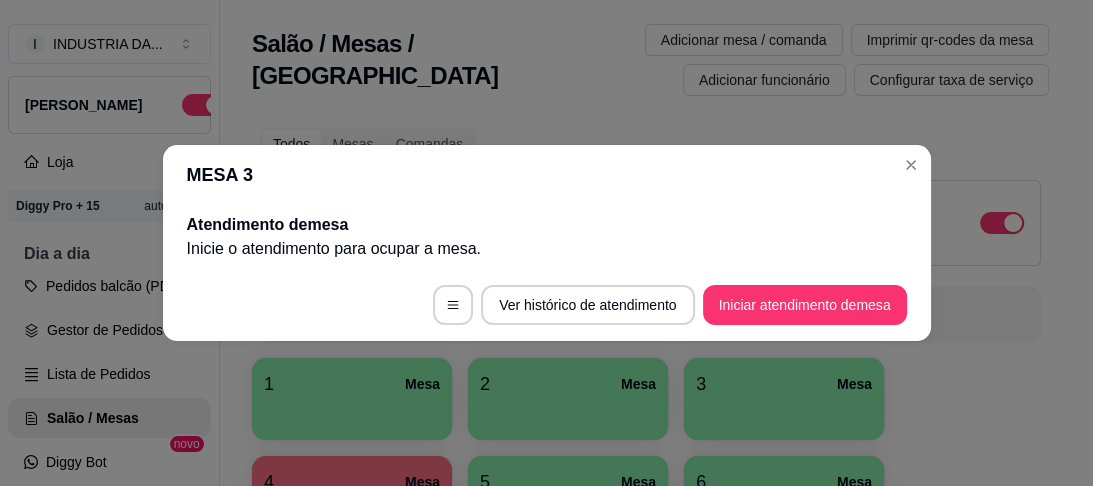type 